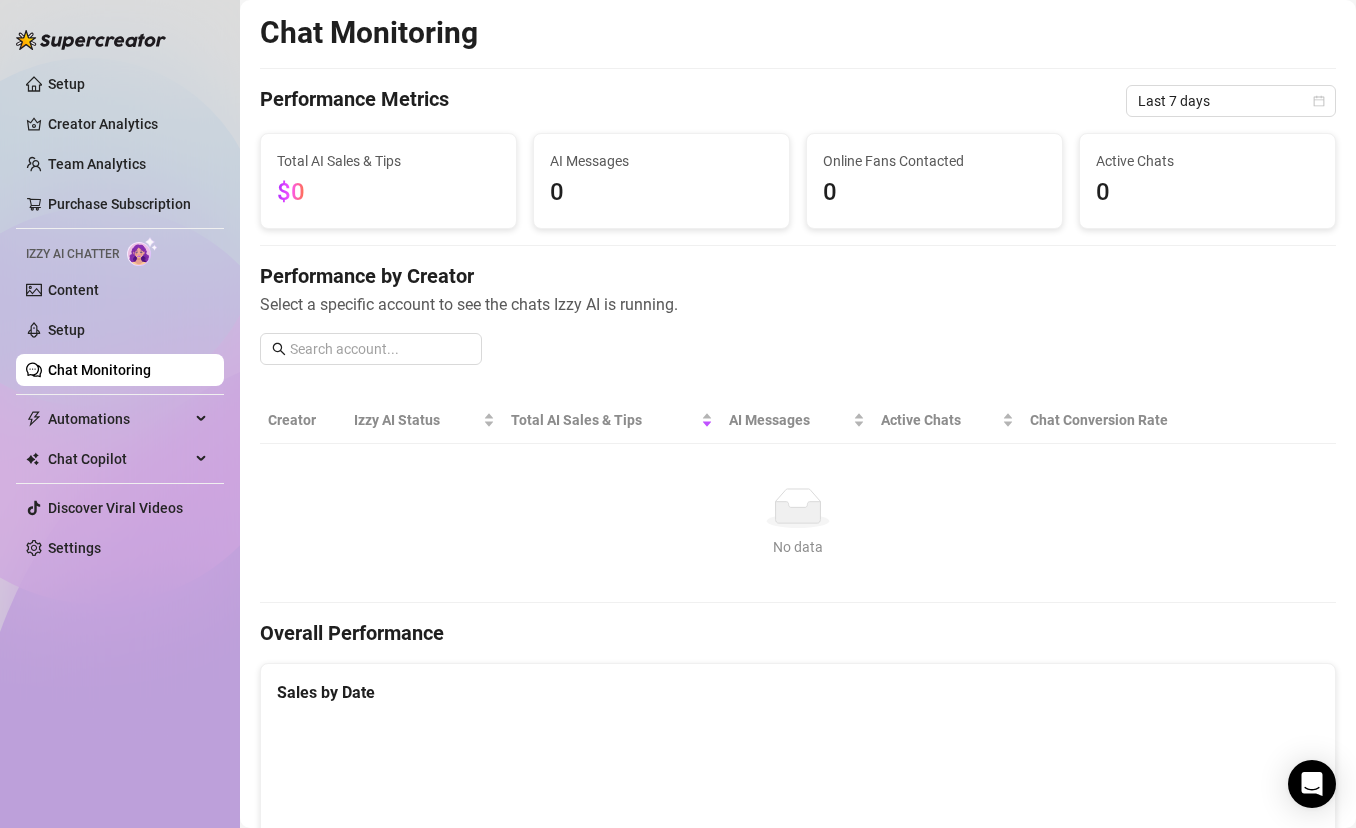 scroll, scrollTop: 0, scrollLeft: 0, axis: both 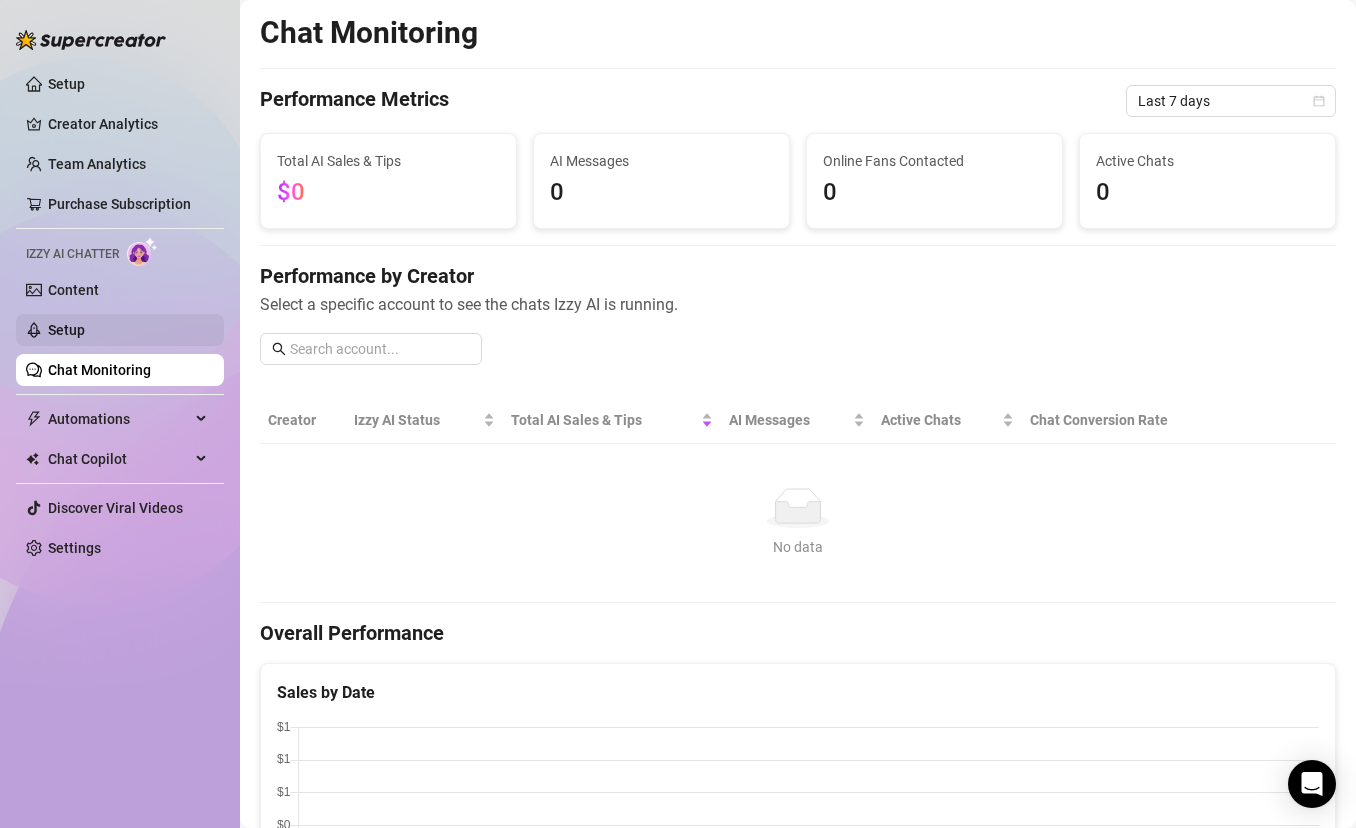 click on "Setup" at bounding box center [66, 330] 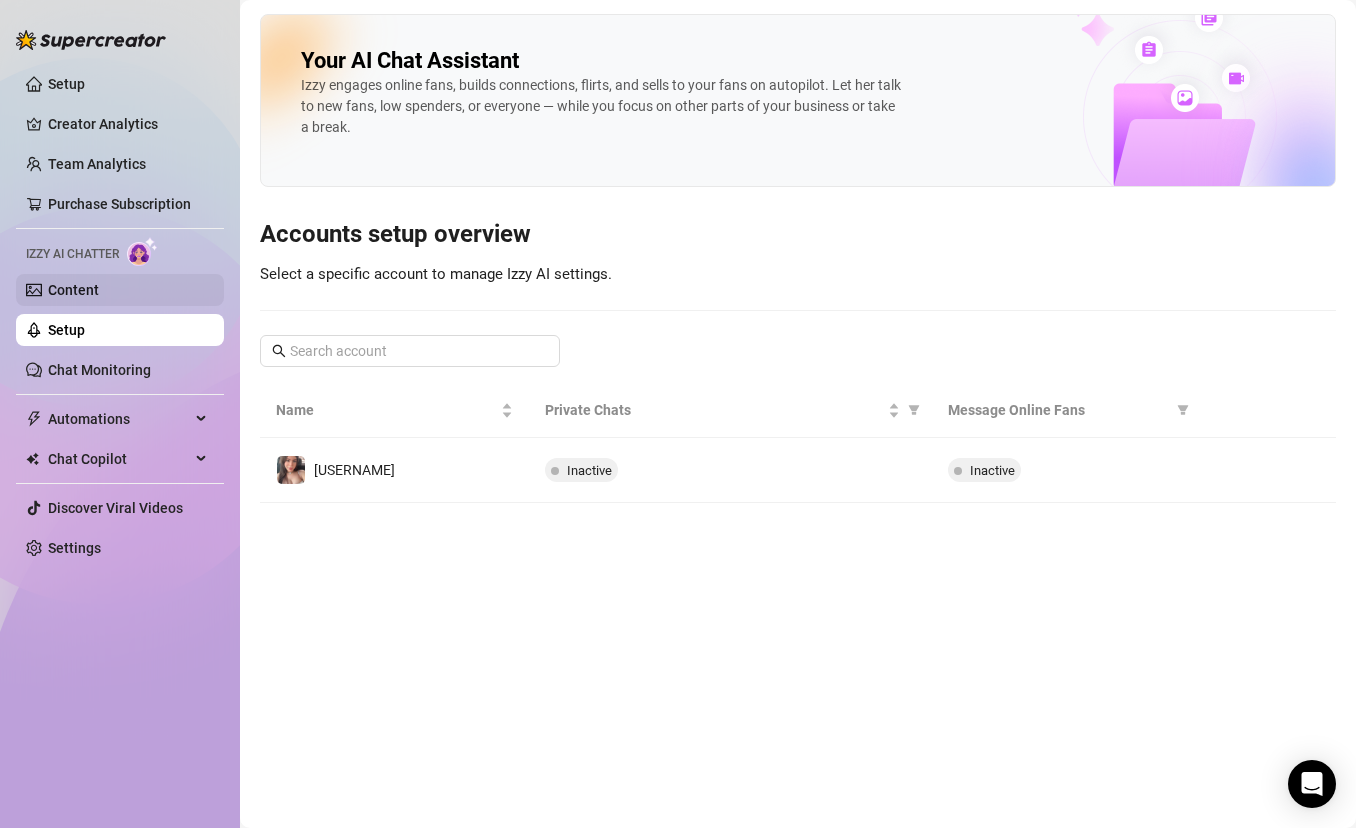 click on "Content" at bounding box center (73, 290) 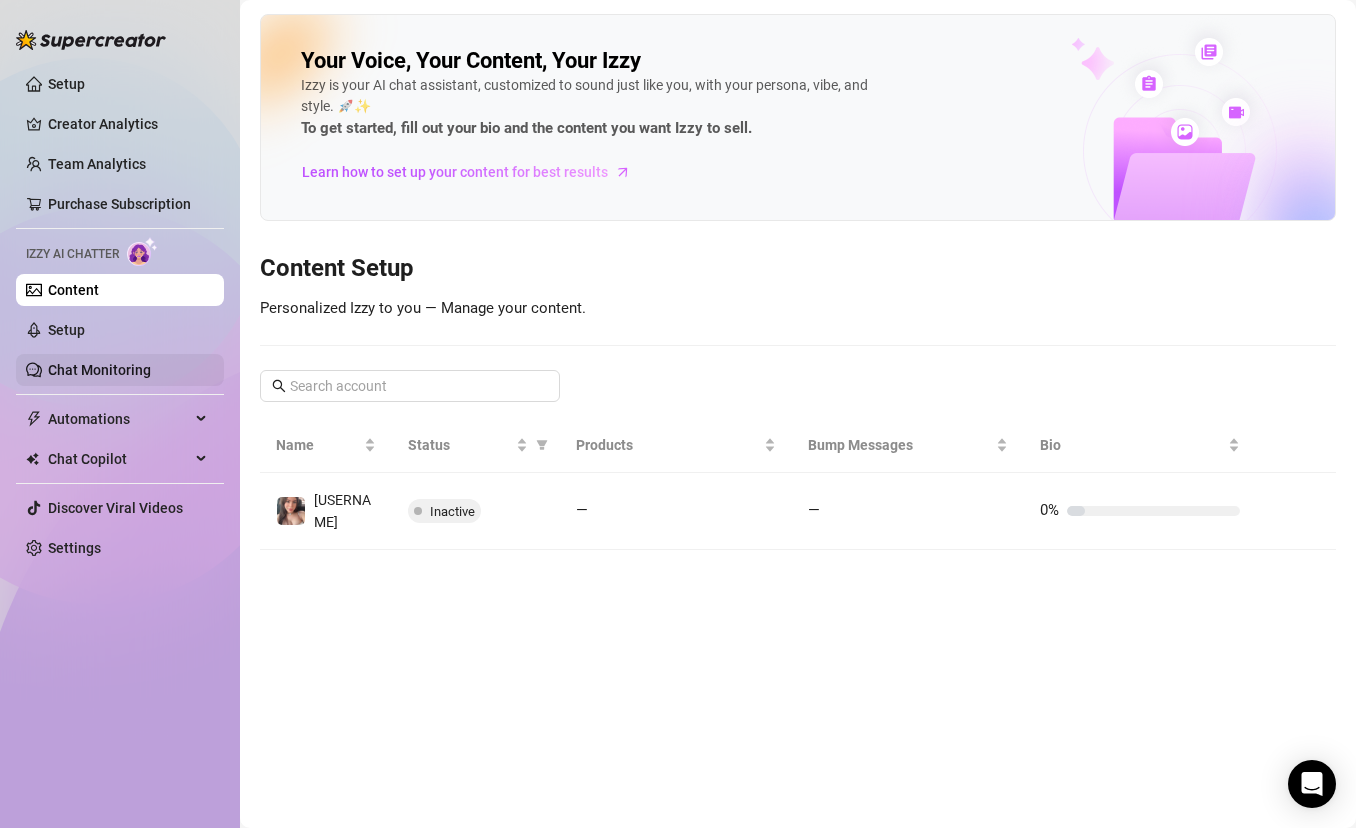 click on "Chat Monitoring" at bounding box center [99, 370] 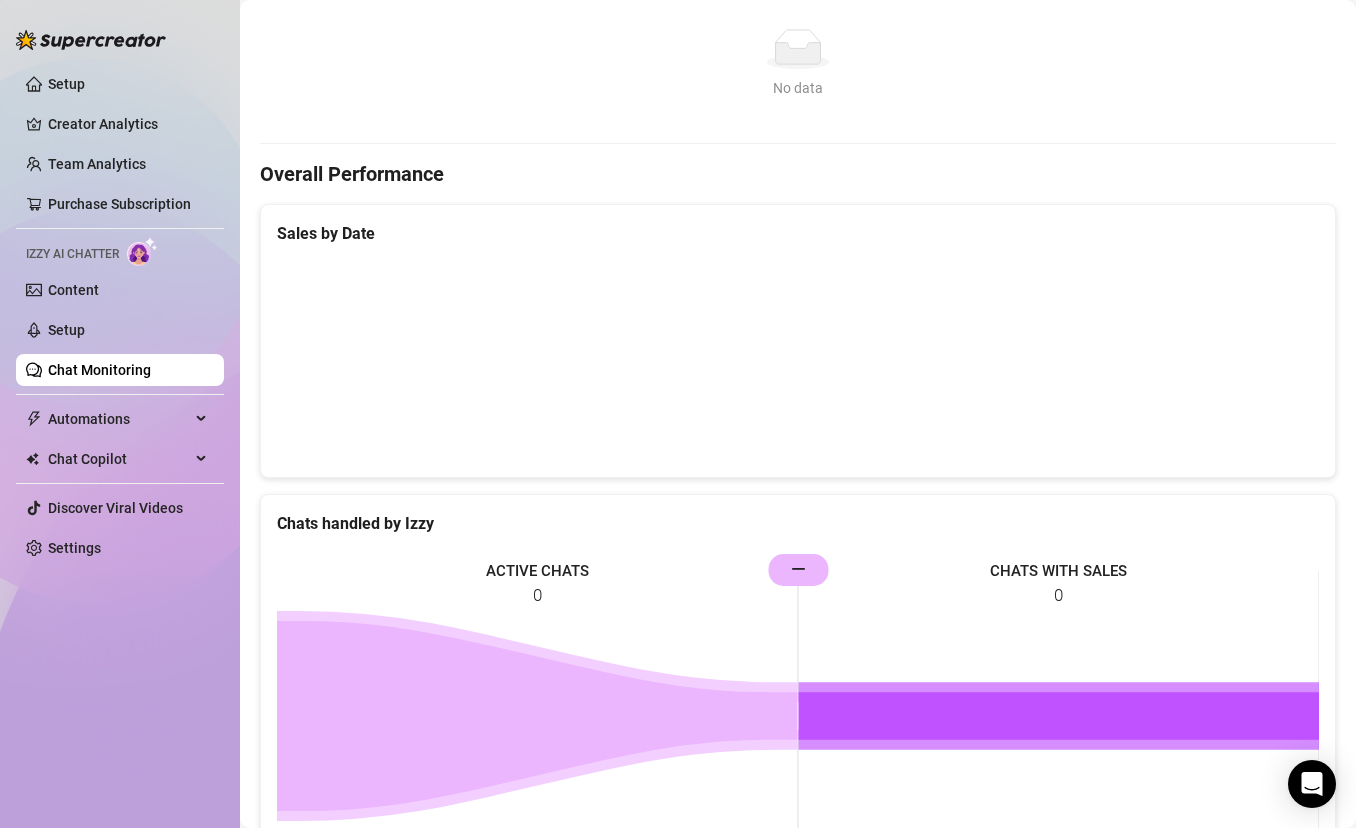 scroll, scrollTop: 0, scrollLeft: 0, axis: both 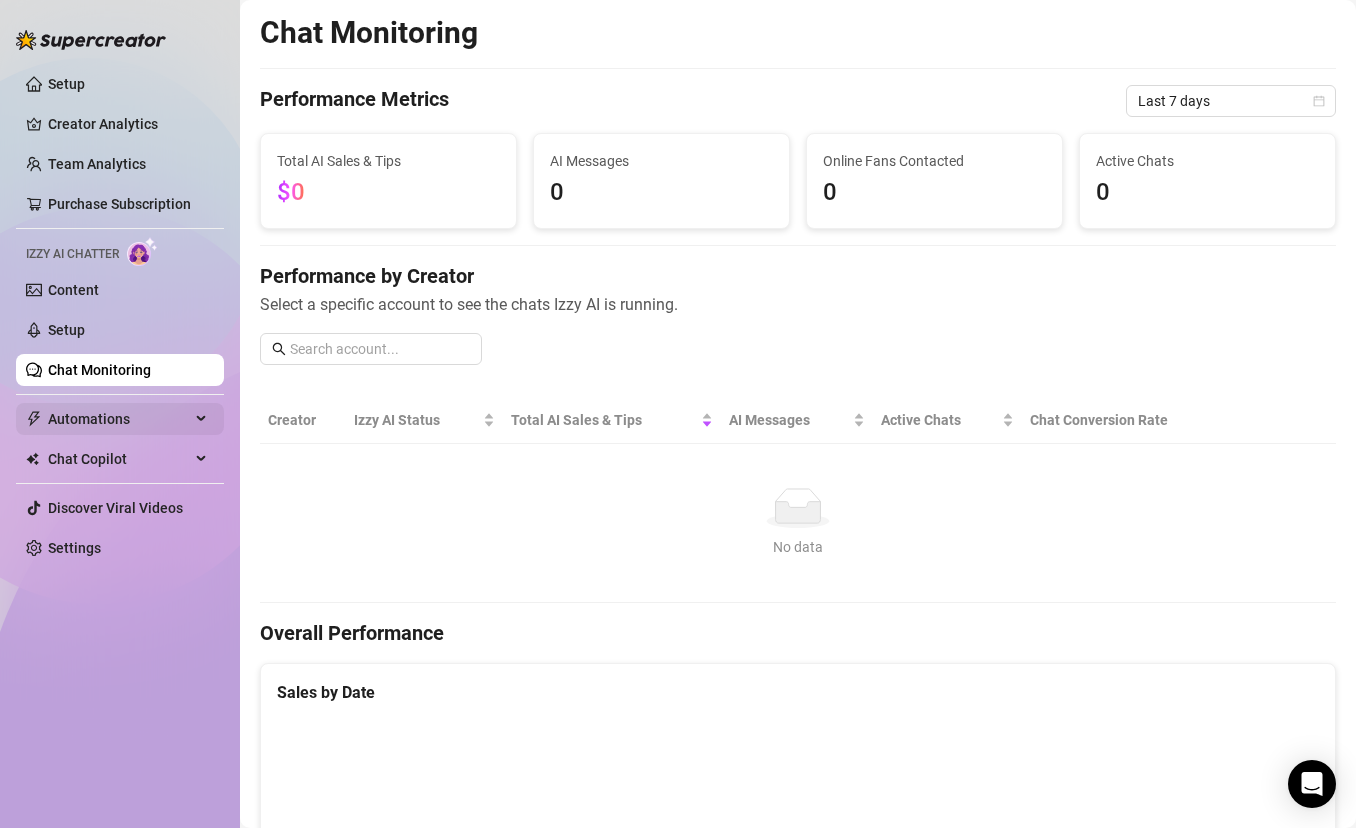click on "Automations" at bounding box center (119, 419) 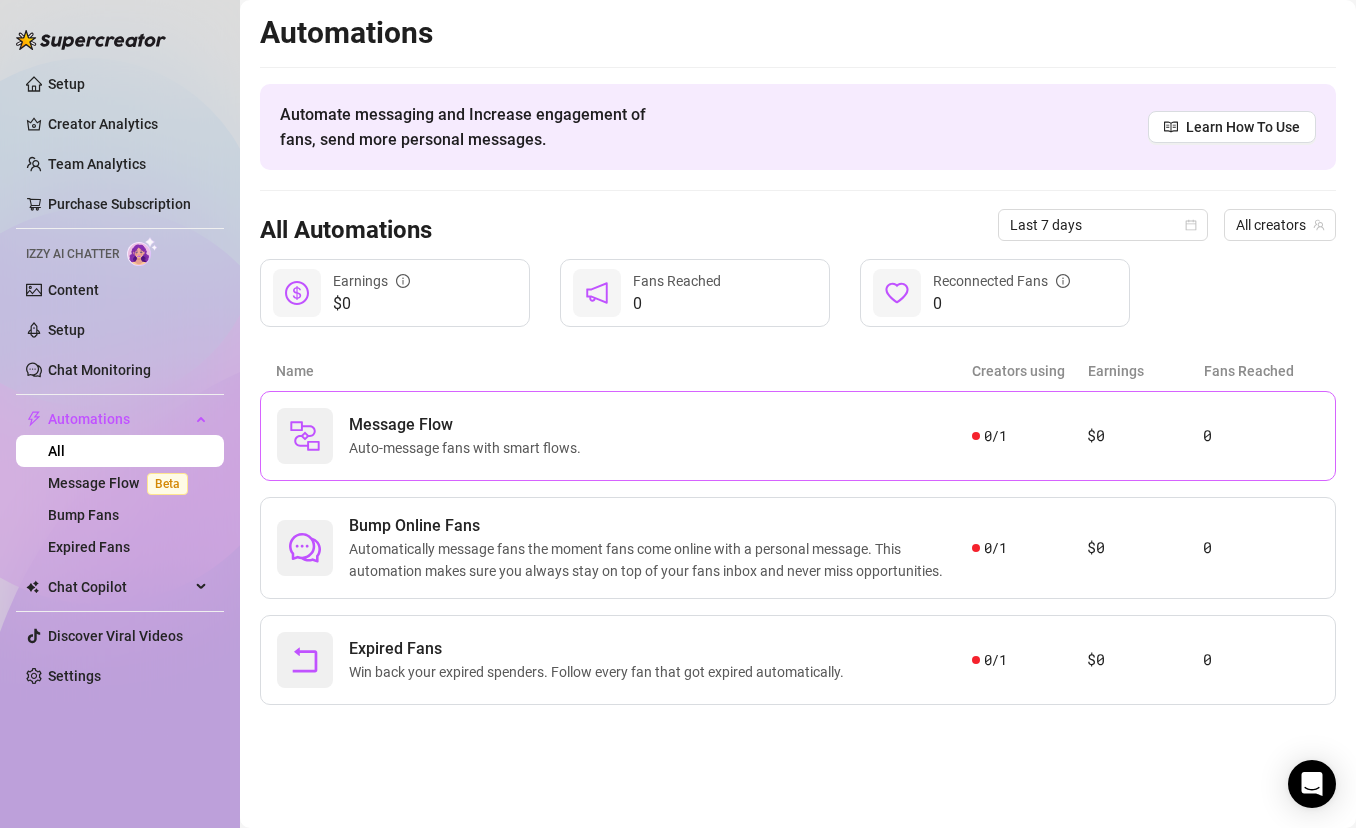 click on "Auto-message fans with smart flows." at bounding box center [469, 448] 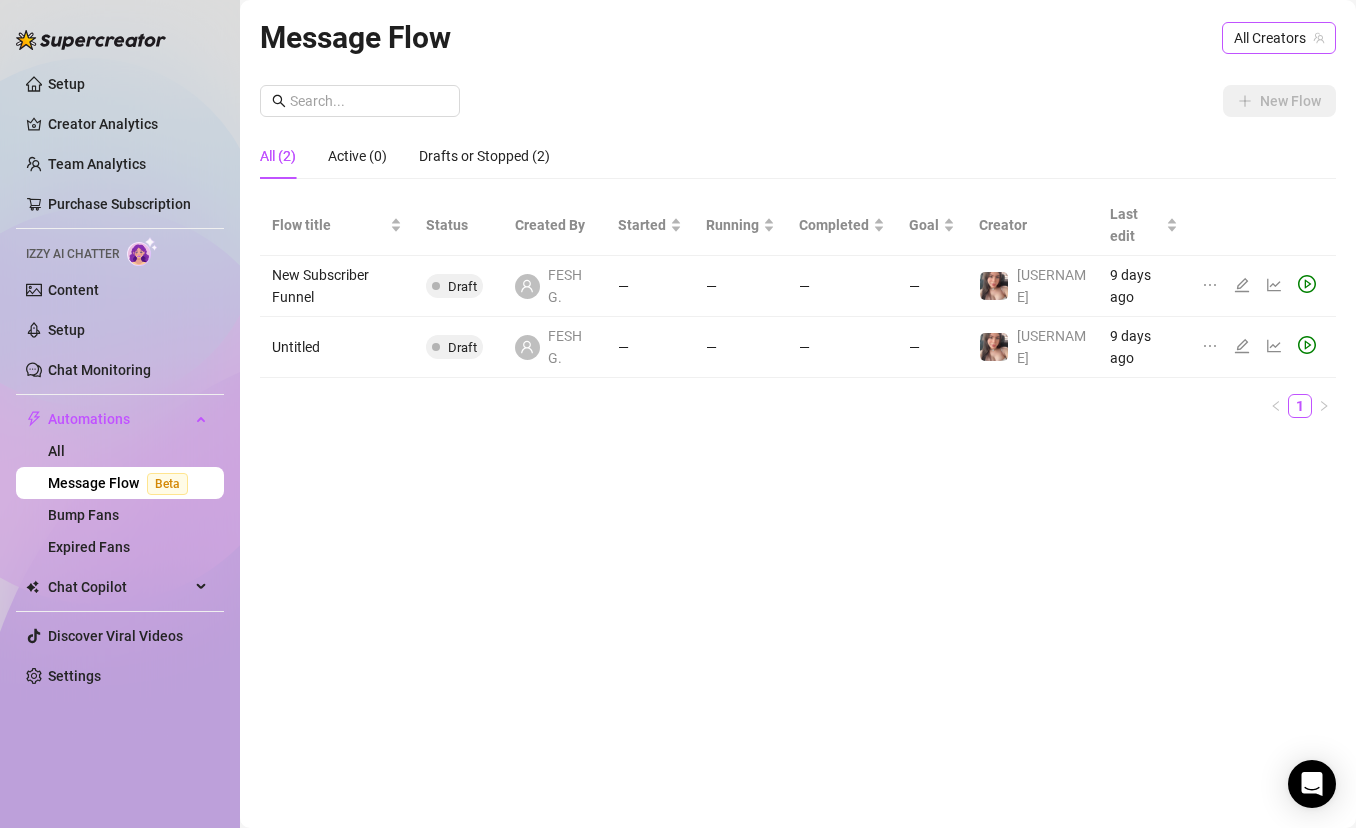 click on "All Creators" at bounding box center [1279, 38] 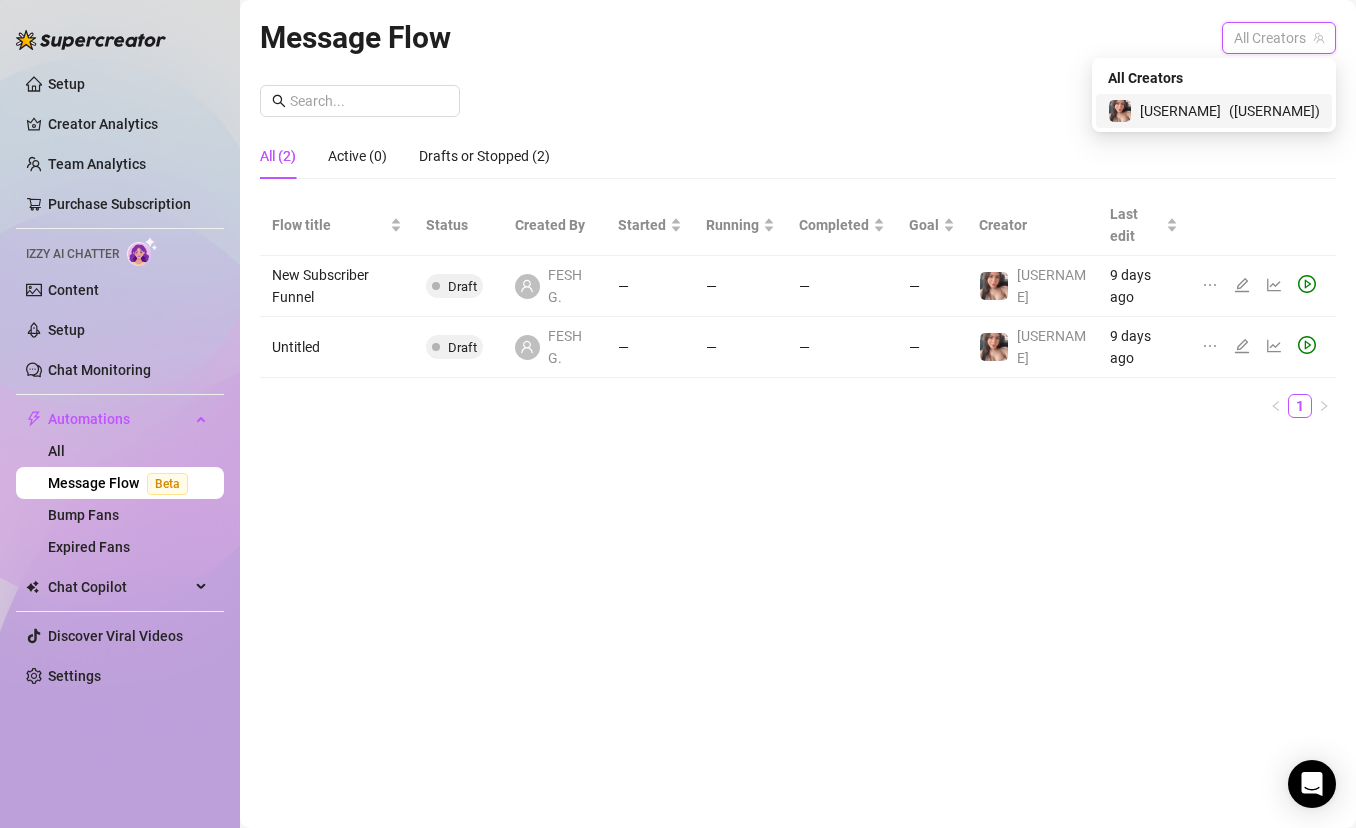 click on "( [USERNAME] )" at bounding box center (1274, 111) 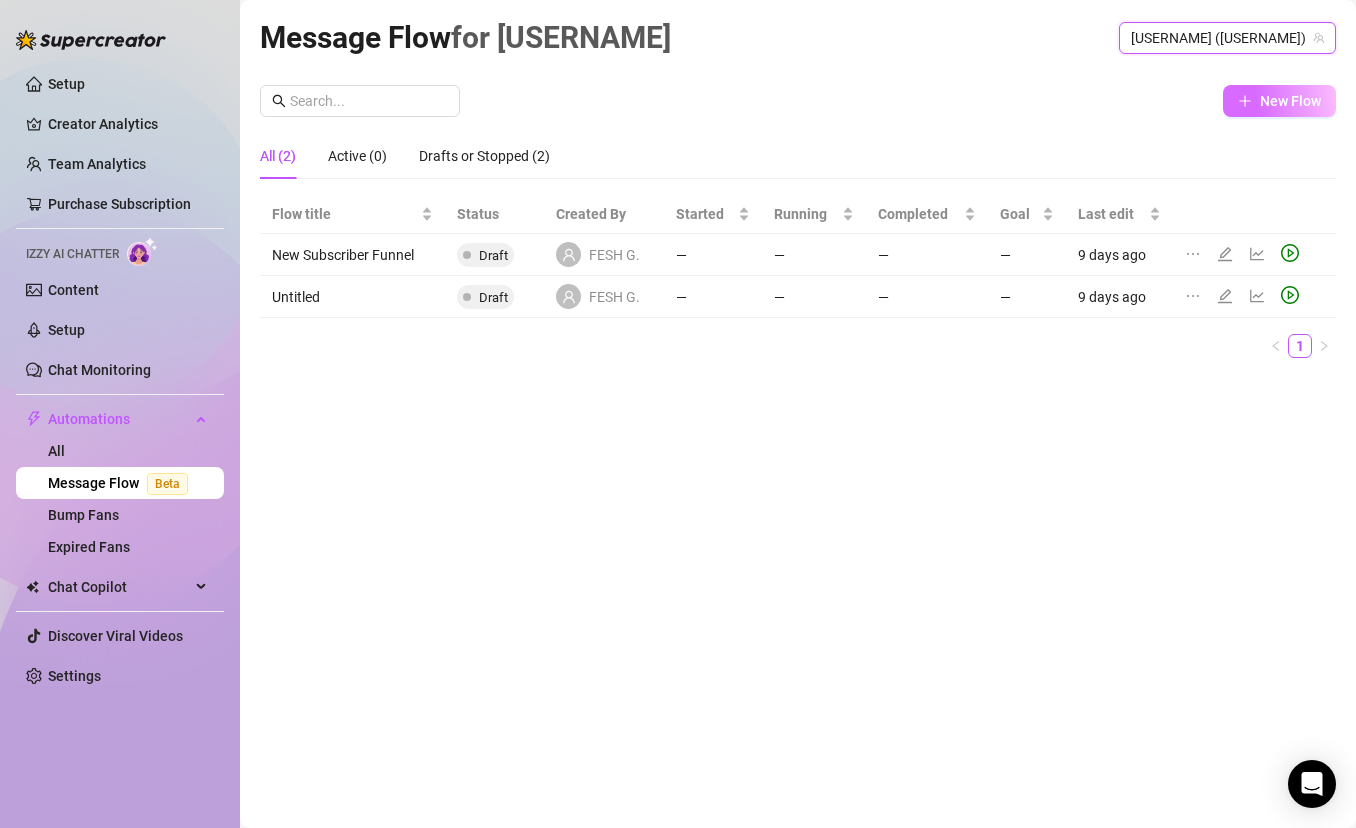 click 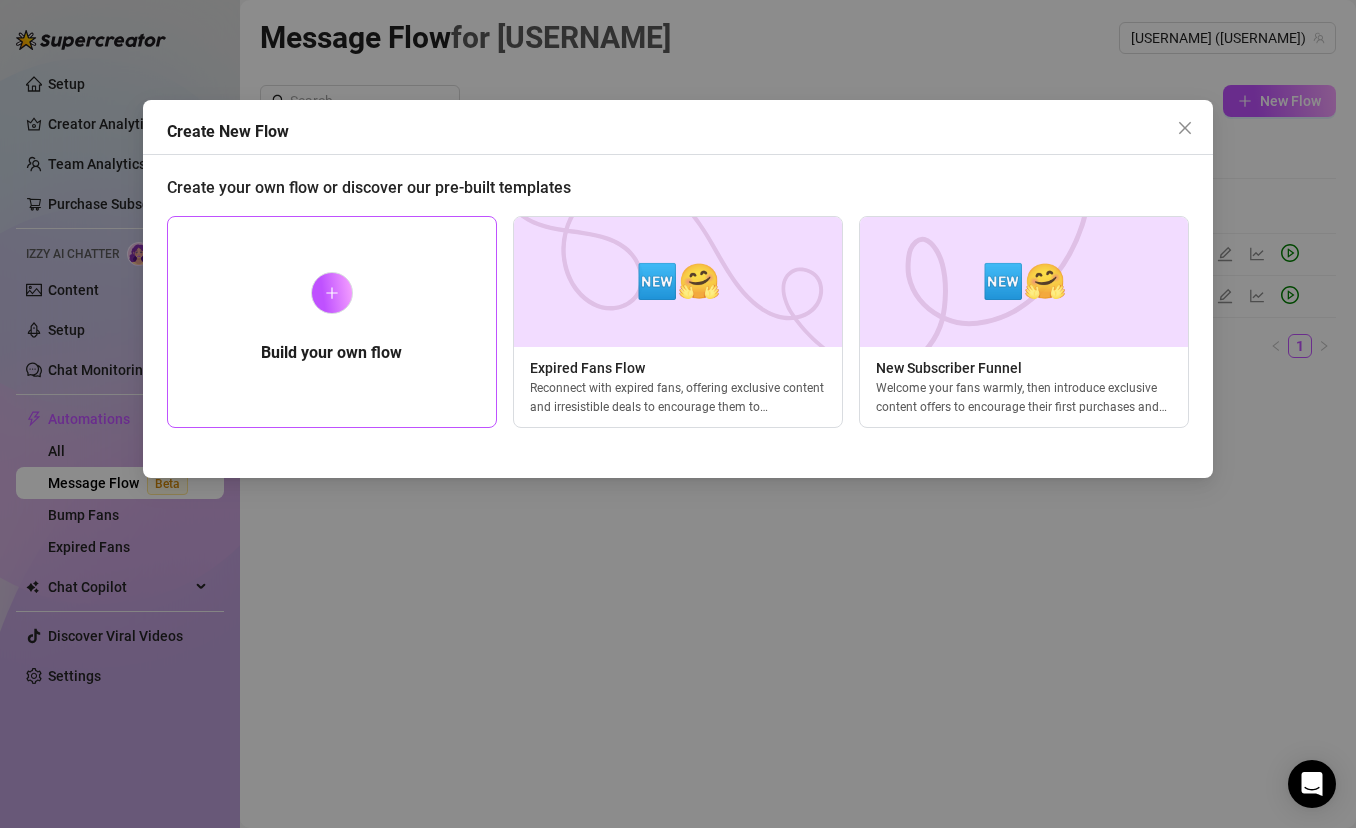 click on "Build your own flow" at bounding box center [332, 322] 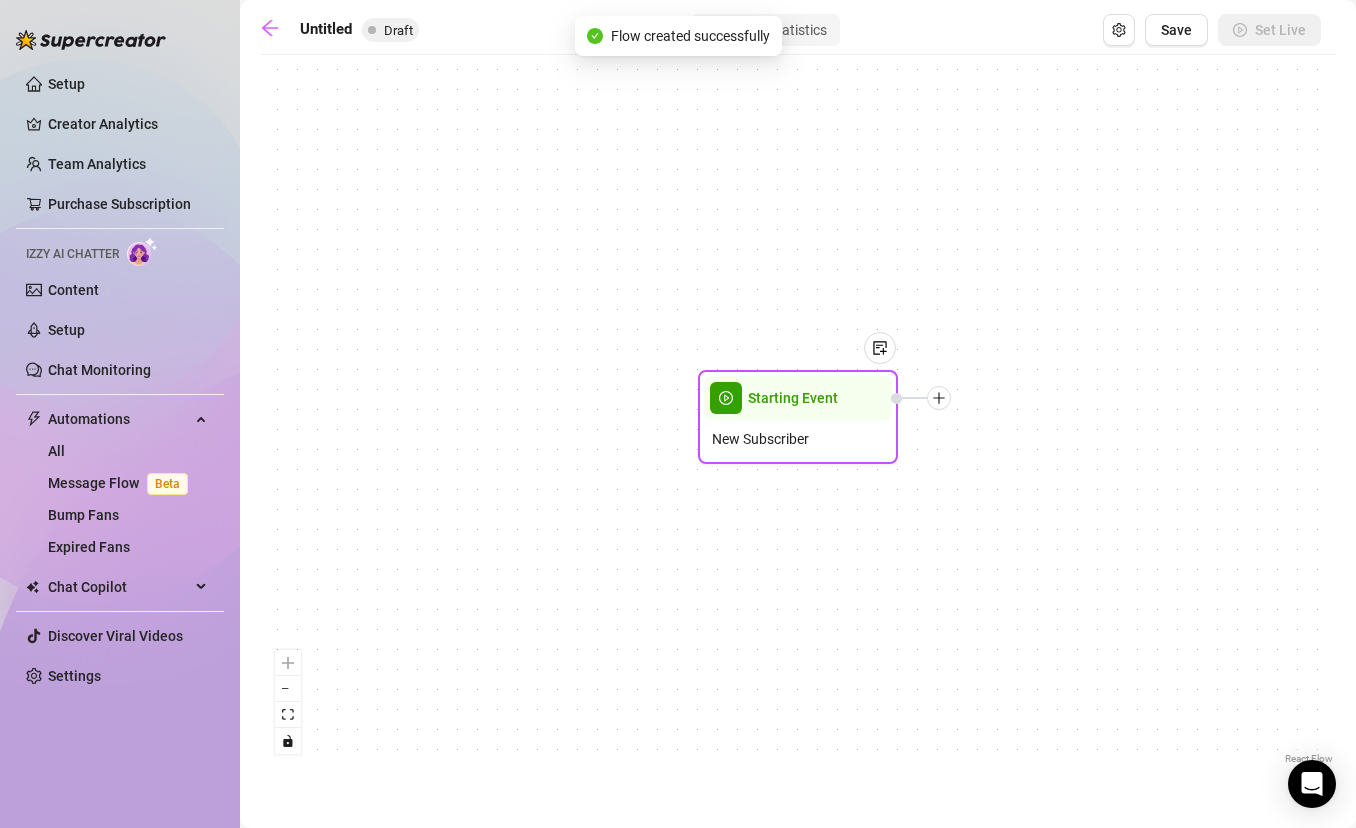 click on "Starting Event" at bounding box center [793, 398] 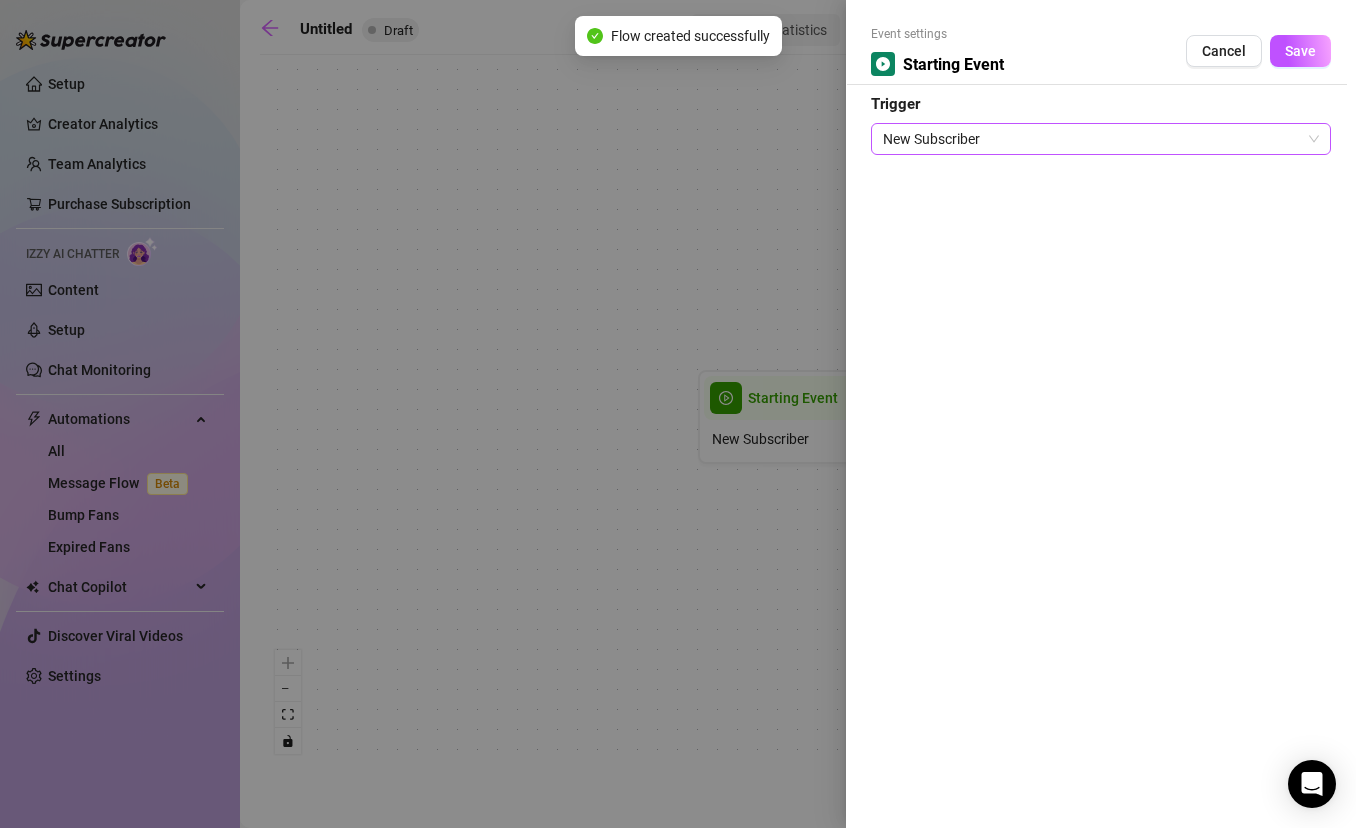click on "New Subscriber" at bounding box center [1101, 139] 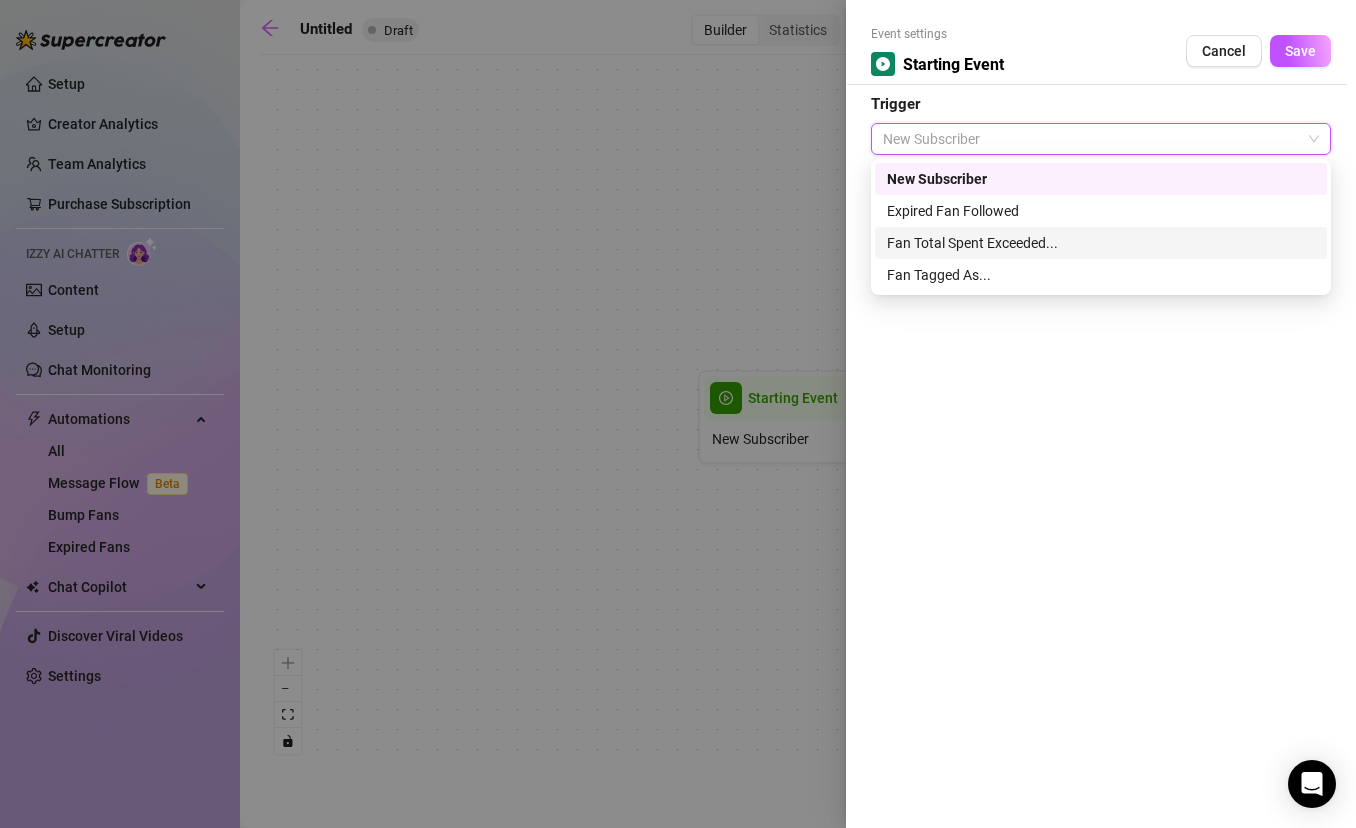 click on "Fan Total Spent Exceeded..." at bounding box center (1101, 243) 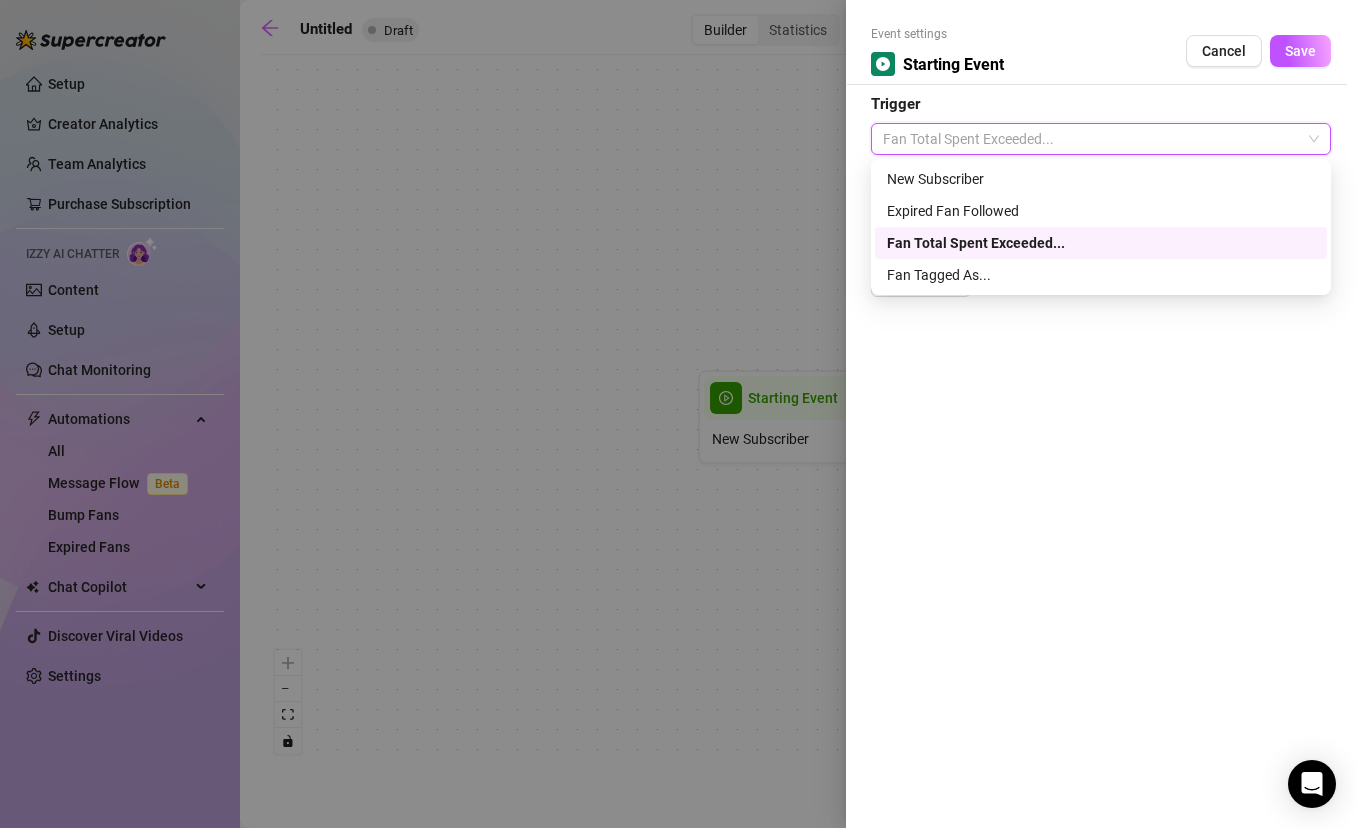 click on "Fan Total Spent Exceeded..." at bounding box center (1101, 139) 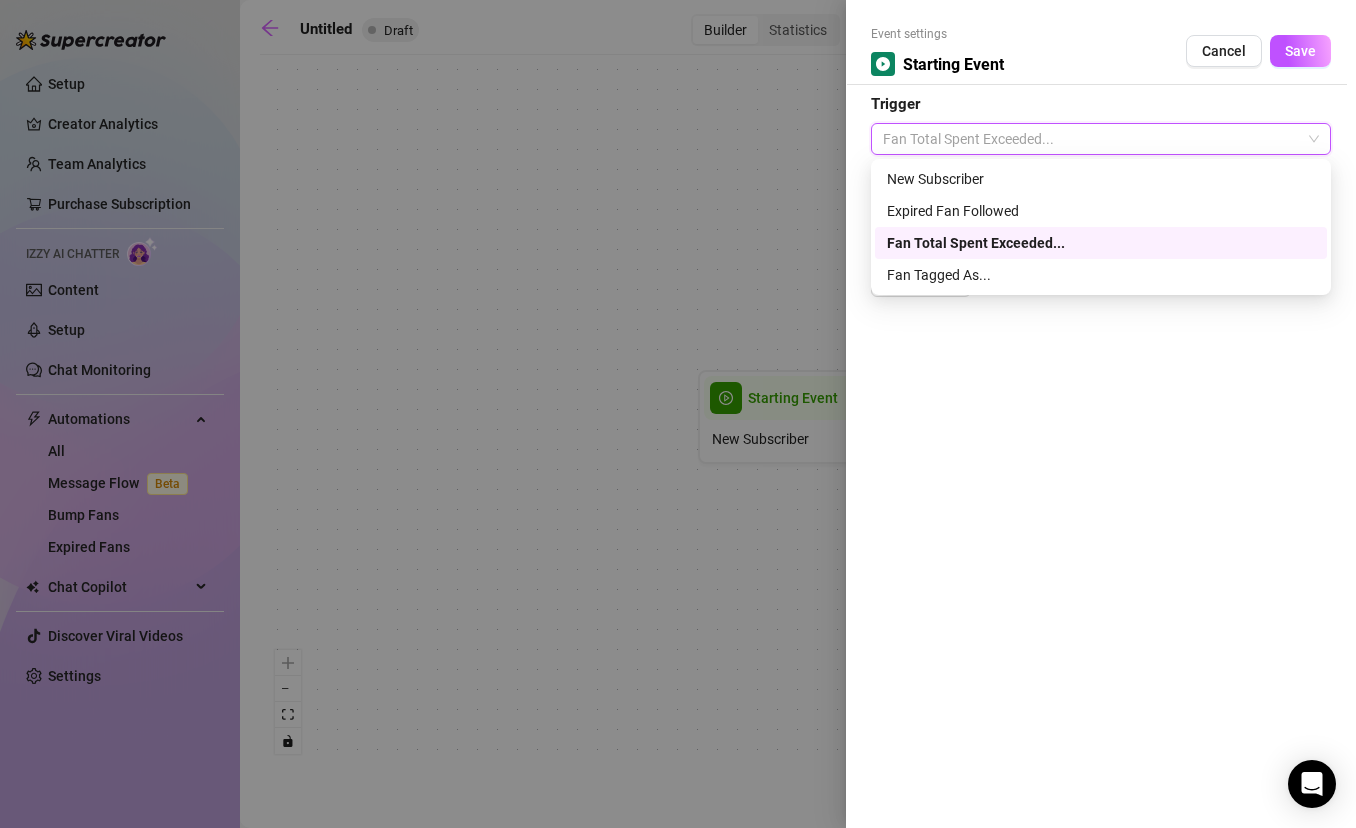 click on "Fan Total Spent Exceeded..." at bounding box center [1101, 139] 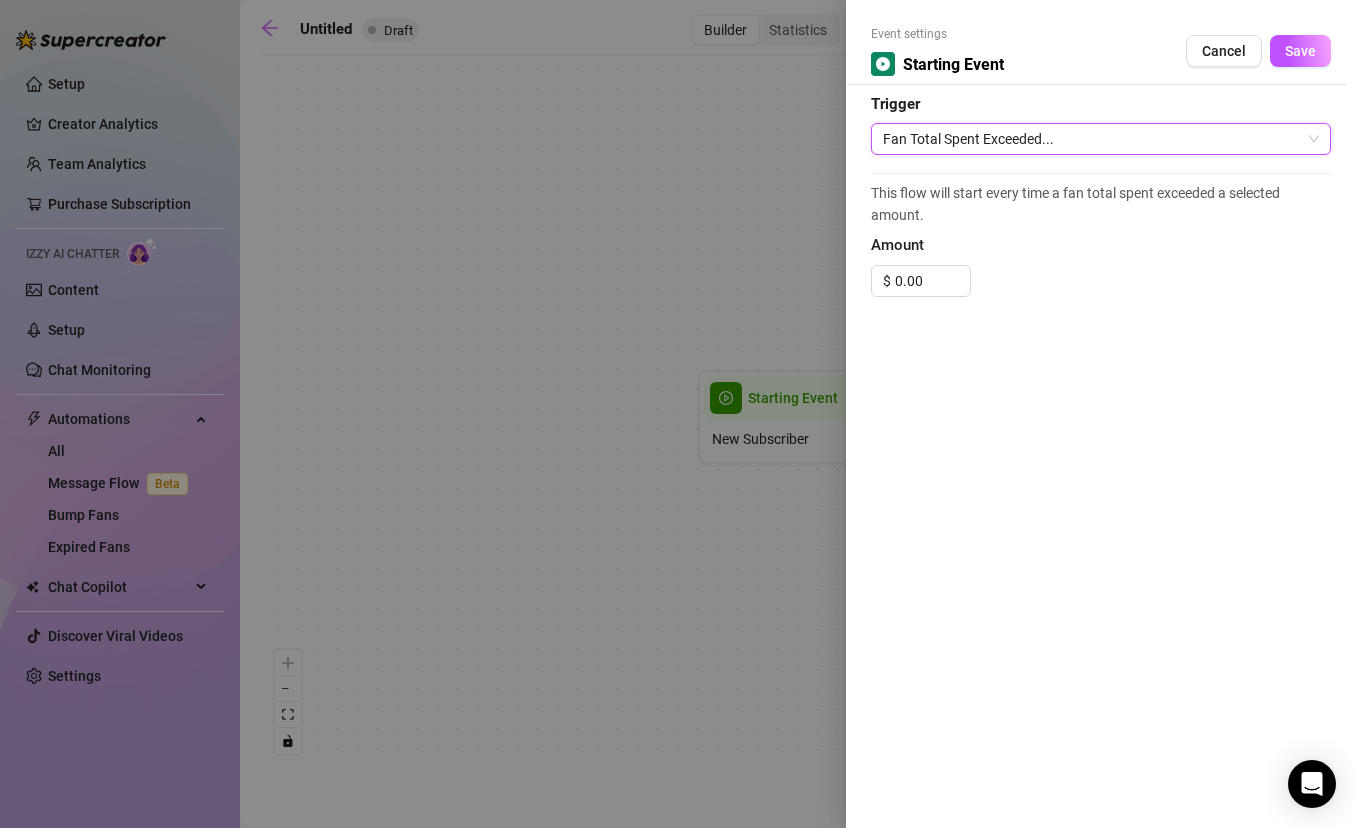 click on "Event settings Starting Event Cancel Save" at bounding box center [1101, 55] 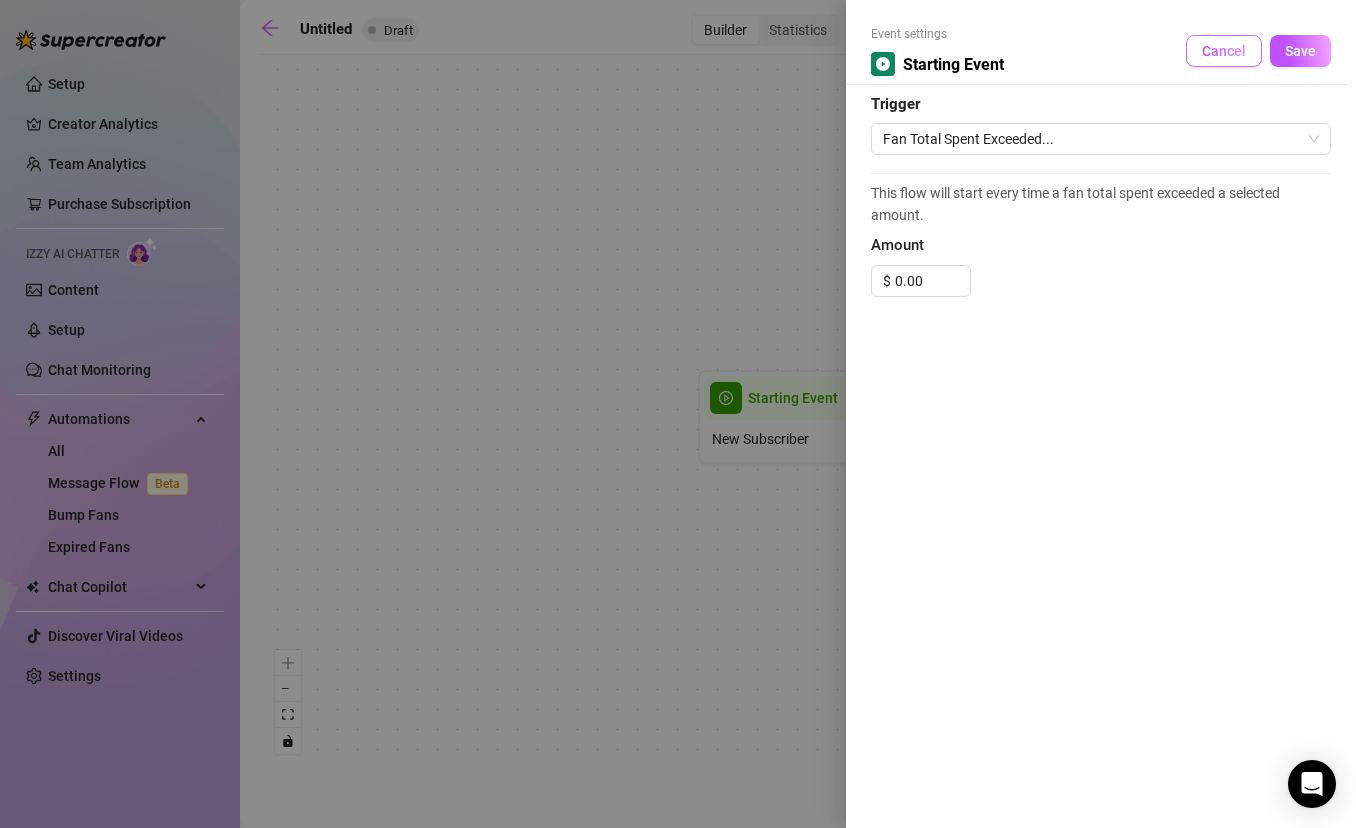 click on "Cancel" at bounding box center [1224, 51] 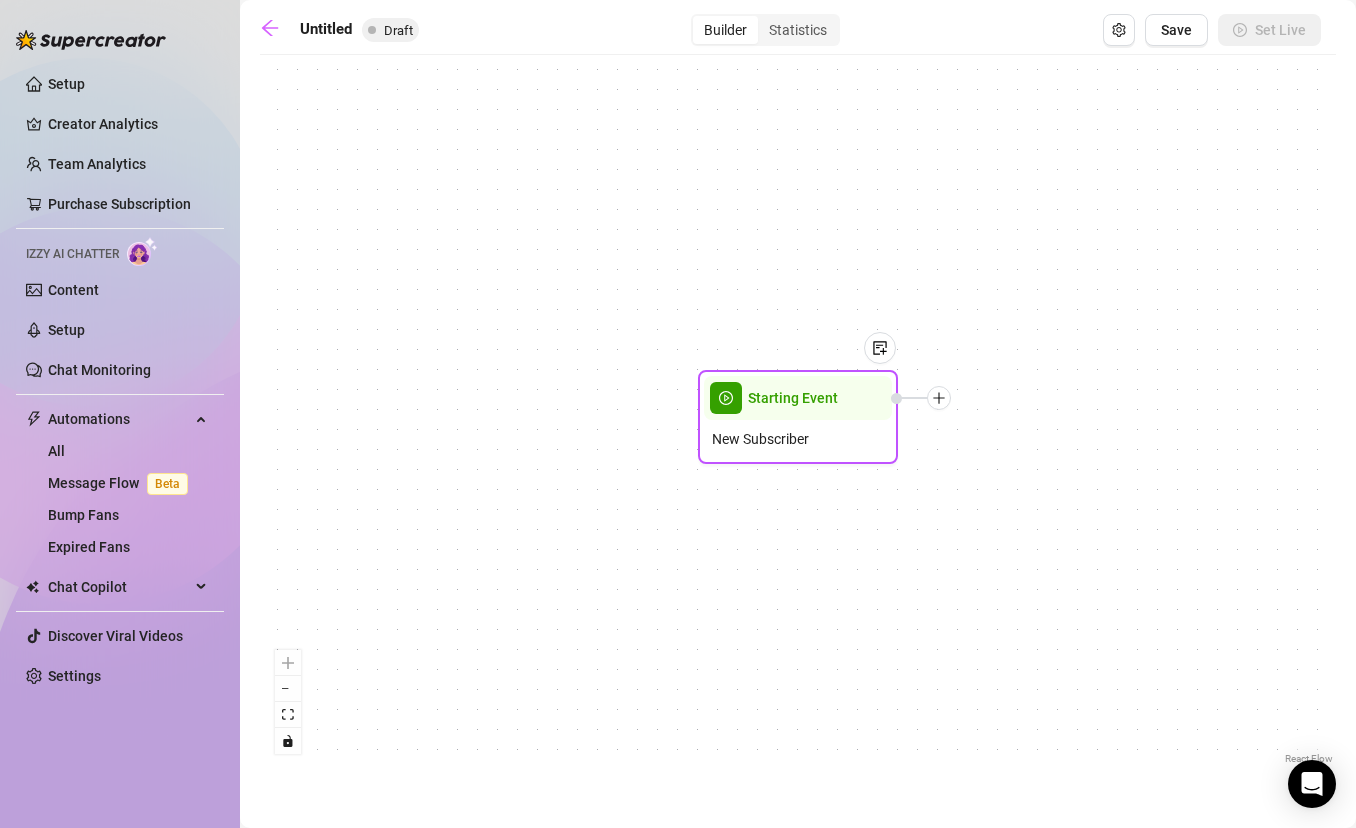 click on "Starting Event" at bounding box center (798, 398) 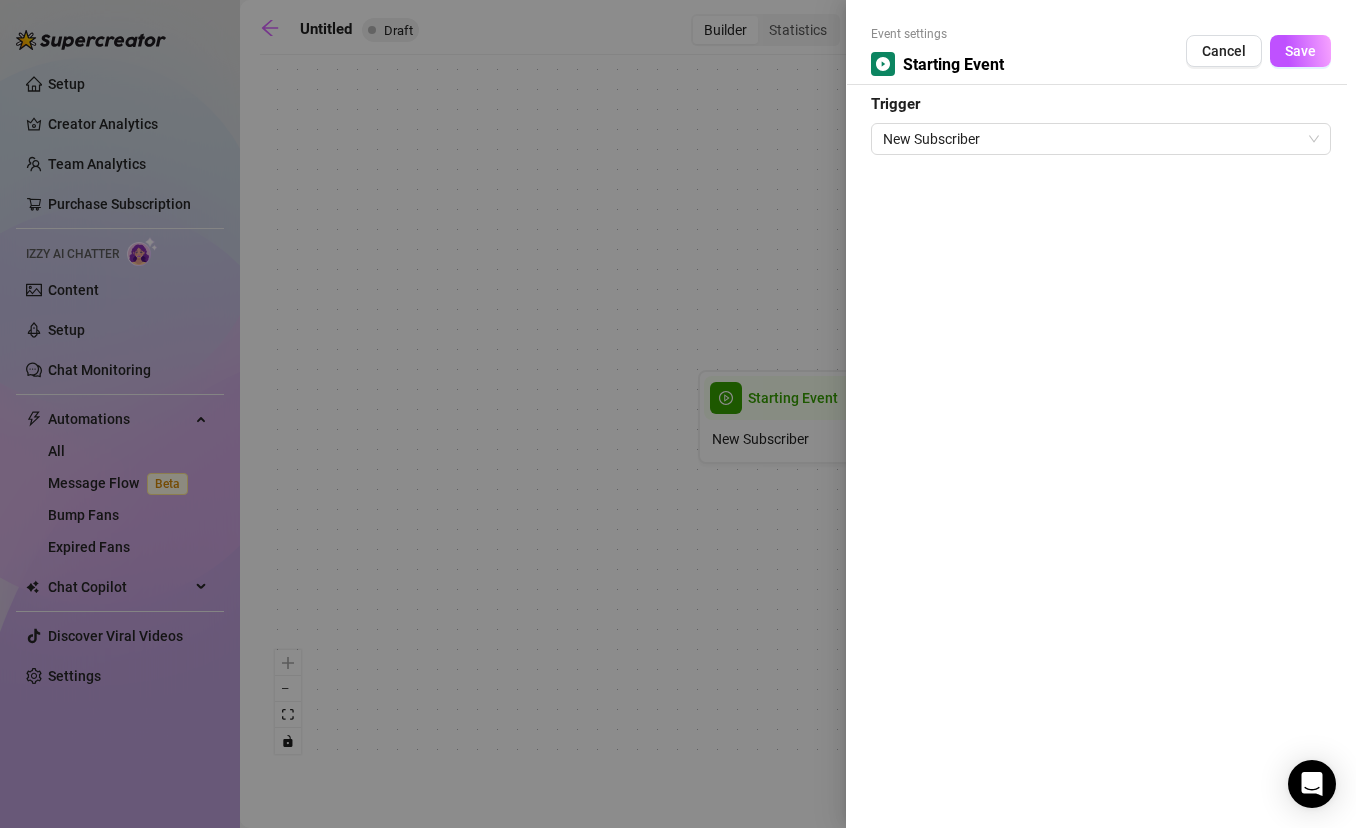click on "Event settings Starting Event Cancel Save Trigger New Subscriber" at bounding box center (1101, 414) 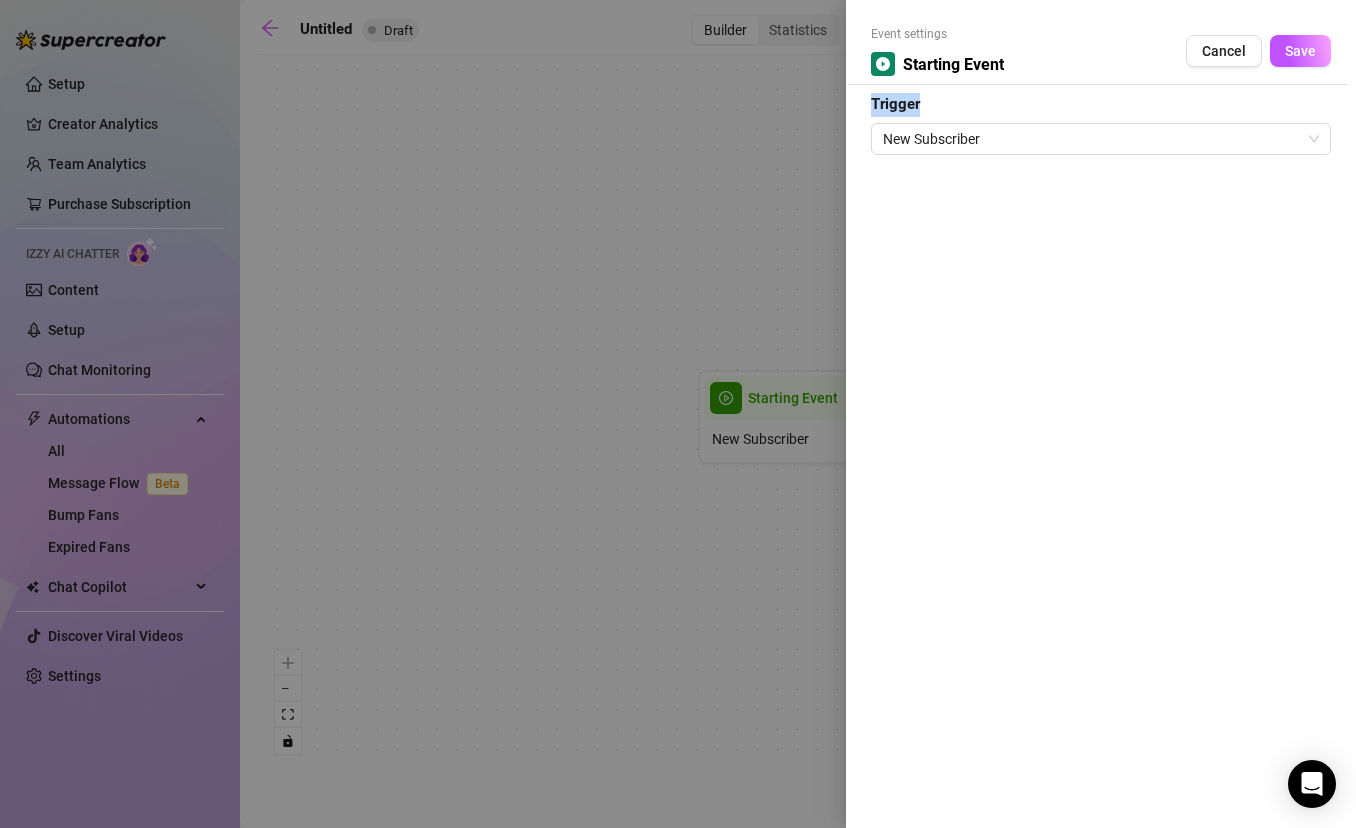click on "Event settings Starting Event Cancel Save Trigger New Subscriber" at bounding box center (1101, 414) 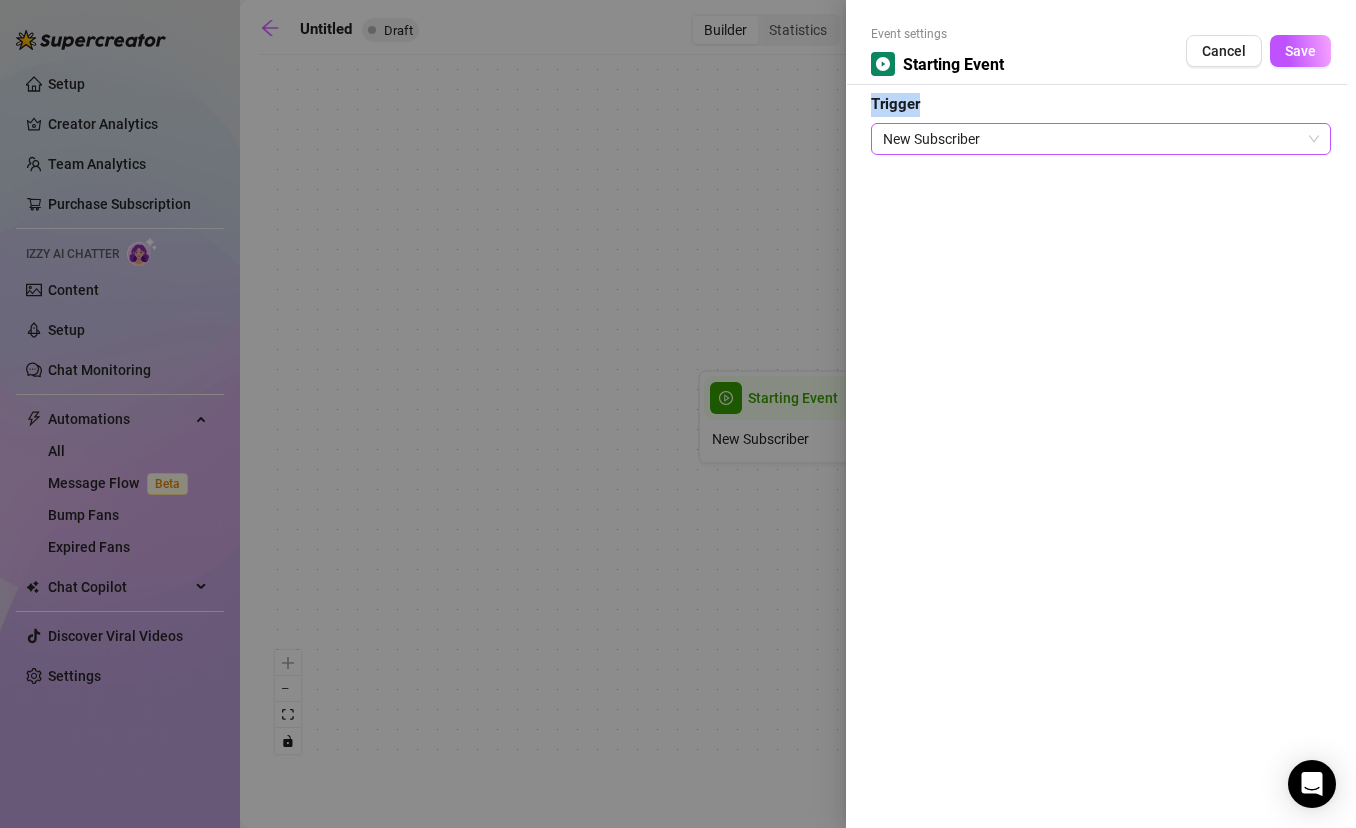 click on "New Subscriber" at bounding box center [1101, 139] 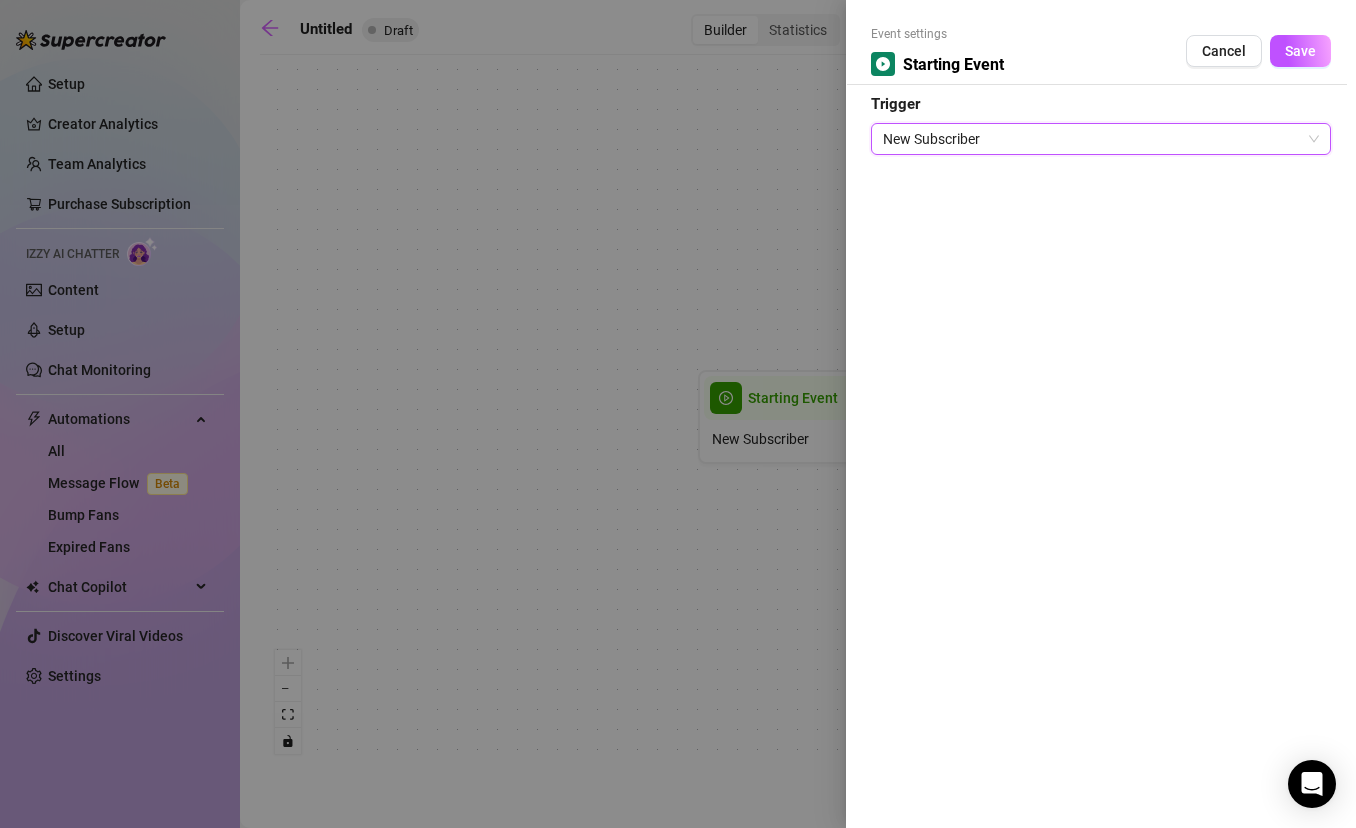 click on "New Subscriber" at bounding box center [1101, 139] 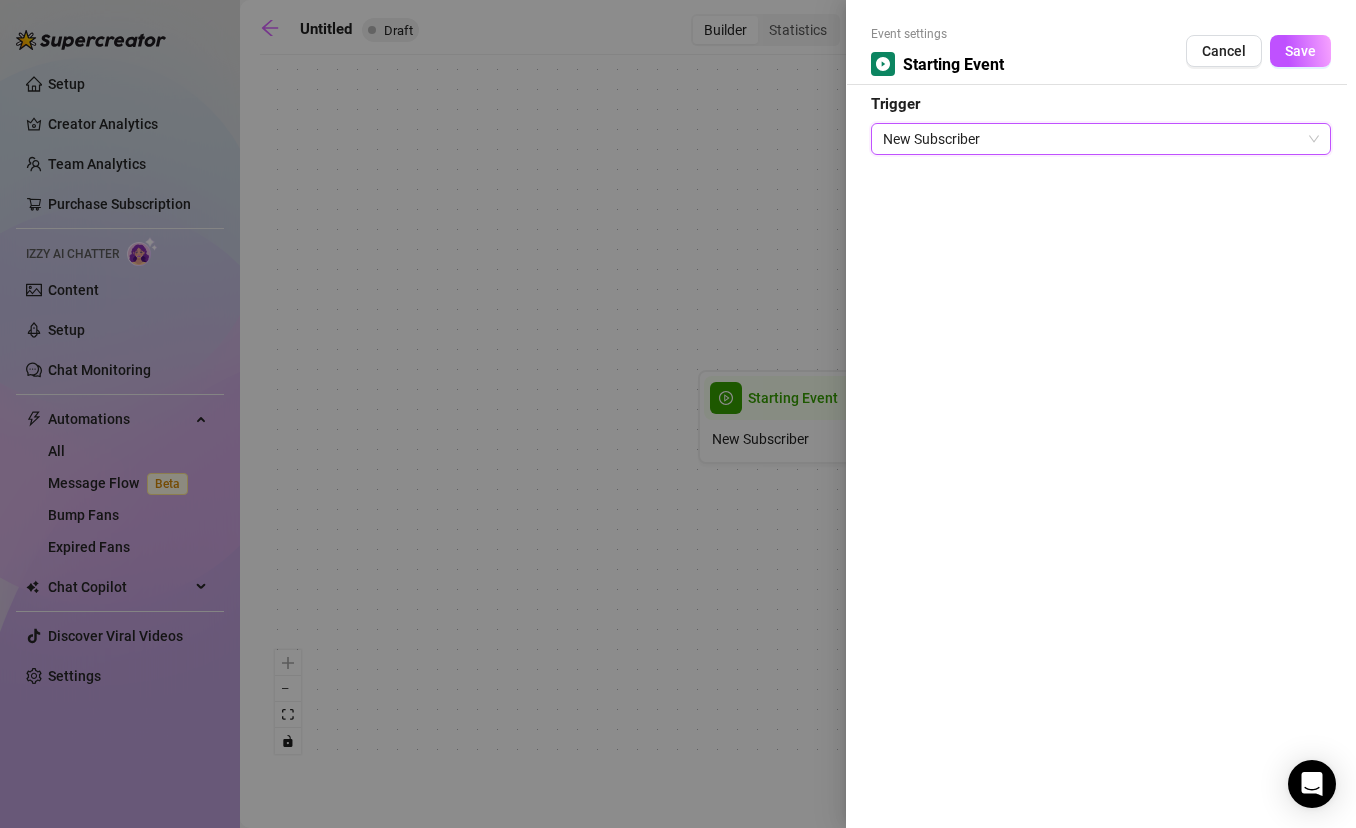 click on "New Subscriber" at bounding box center (1101, 139) 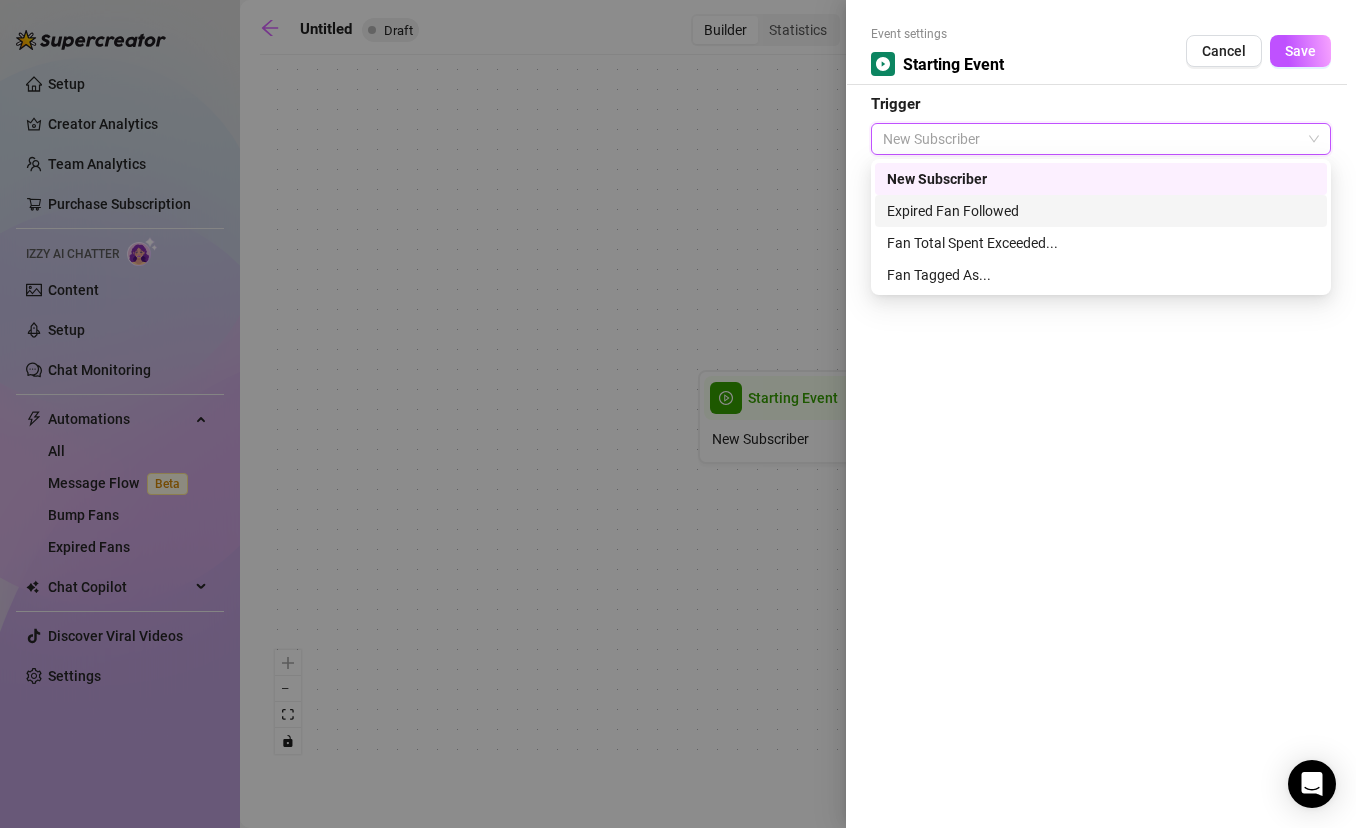 click on "Expired Fan Followed" at bounding box center [1101, 211] 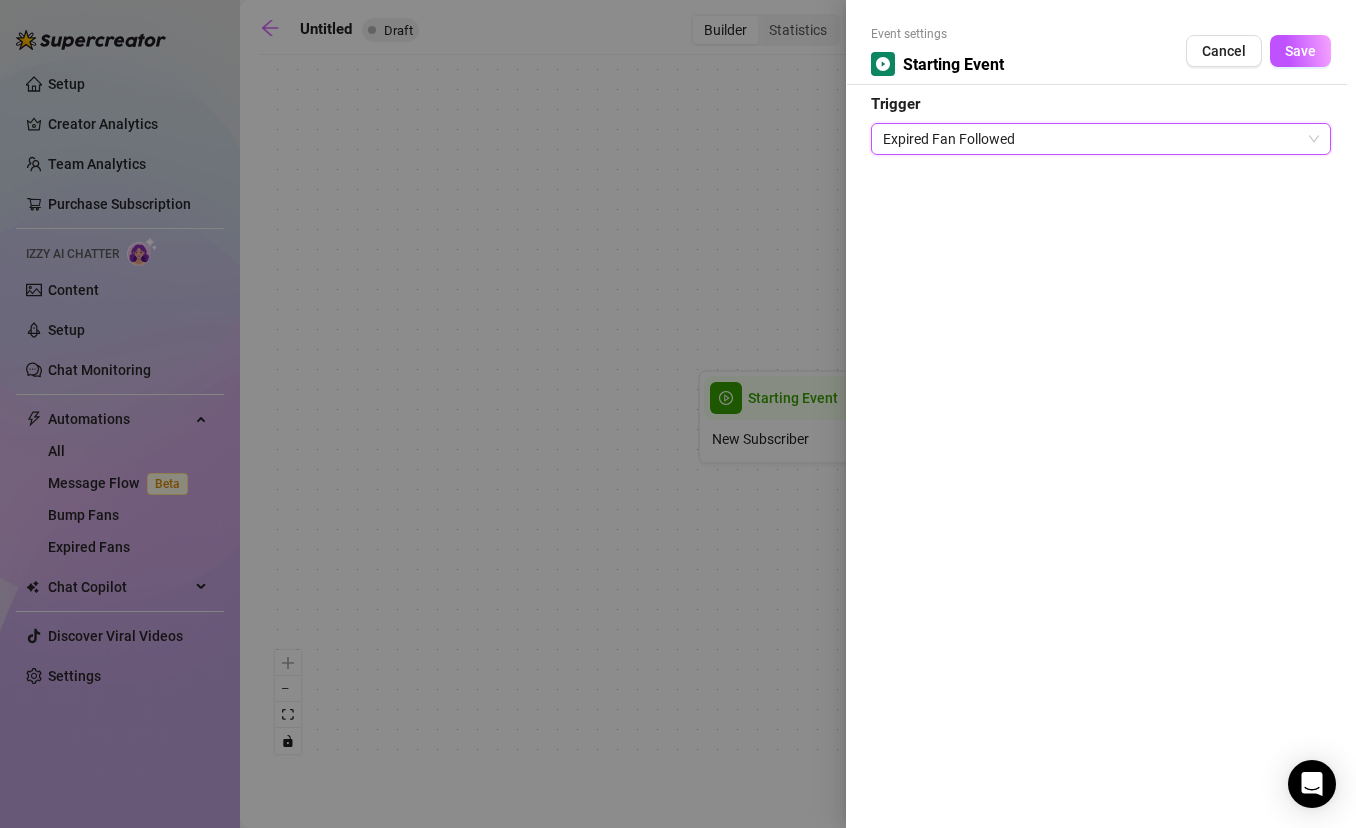 click on "Expired Fan Followed" at bounding box center [1101, 139] 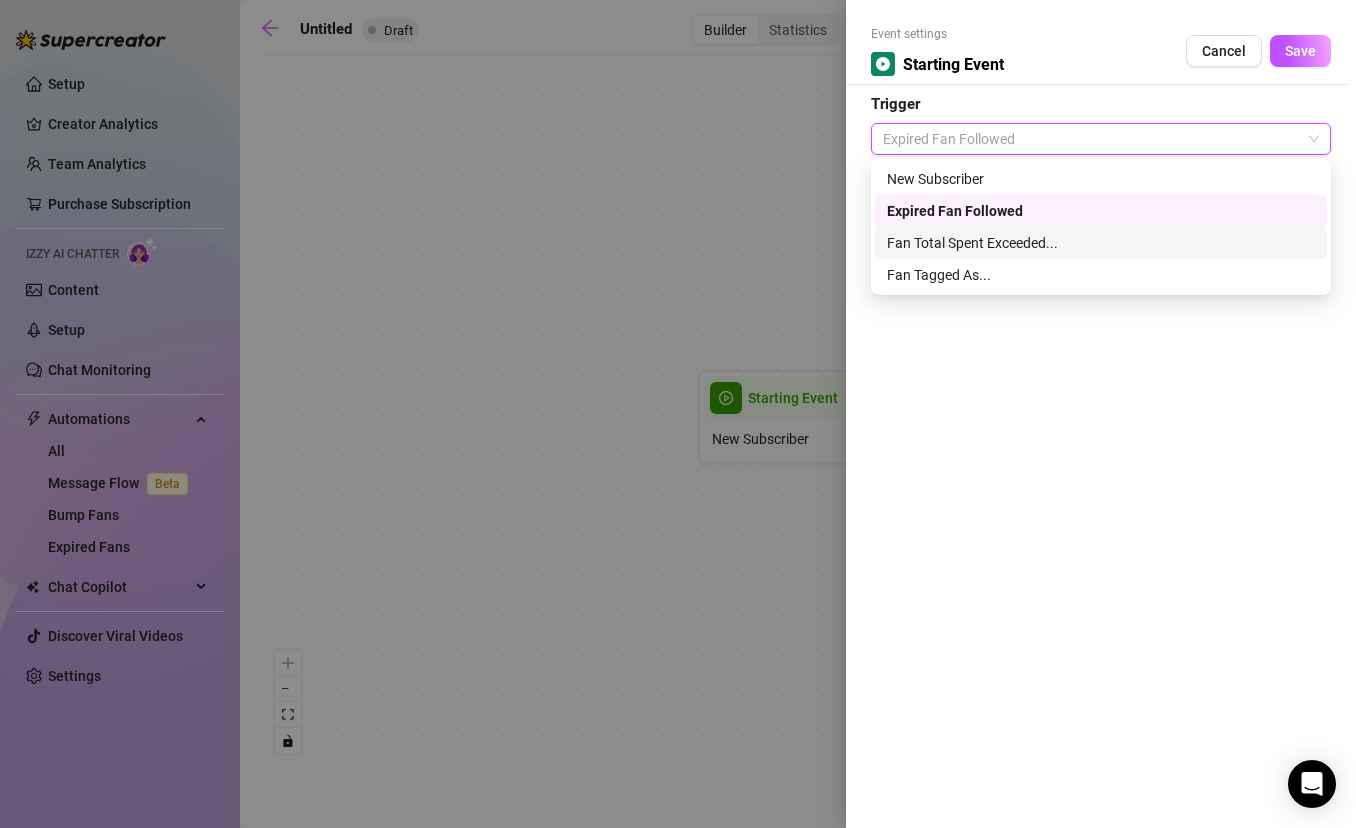 click on "Fan Total Spent Exceeded..." at bounding box center (1101, 243) 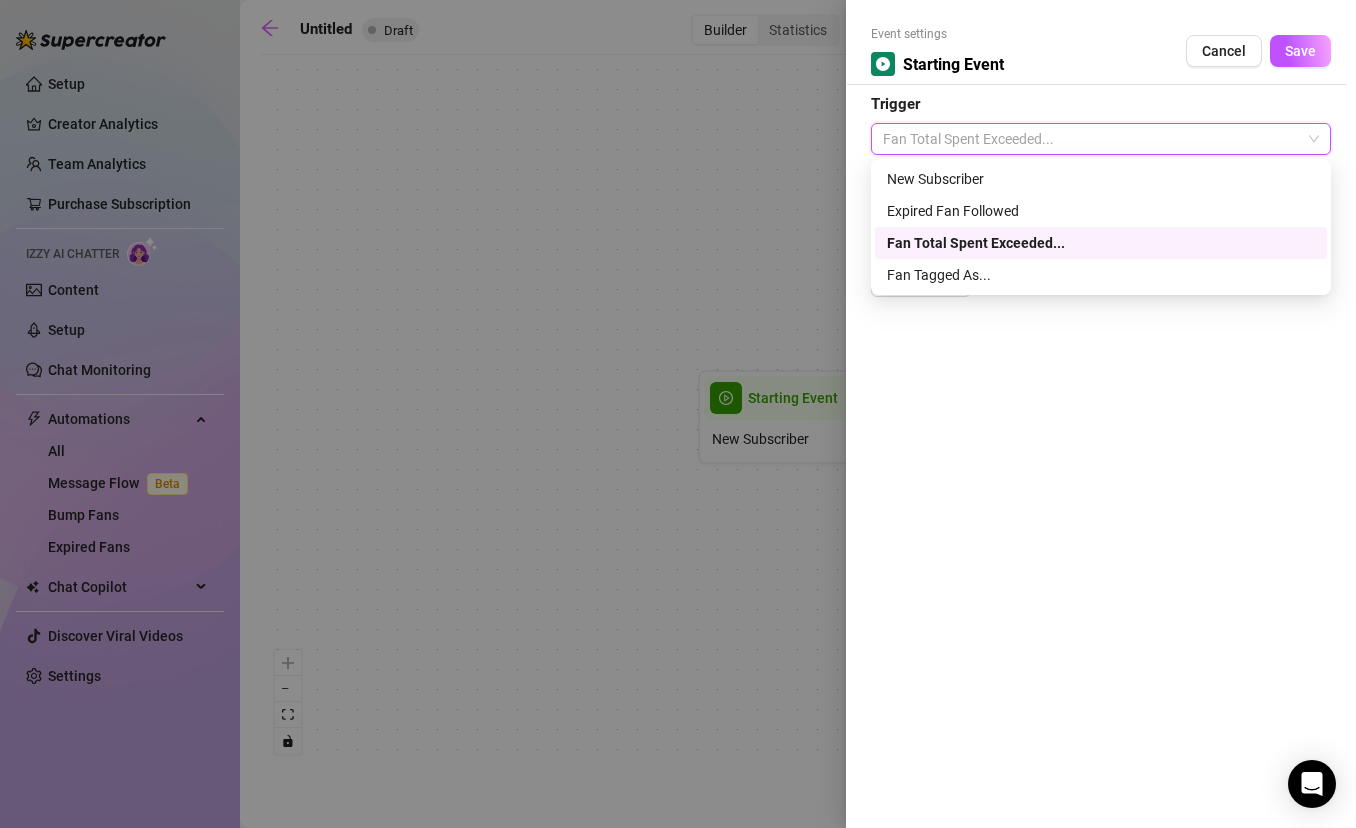 click on "Fan Total Spent Exceeded..." at bounding box center [1101, 139] 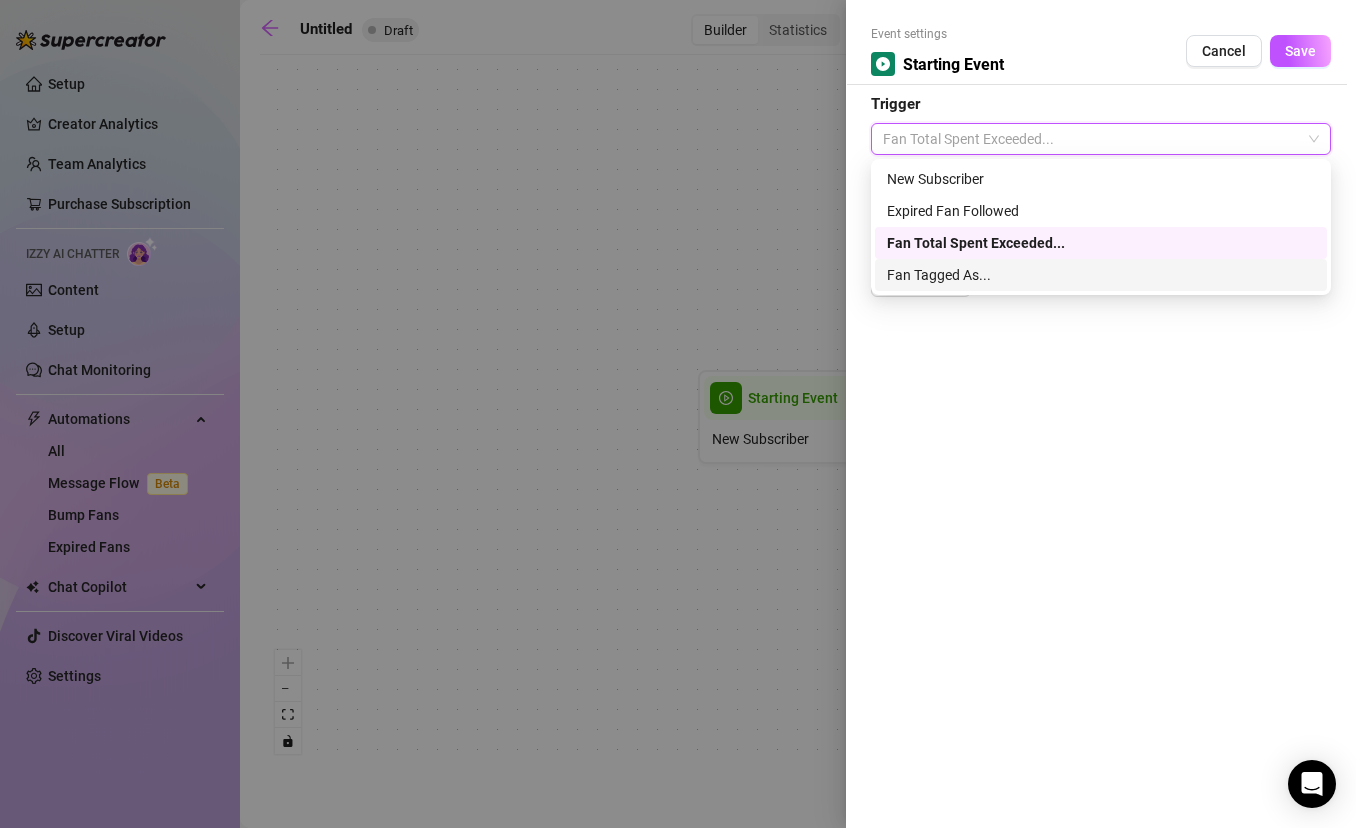 click on "Fan Tagged As..." at bounding box center (1101, 275) 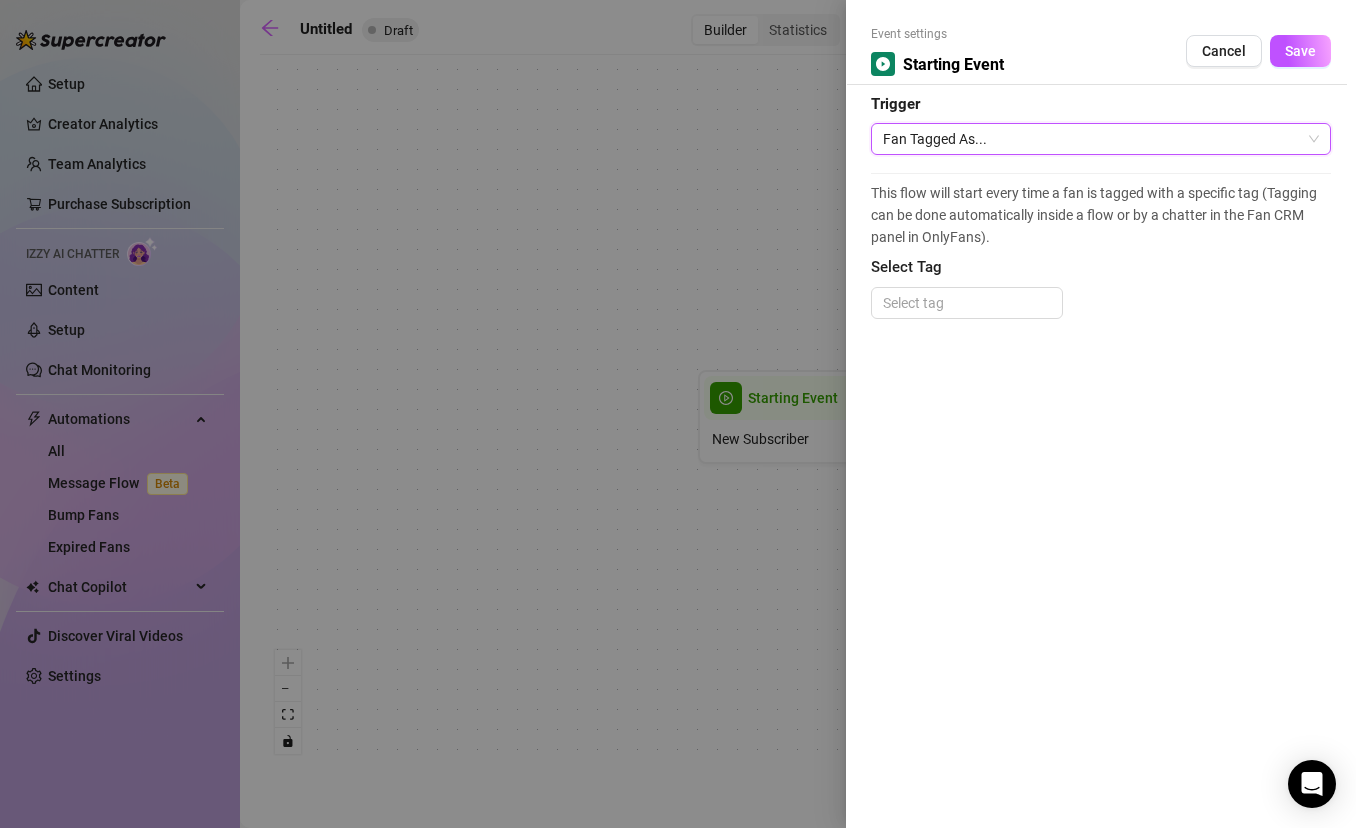 click on "Fan Tagged As..." at bounding box center (1101, 139) 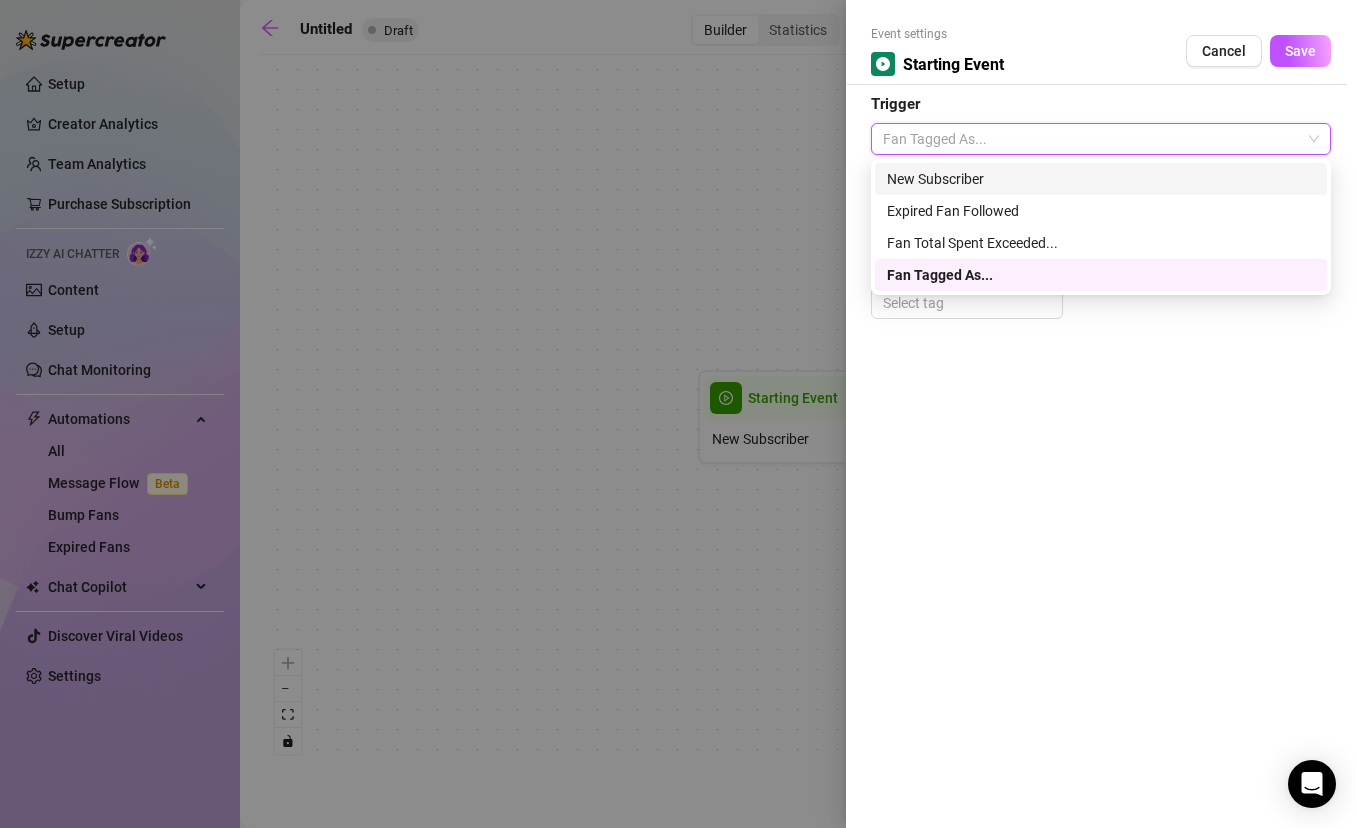 click on "New Subscriber" at bounding box center (1101, 179) 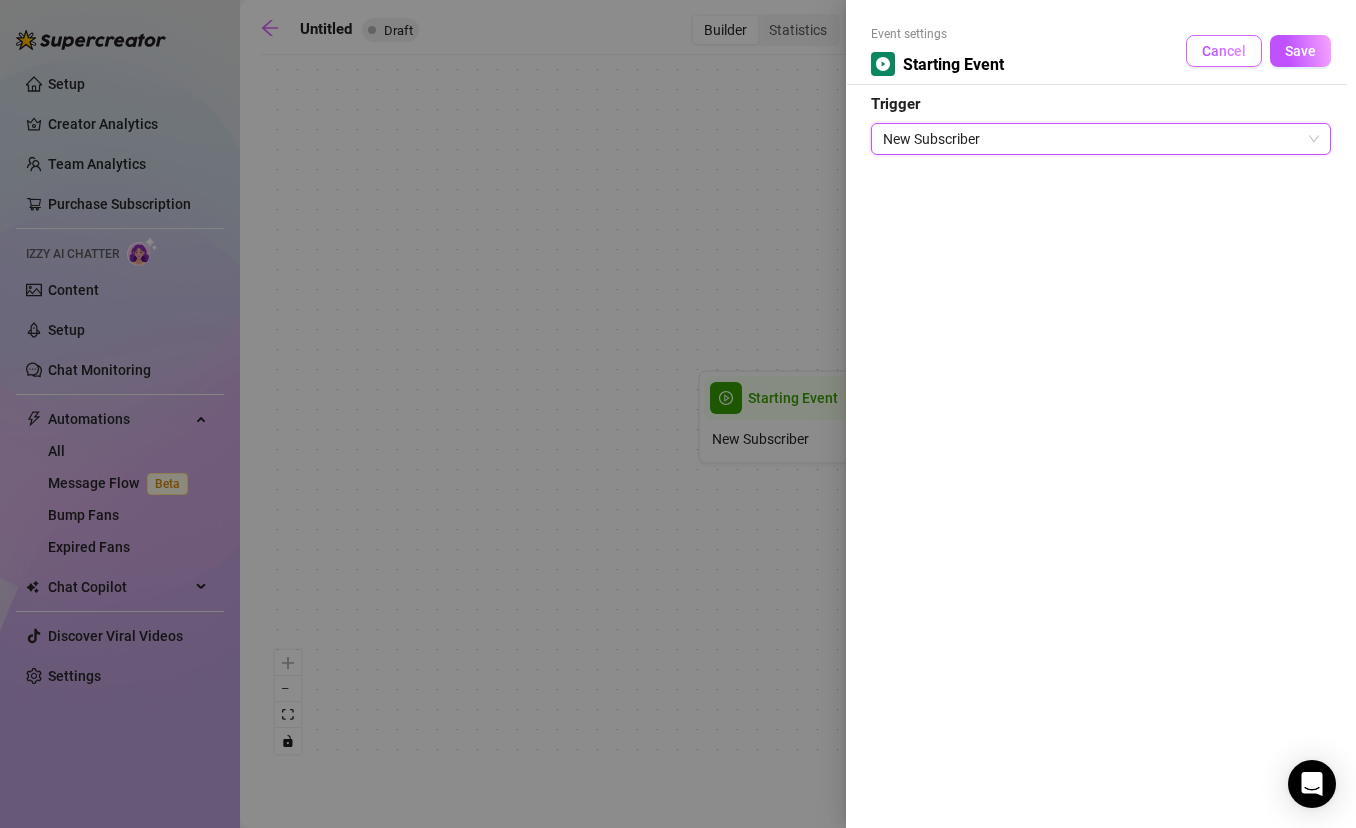 click on "Cancel" at bounding box center [1224, 51] 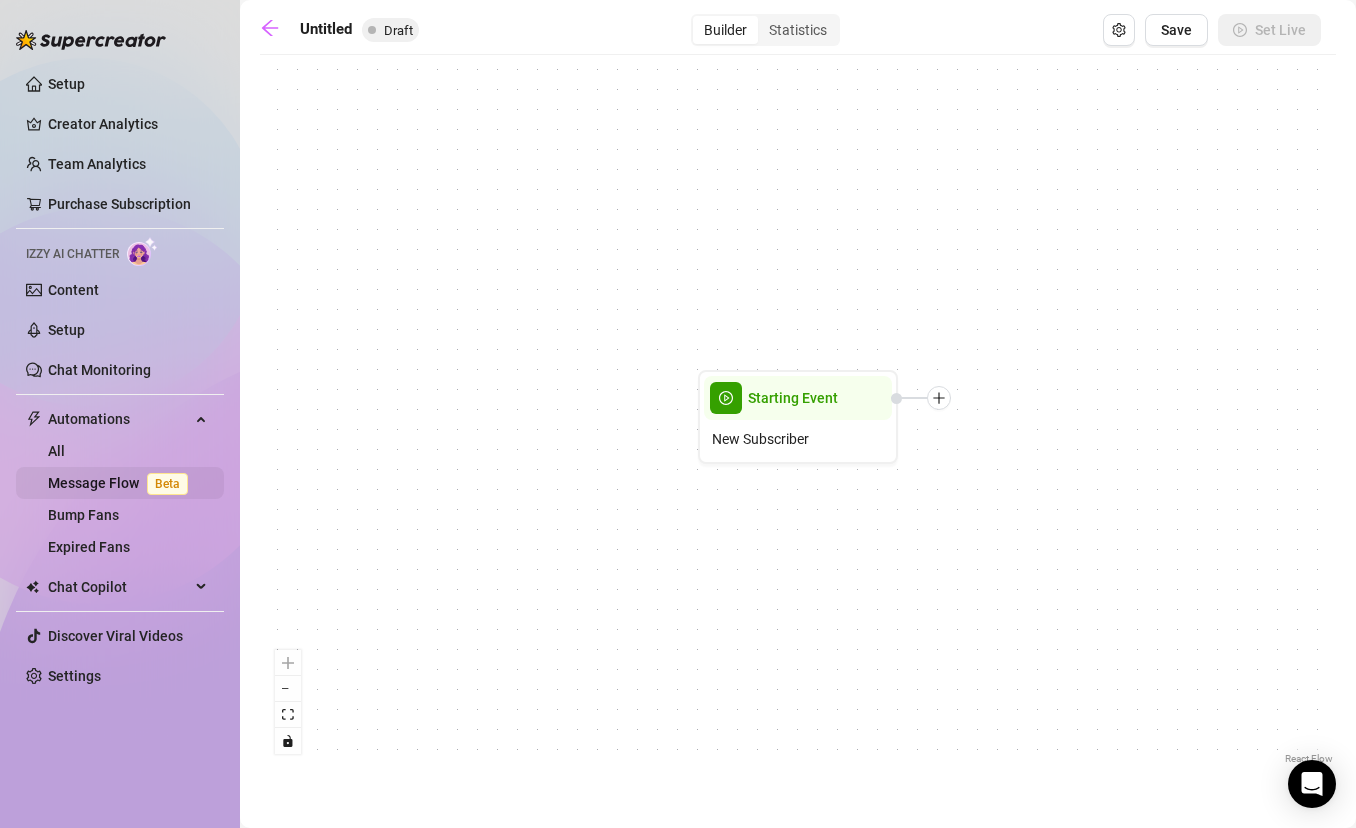 click on "Message Flow Beta" at bounding box center [122, 483] 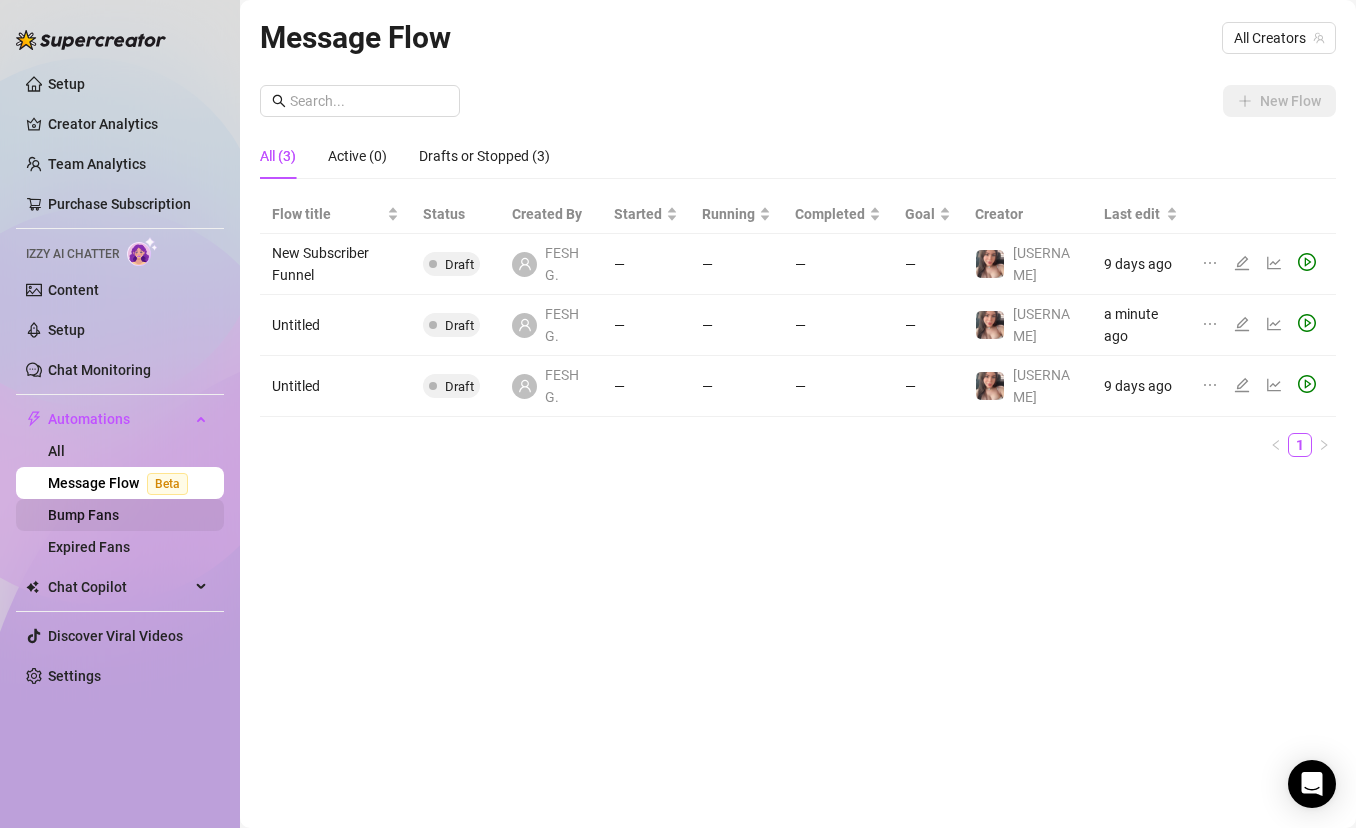 click on "Bump Fans" at bounding box center [83, 515] 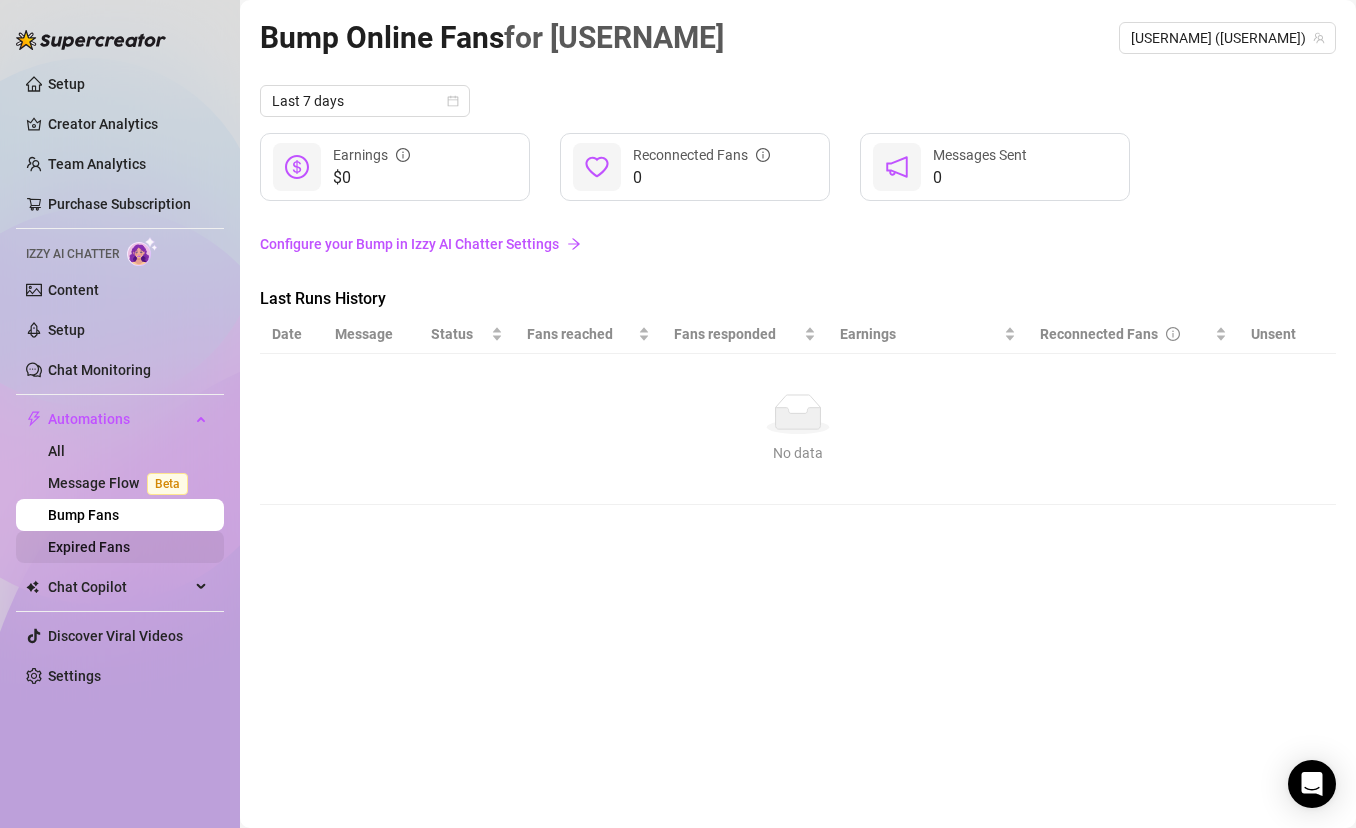 click on "Expired Fans" at bounding box center (89, 547) 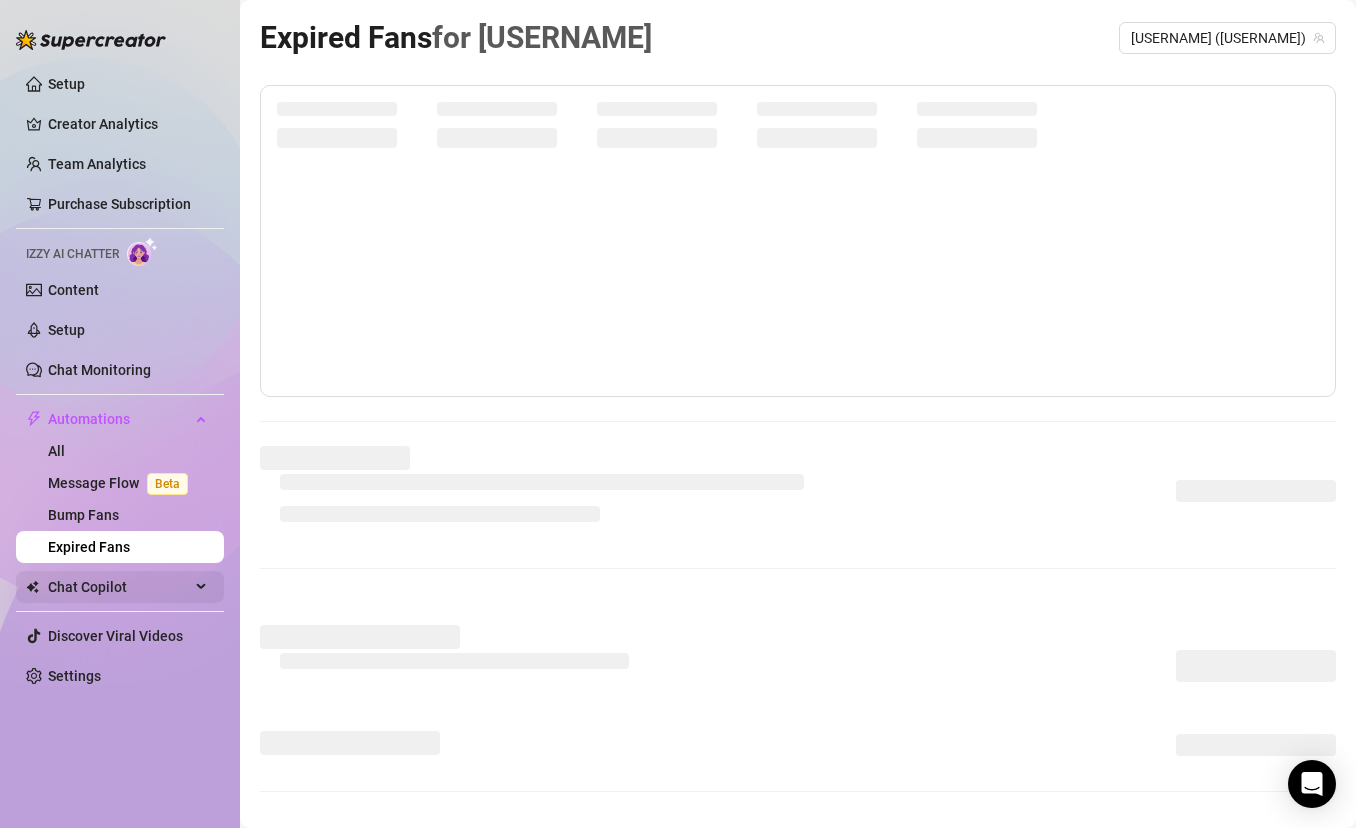 click on "Chat Copilot" at bounding box center (120, 587) 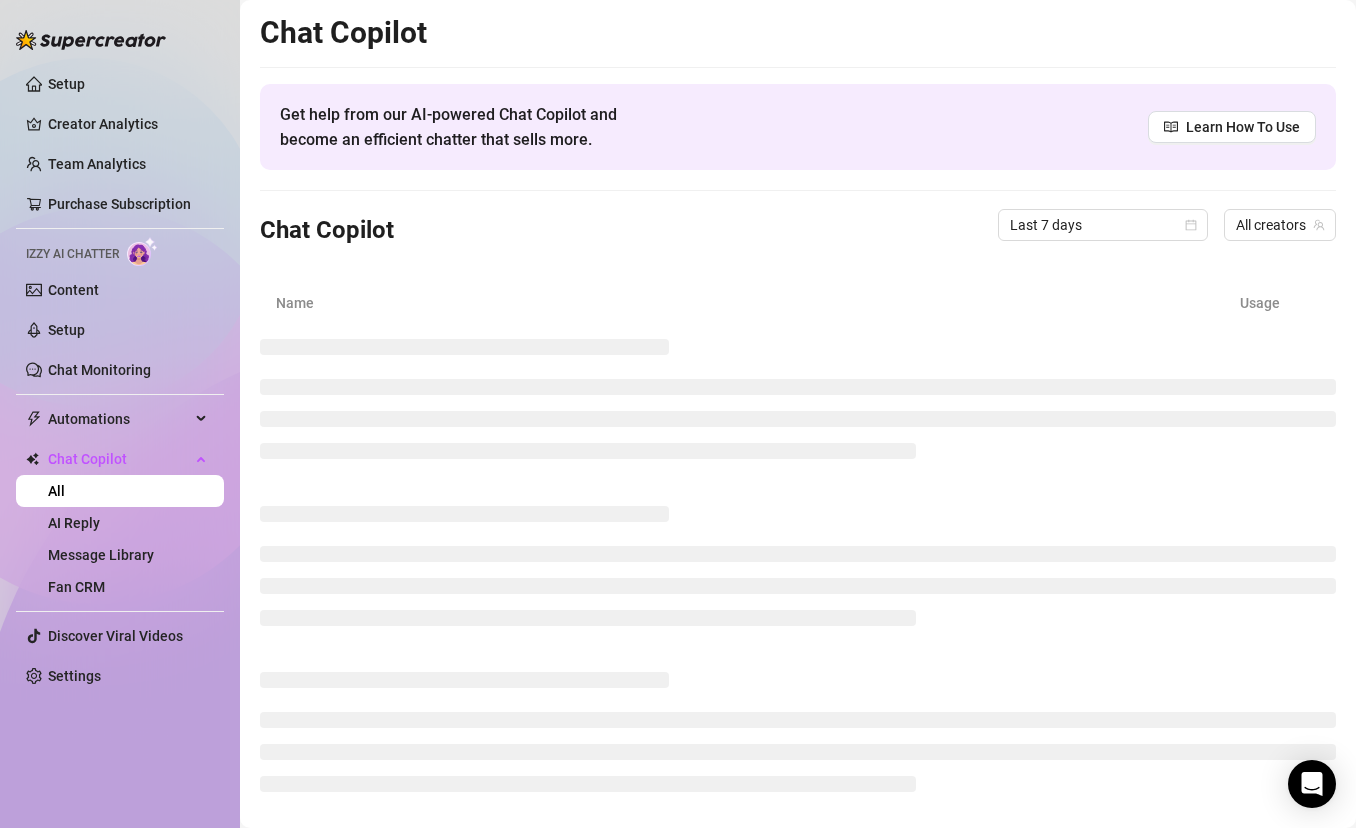 click on "All" at bounding box center [56, 491] 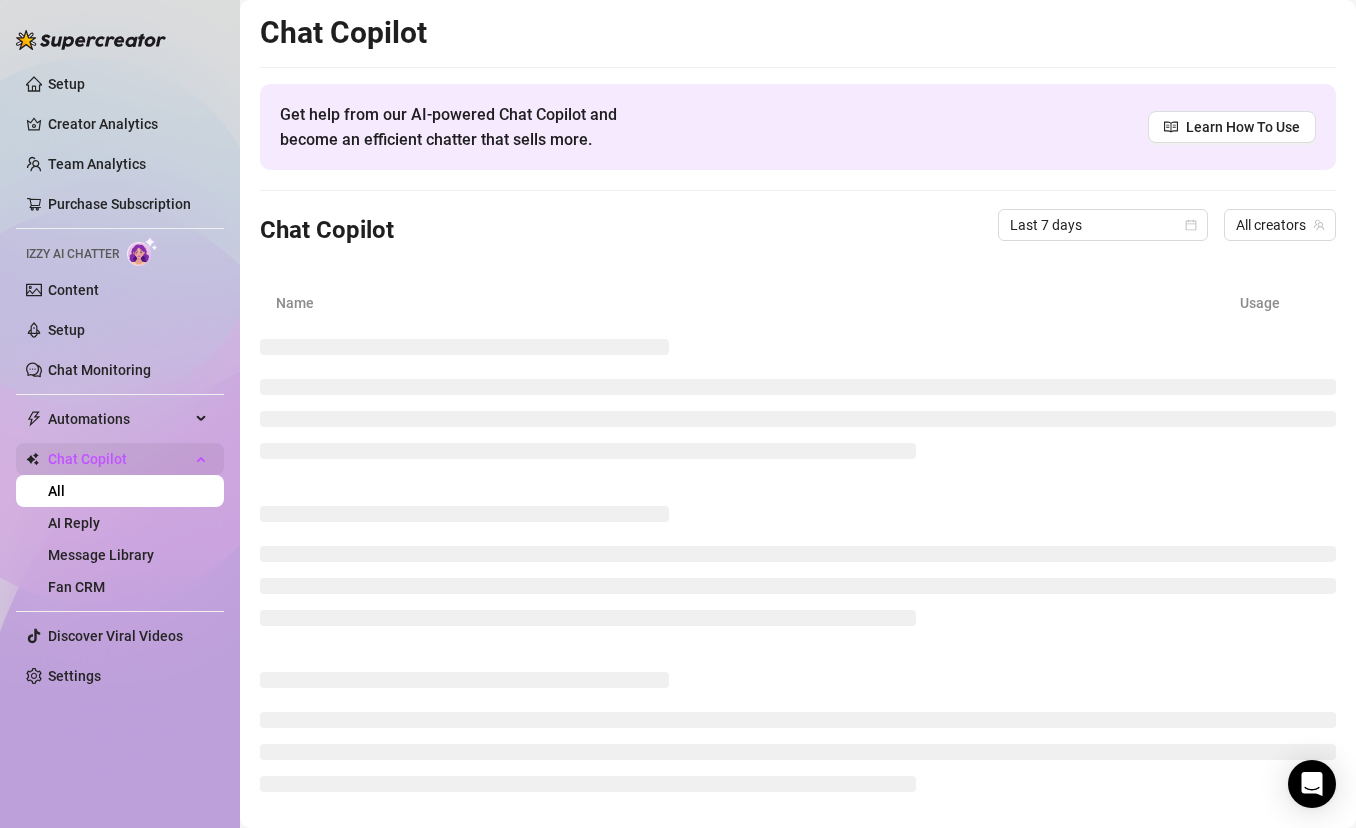 click on "Chat Copilot" at bounding box center [120, 459] 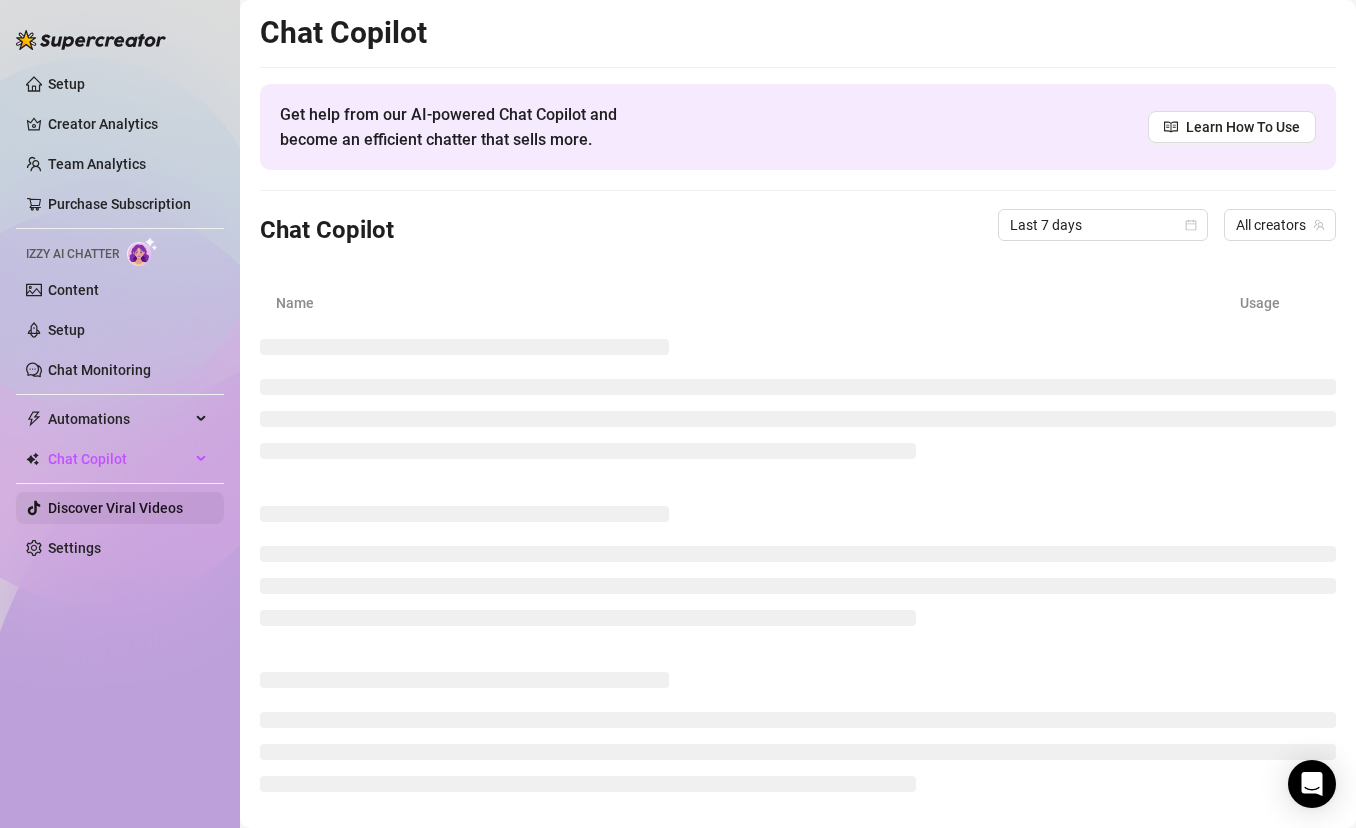 click on "Discover Viral Videos" at bounding box center (115, 508) 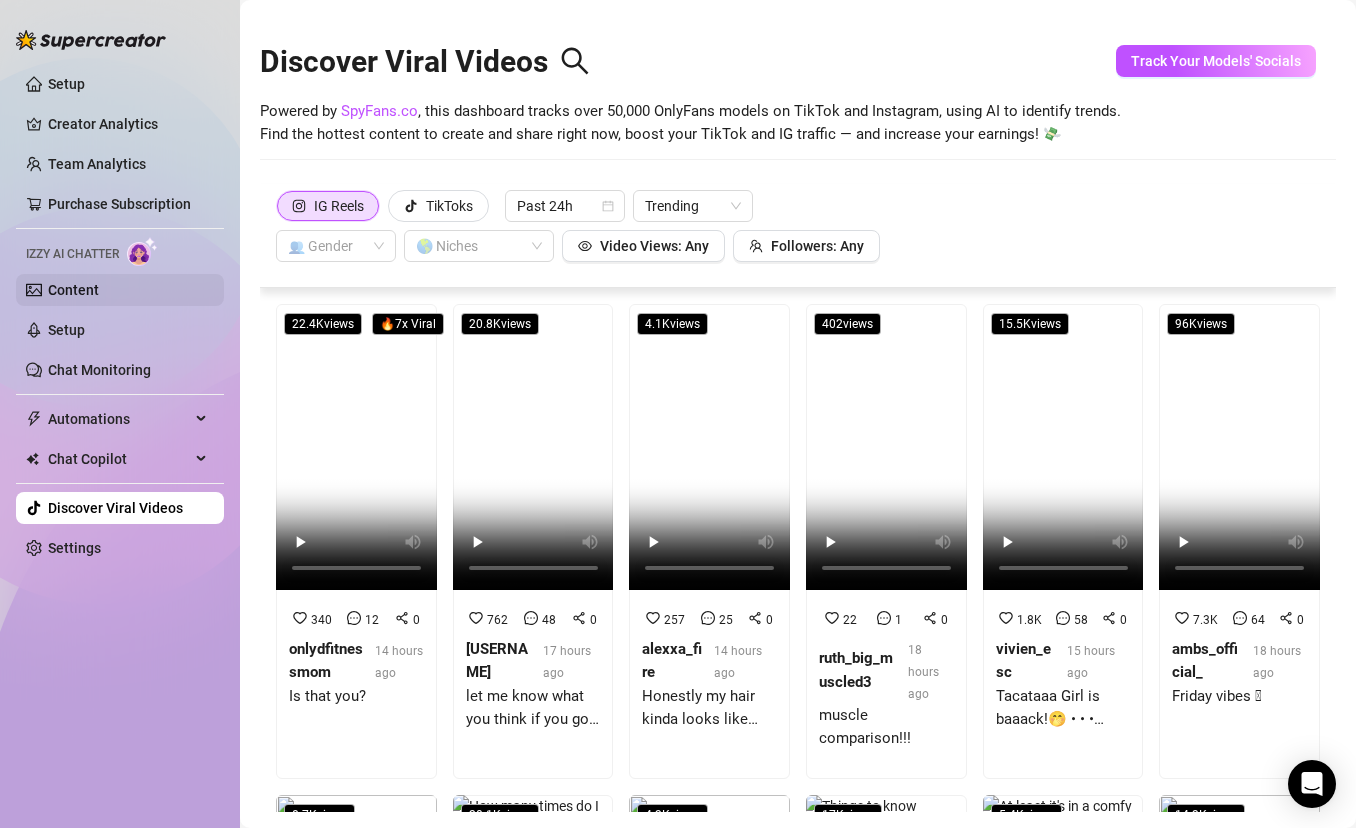 click on "Content" at bounding box center (73, 290) 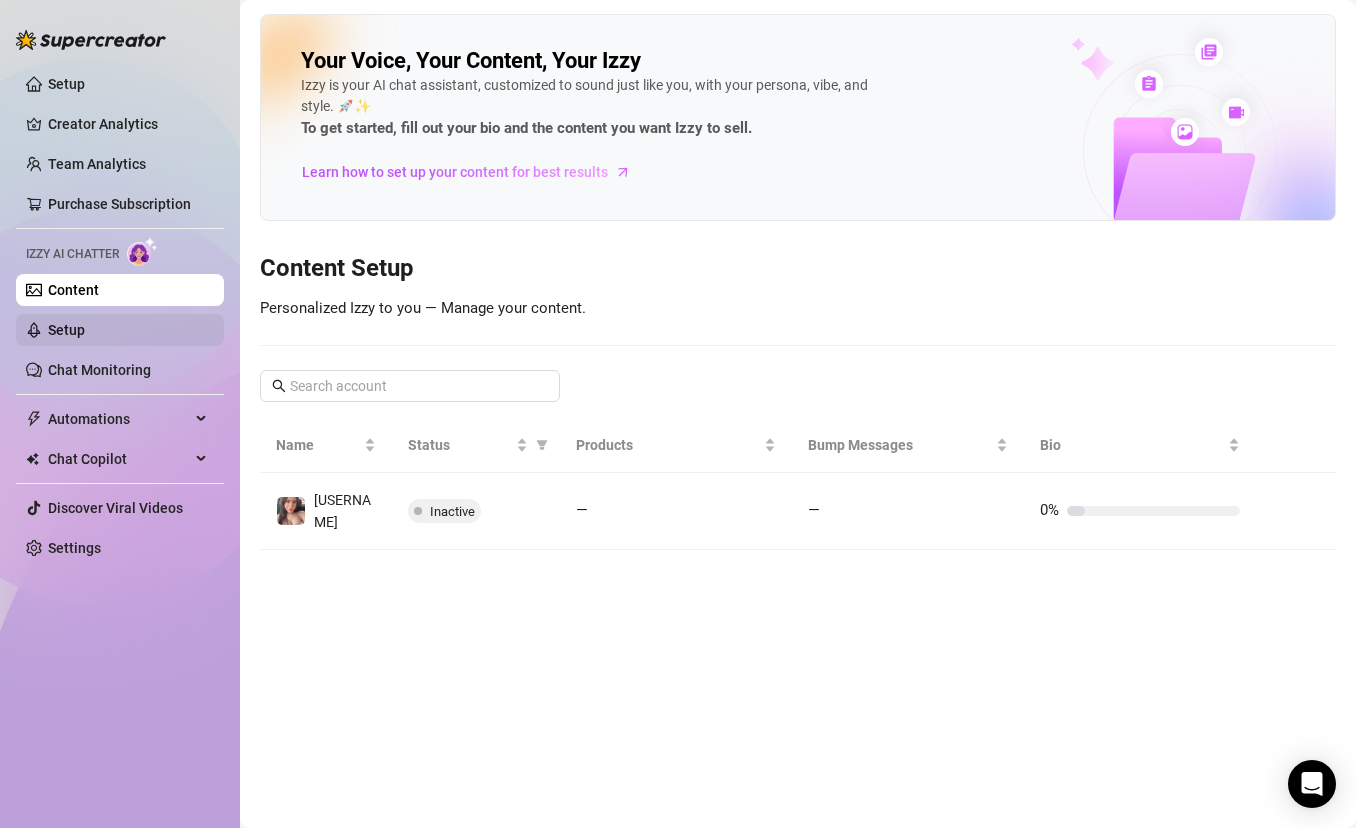 click on "Setup" at bounding box center (66, 330) 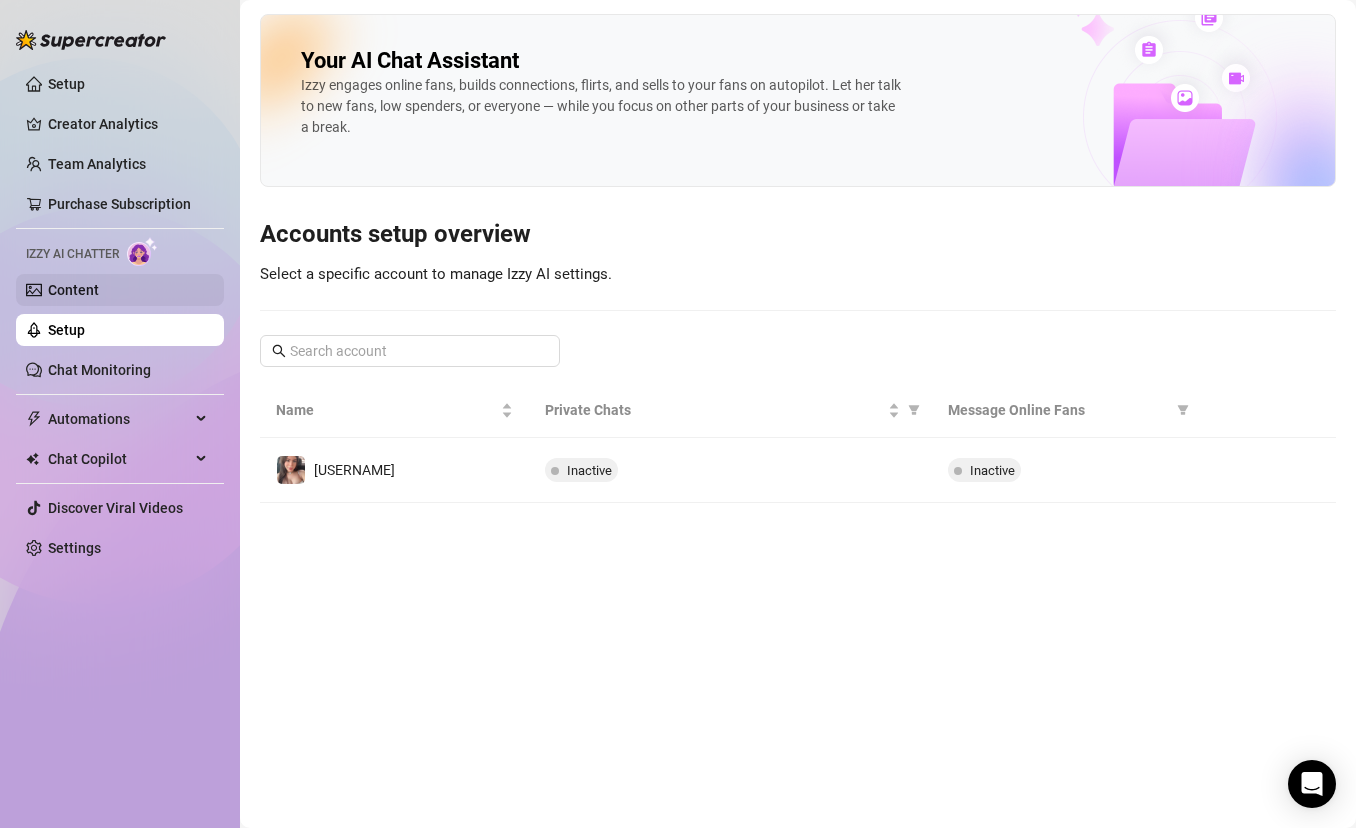 click on "Content" at bounding box center (73, 290) 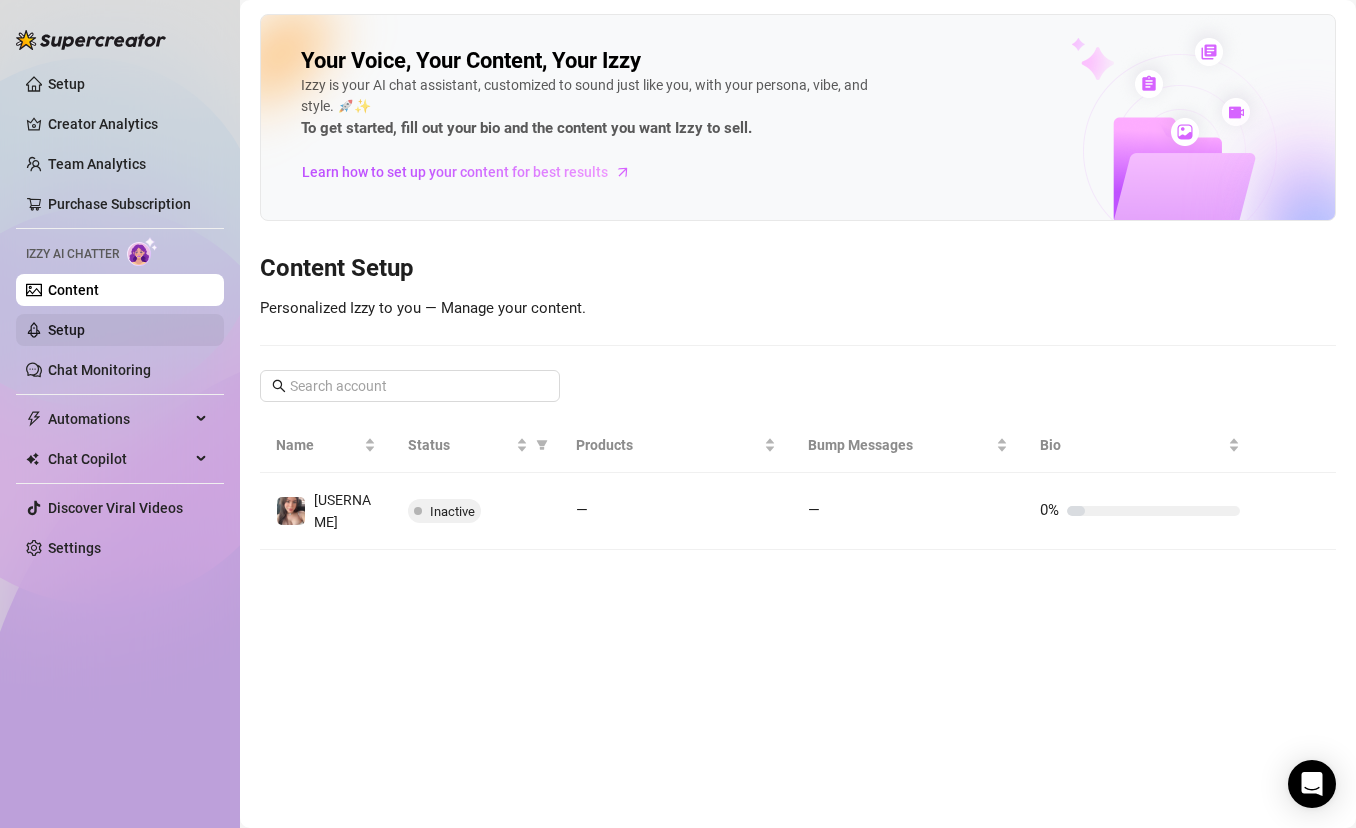 click on "Setup" at bounding box center (66, 330) 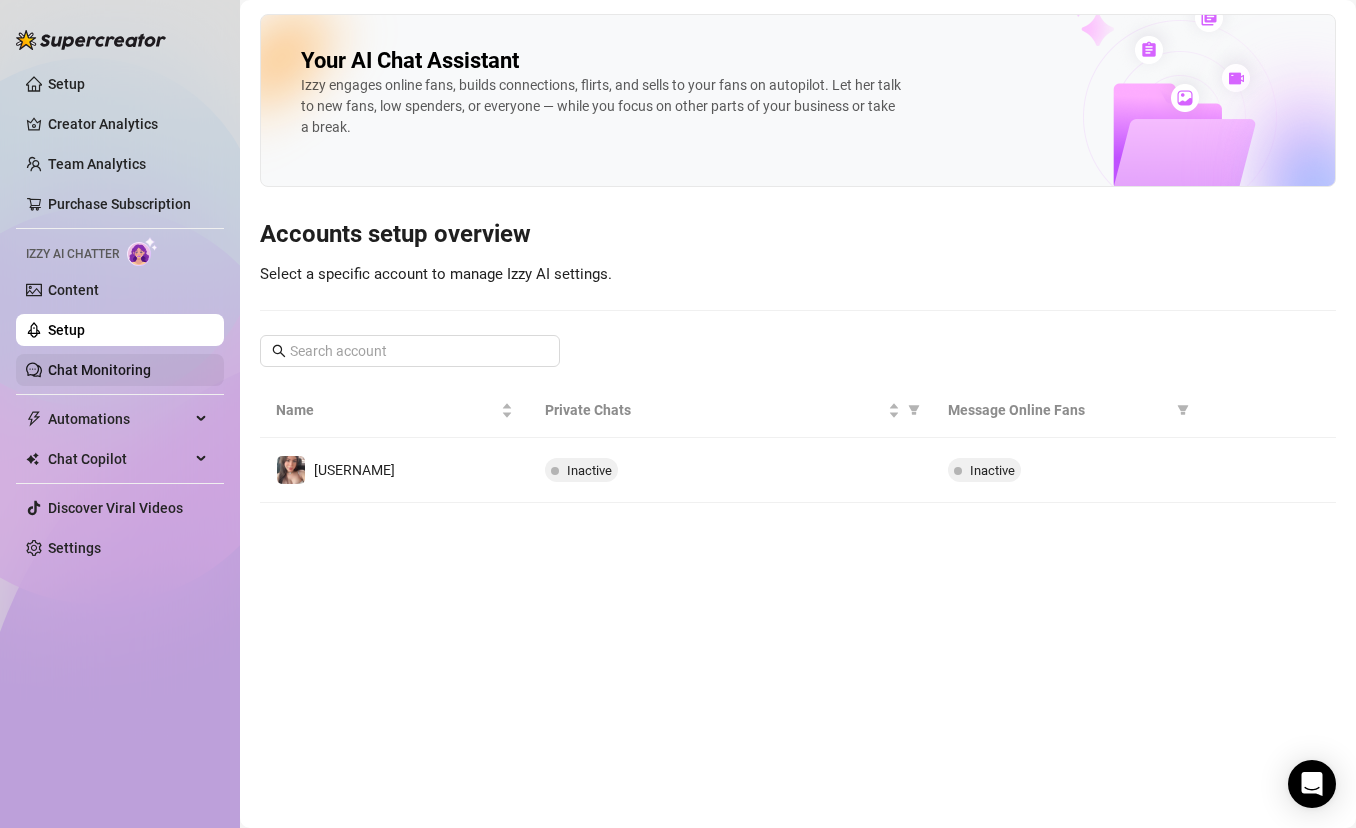 click on "Chat Monitoring" at bounding box center (99, 370) 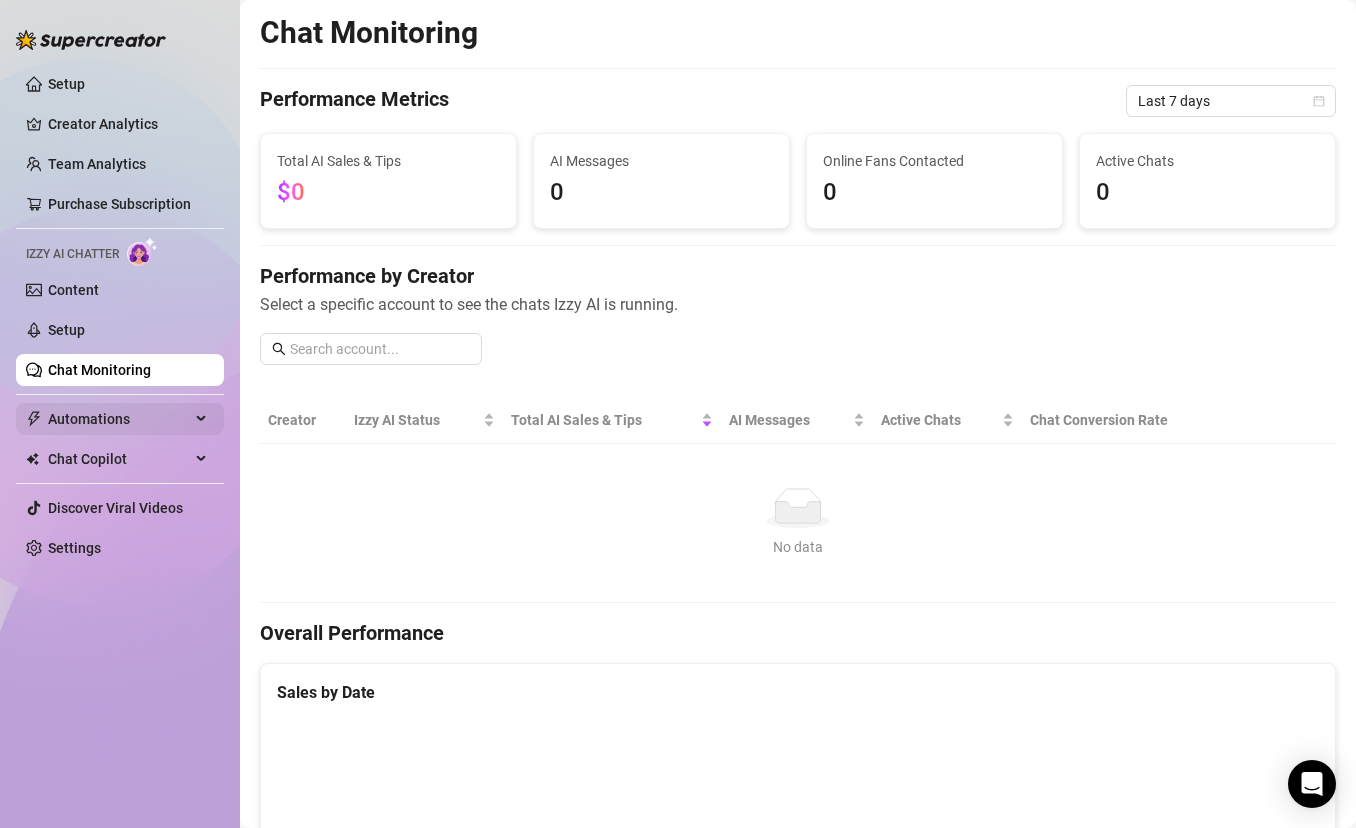 click on "Automations" at bounding box center [119, 419] 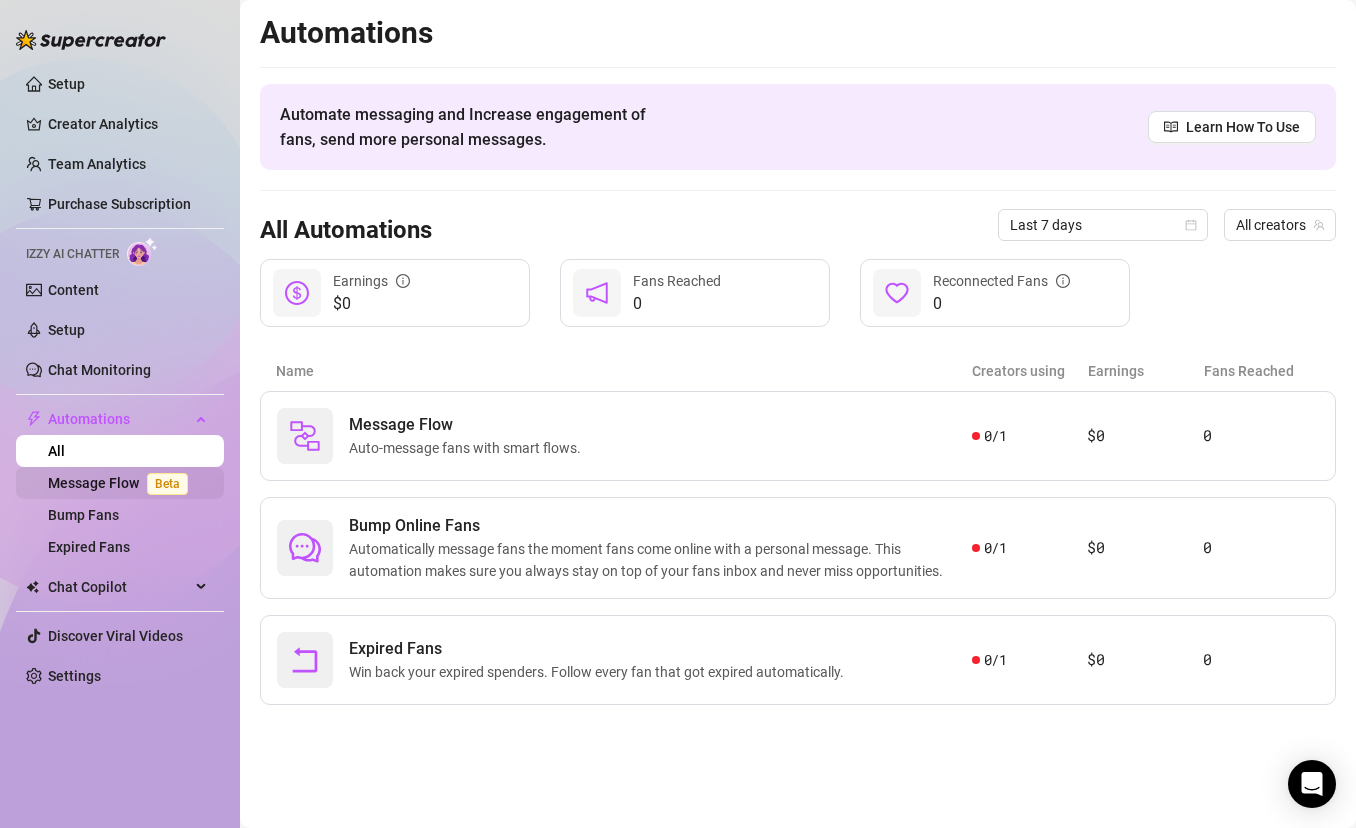 click on "Message Flow Beta" at bounding box center (122, 483) 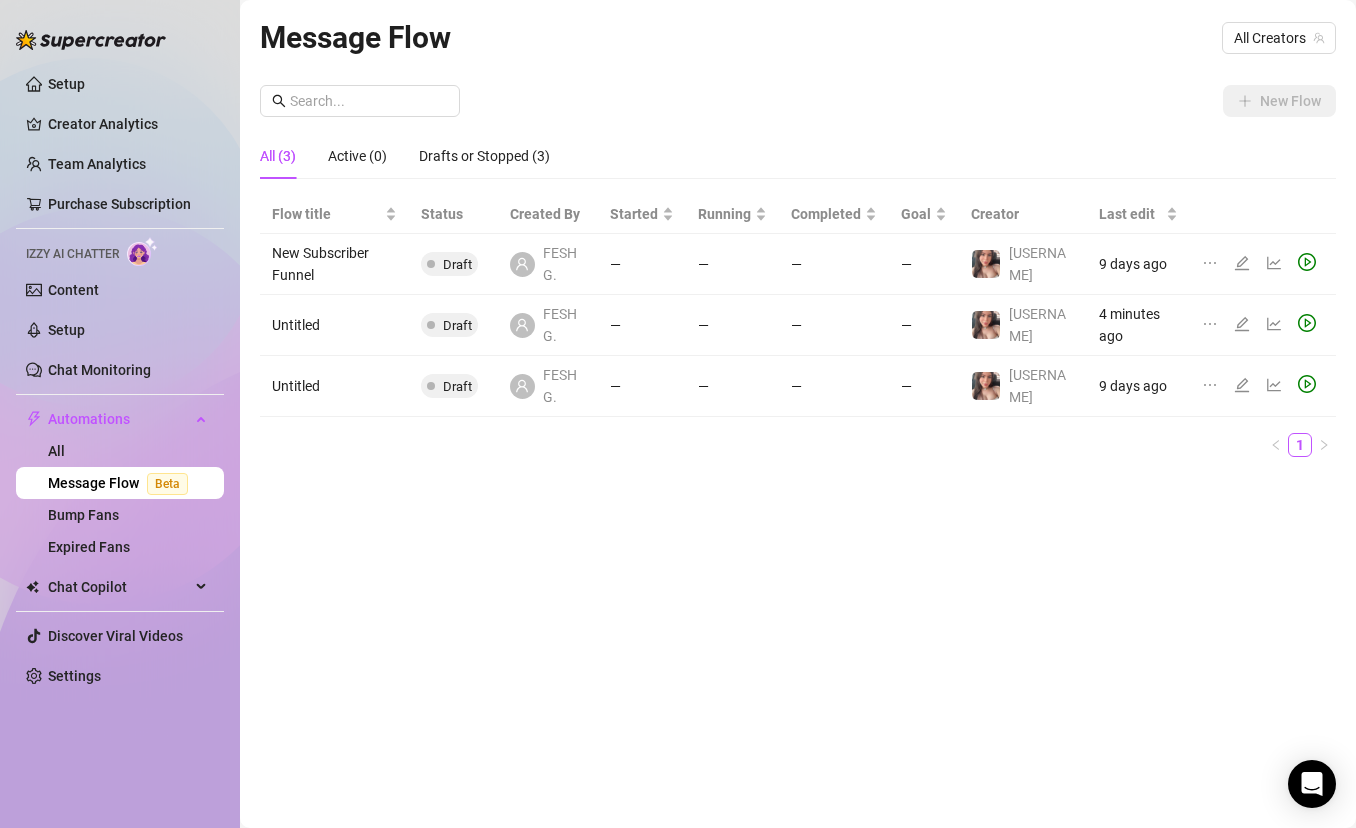 click on "New Subscriber Funnel" at bounding box center [334, 264] 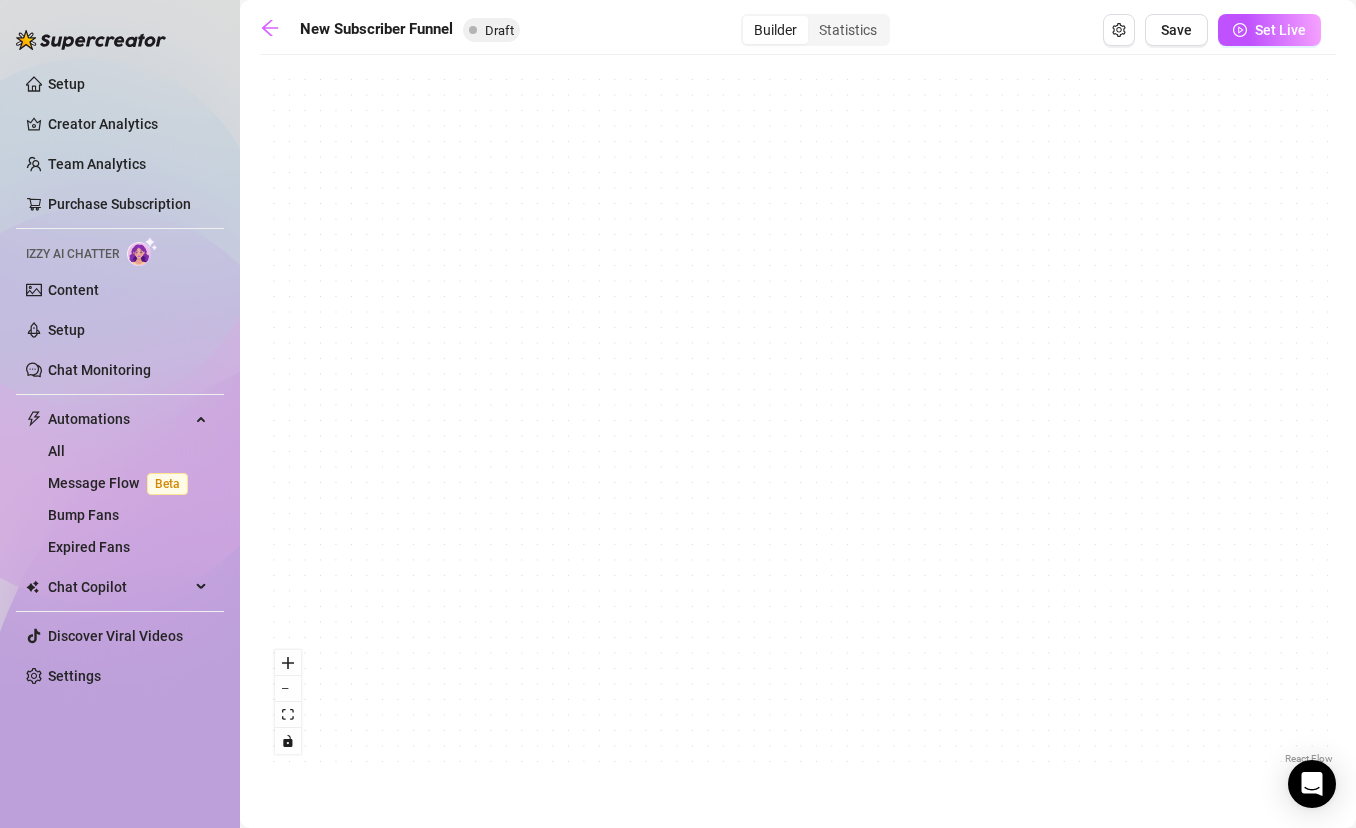 drag, startPoint x: 611, startPoint y: 558, endPoint x: 746, endPoint y: 846, distance: 318.07074 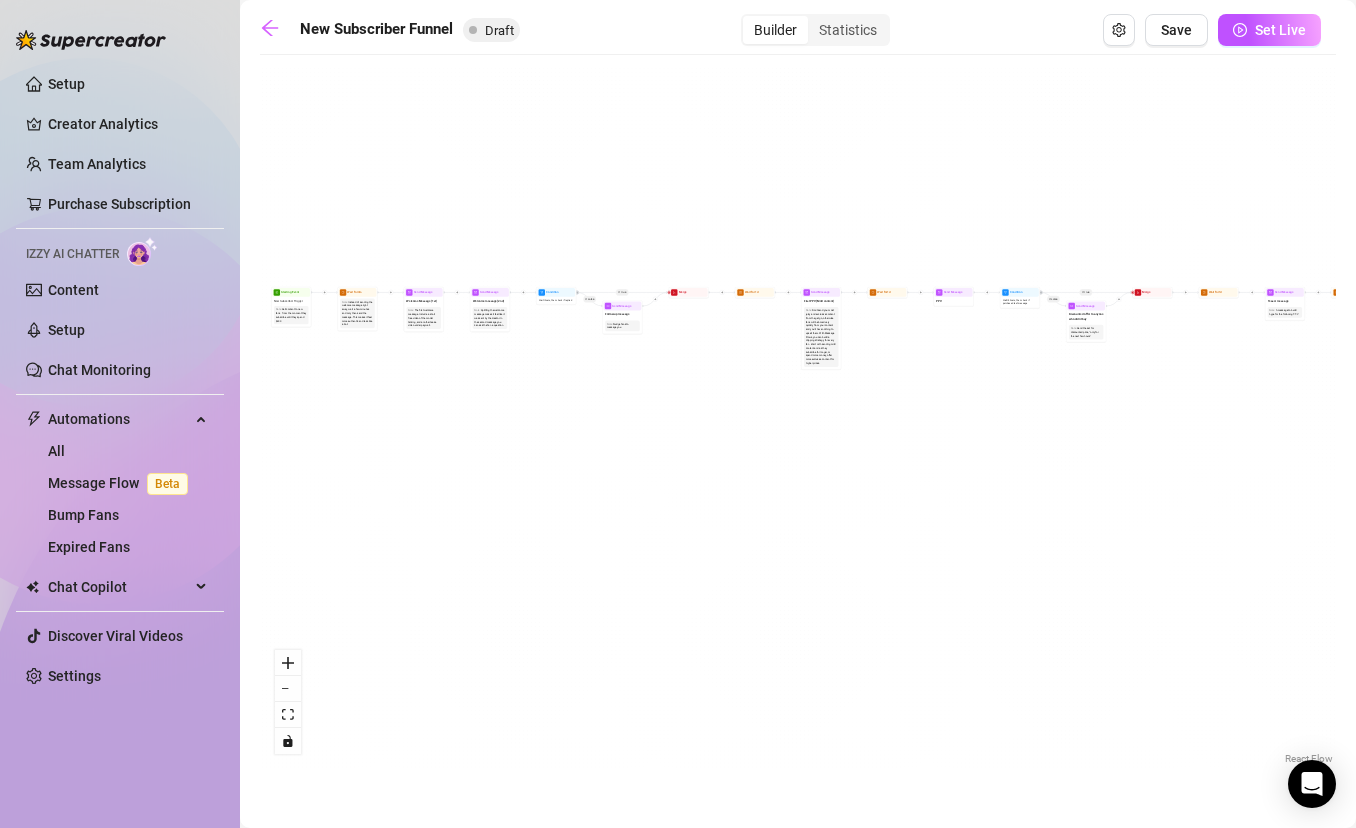 drag, startPoint x: 634, startPoint y: 429, endPoint x: 1046, endPoint y: 516, distance: 421.0855 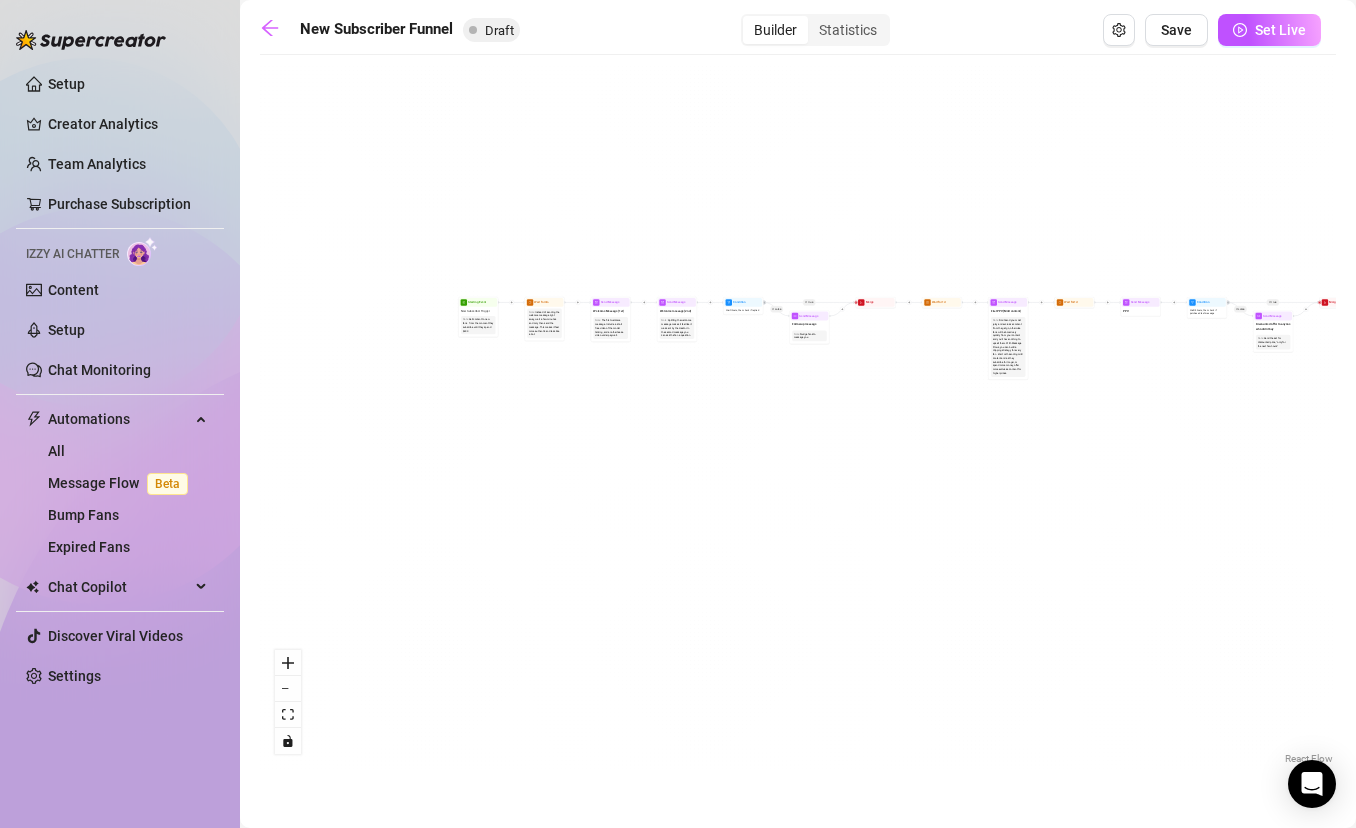 drag, startPoint x: 663, startPoint y: 386, endPoint x: 1156, endPoint y: 402, distance: 493.25955 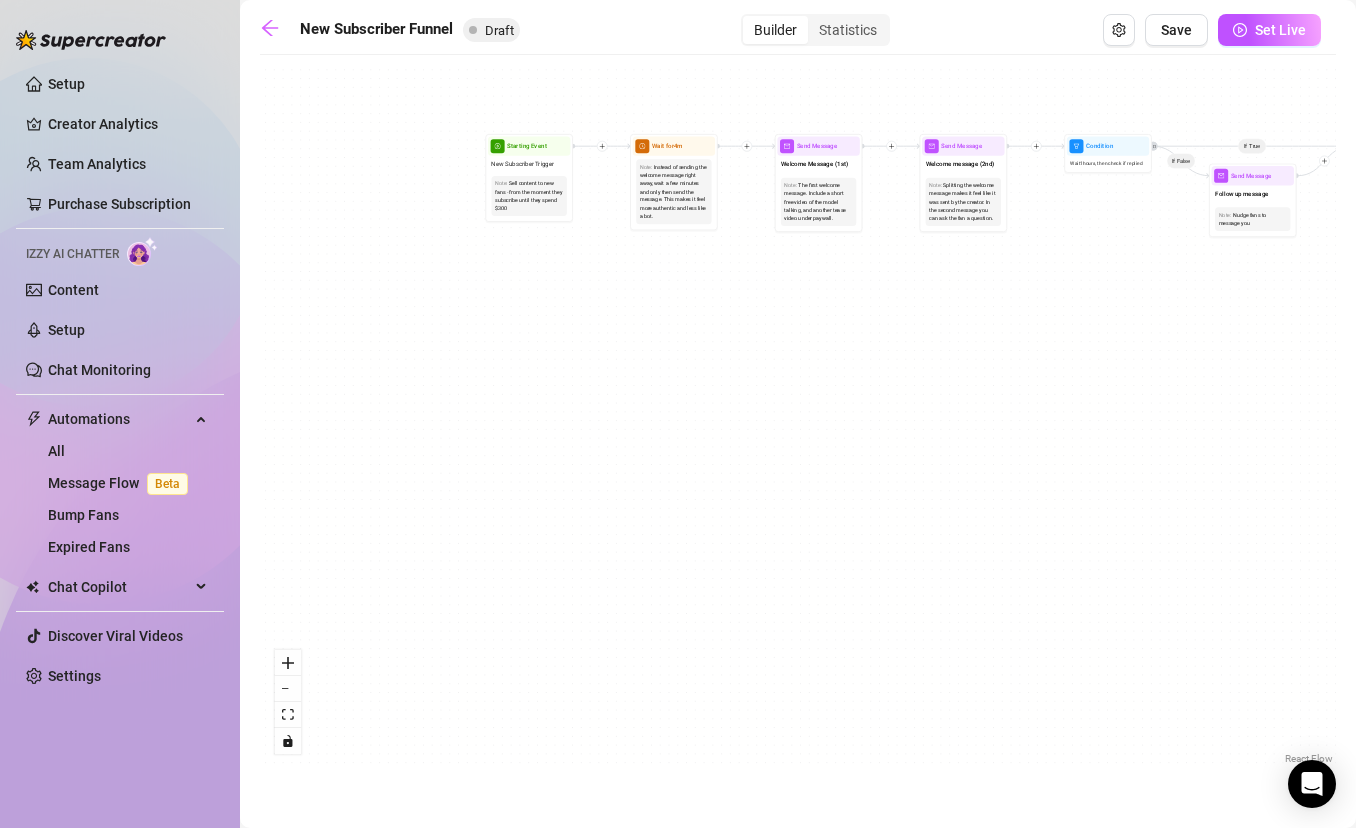 drag, startPoint x: 884, startPoint y: 441, endPoint x: 427, endPoint y: 124, distance: 556.18164 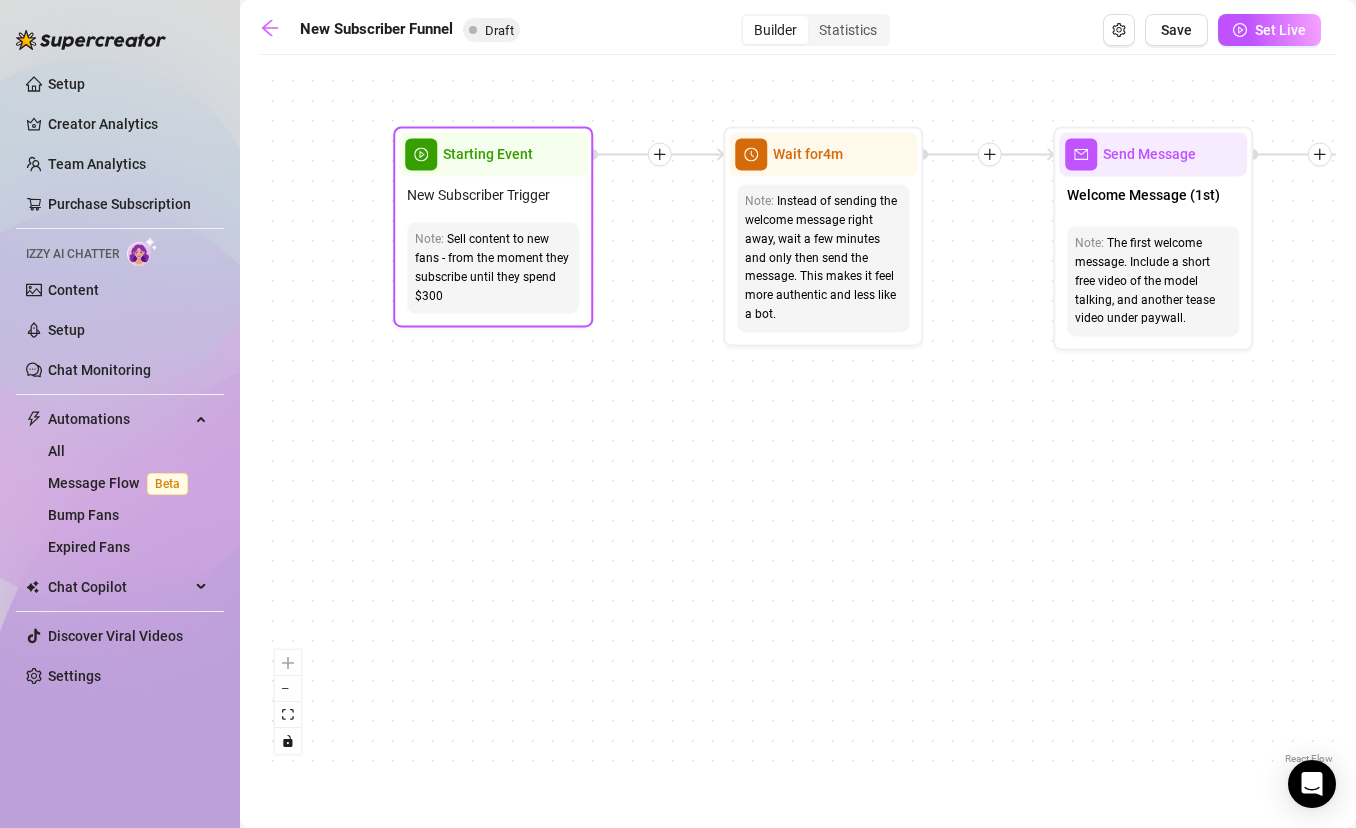click on "Note: Sell content to new fans - from the moment they subscribe until they spend $300" at bounding box center [493, 267] 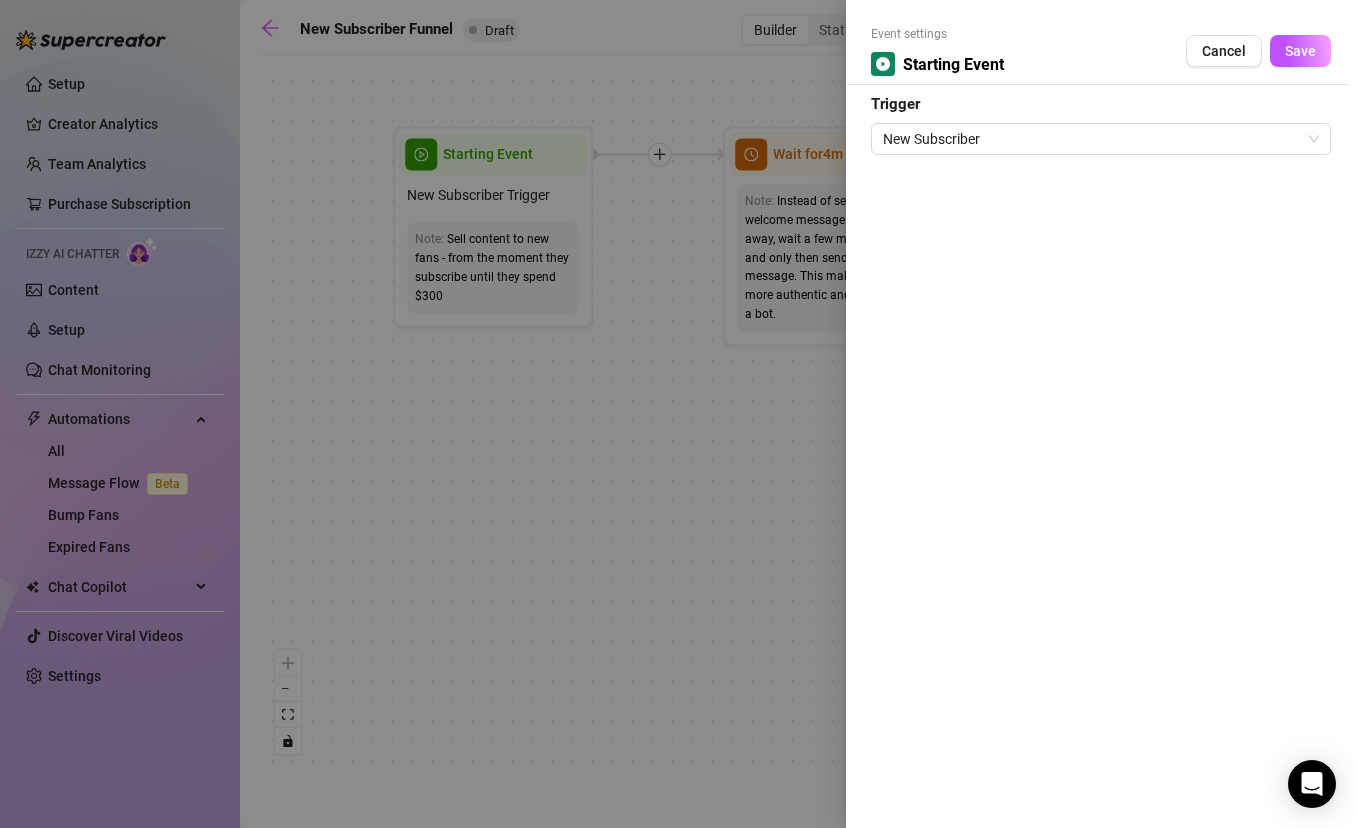 click at bounding box center [678, 414] 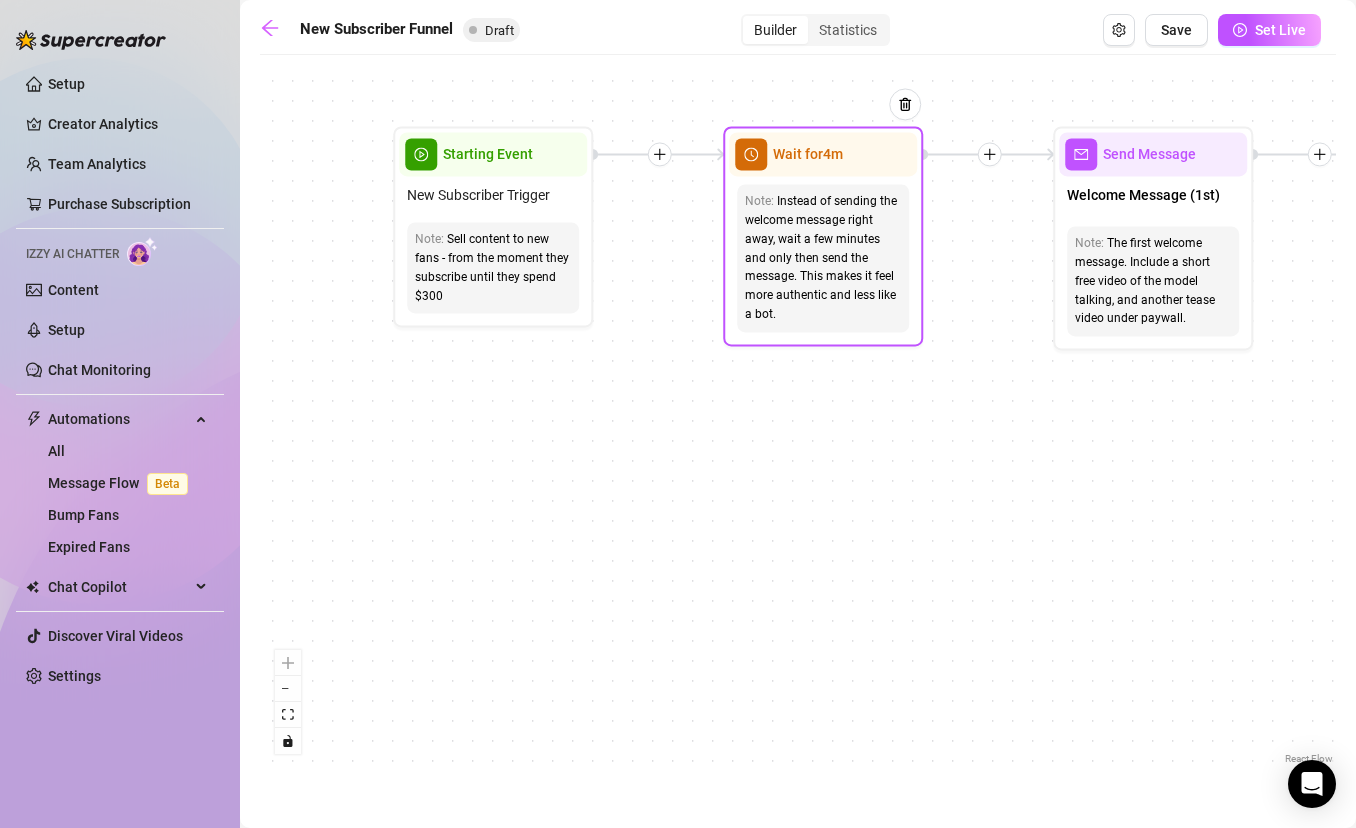 click on "Instead of sending the welcome message right away, wait a few minutes and only then send the message. This makes it feel more authentic and less like a bot." at bounding box center [823, 258] 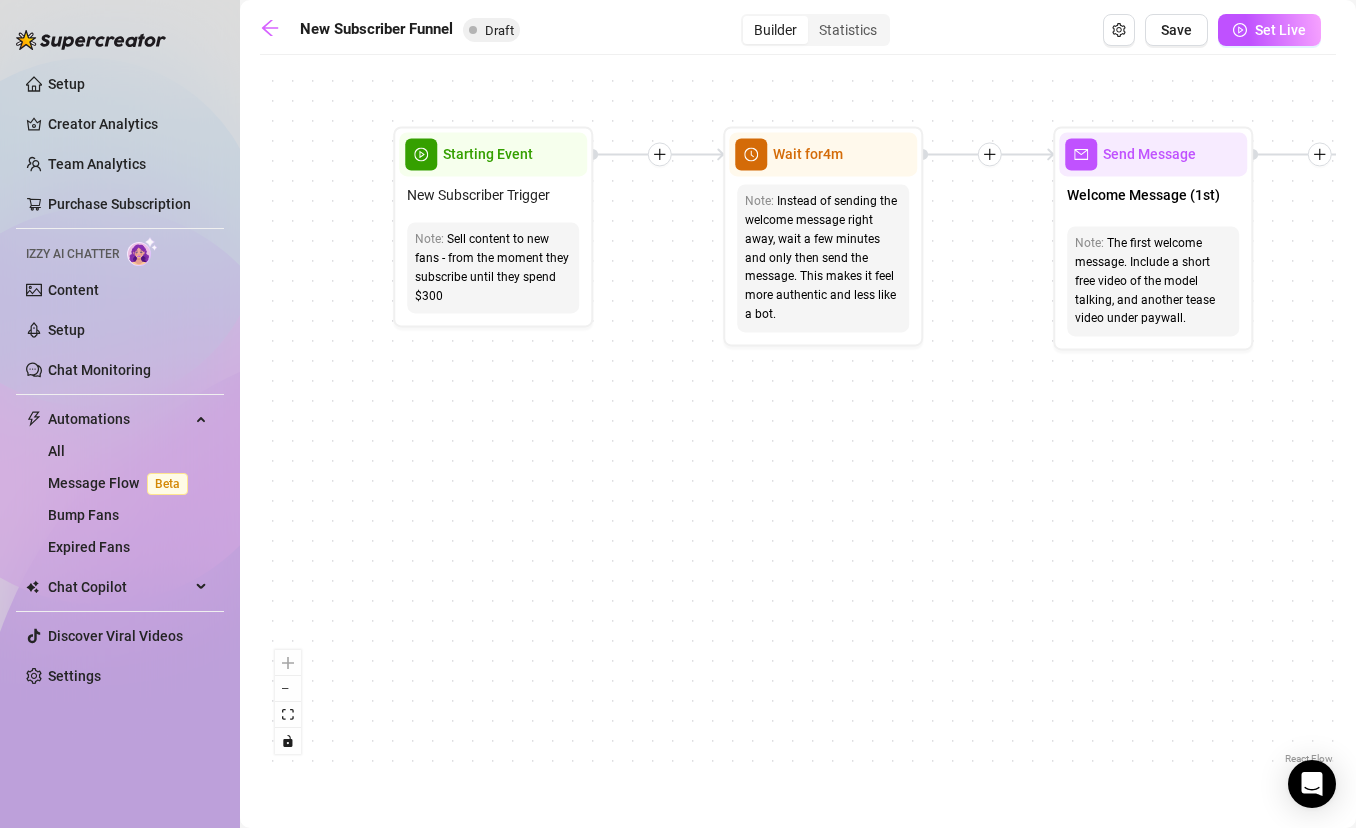 click 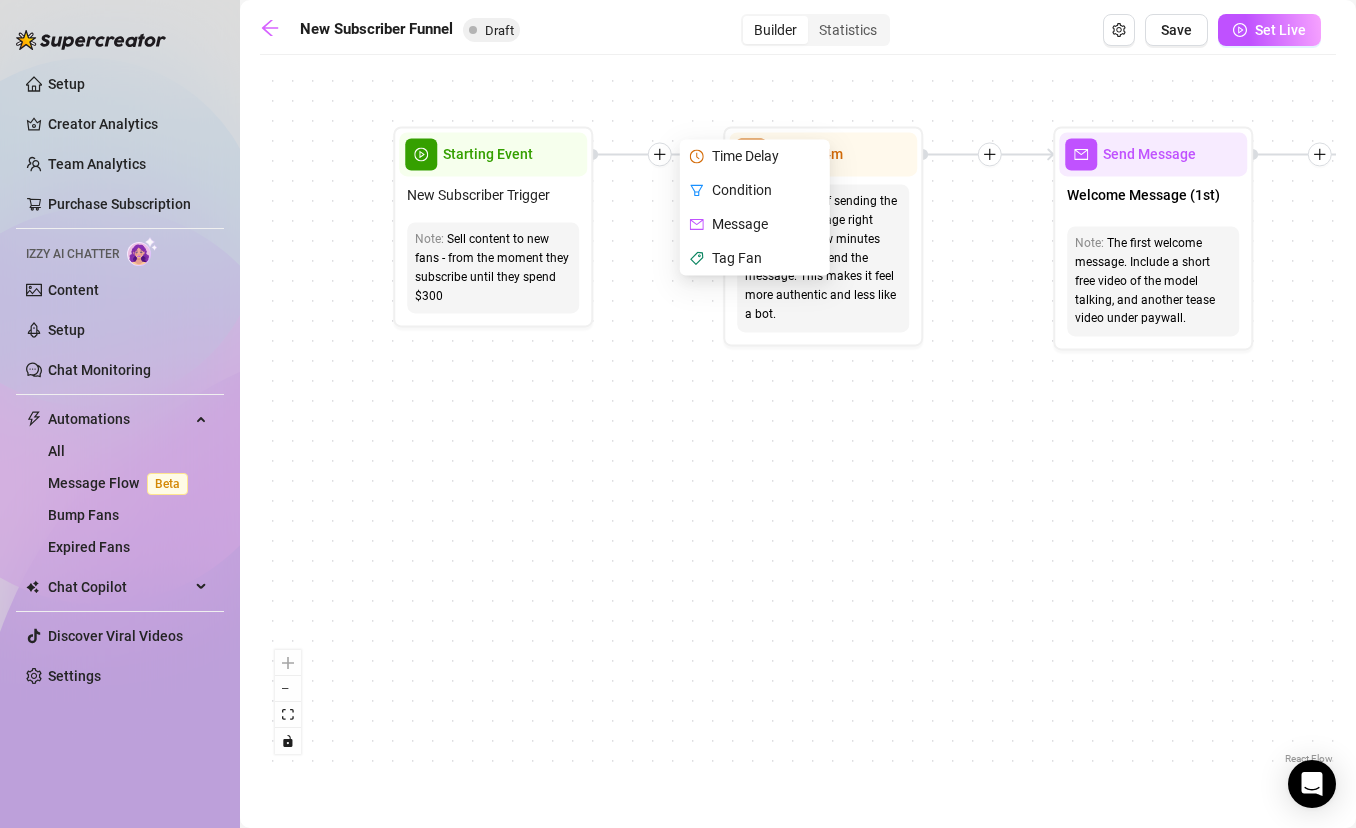 click on "Message" at bounding box center (757, 224) 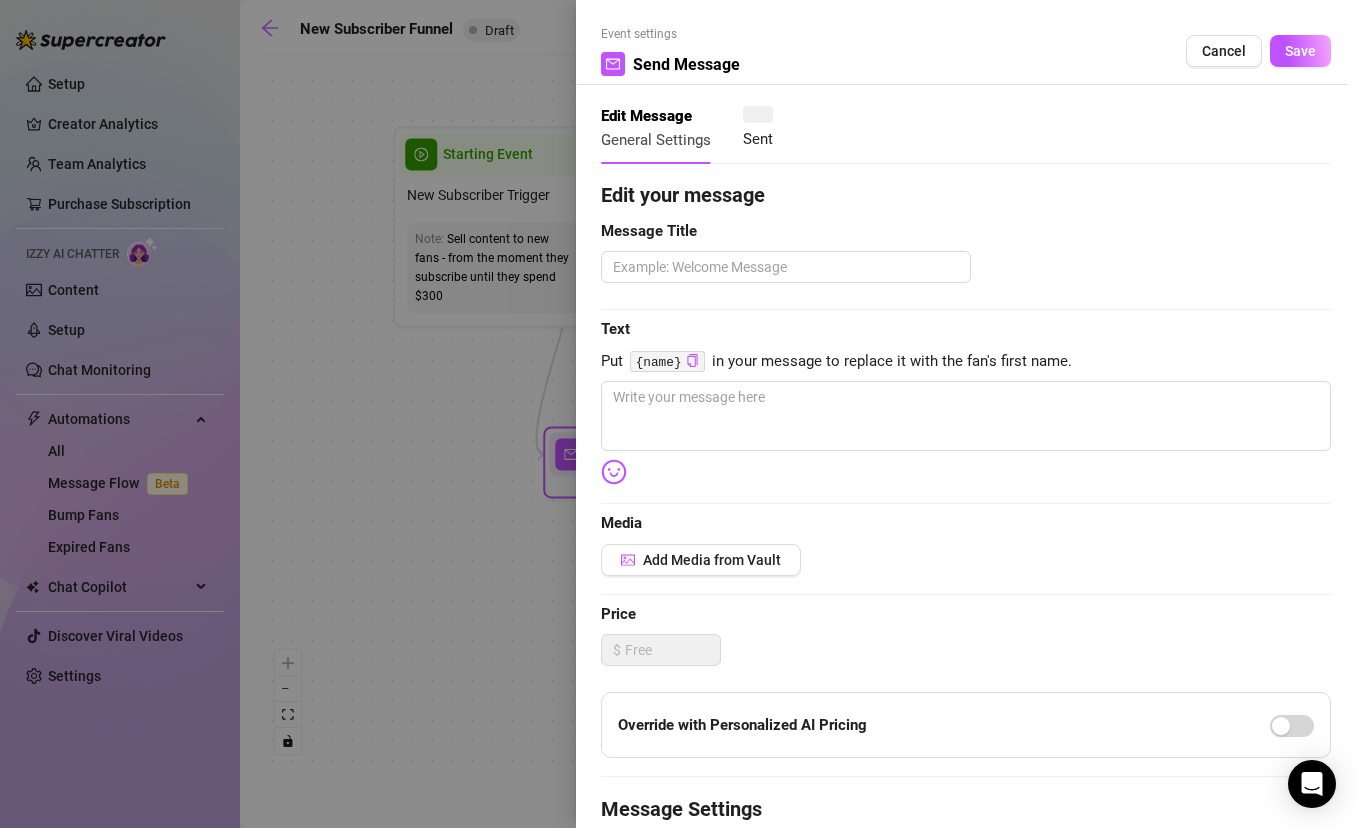 type 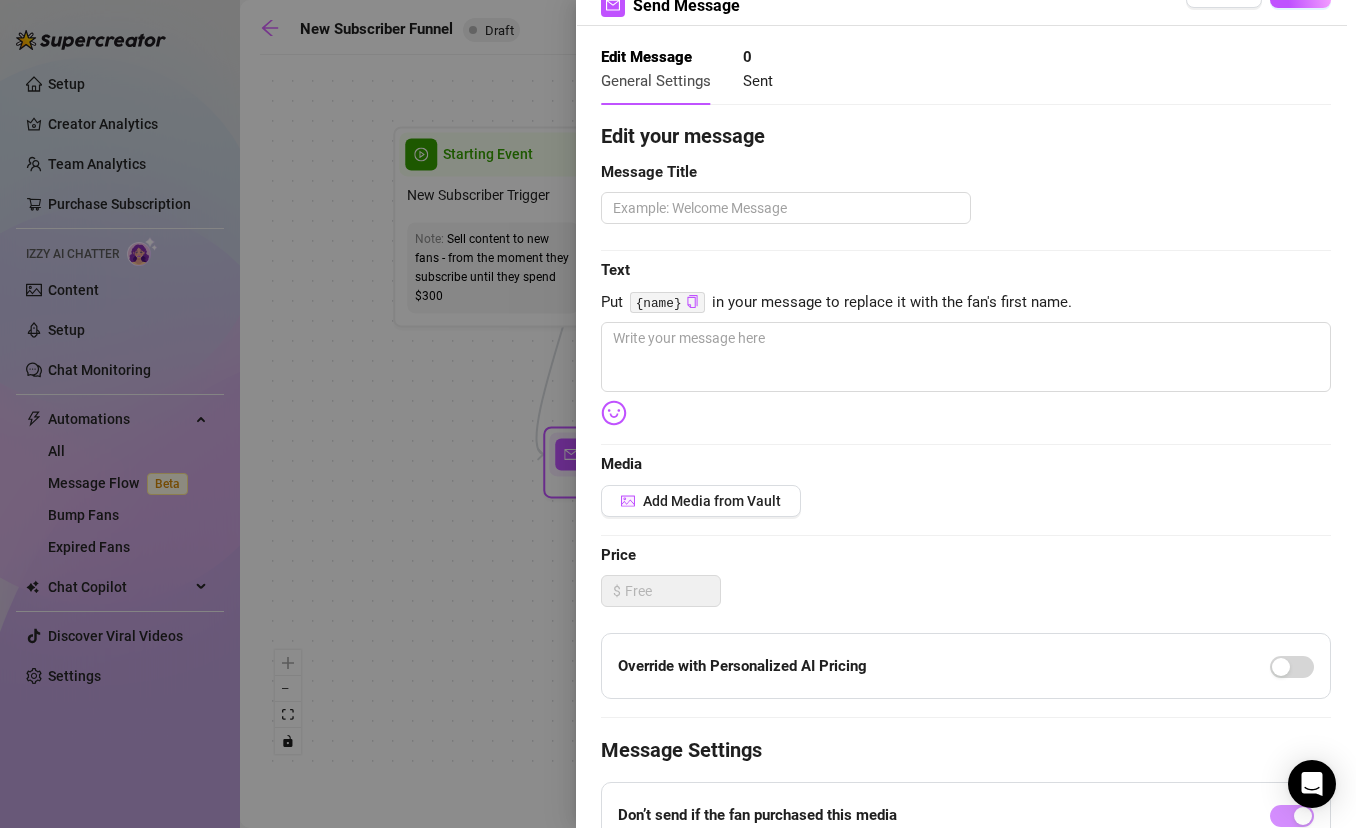 scroll, scrollTop: 0, scrollLeft: 0, axis: both 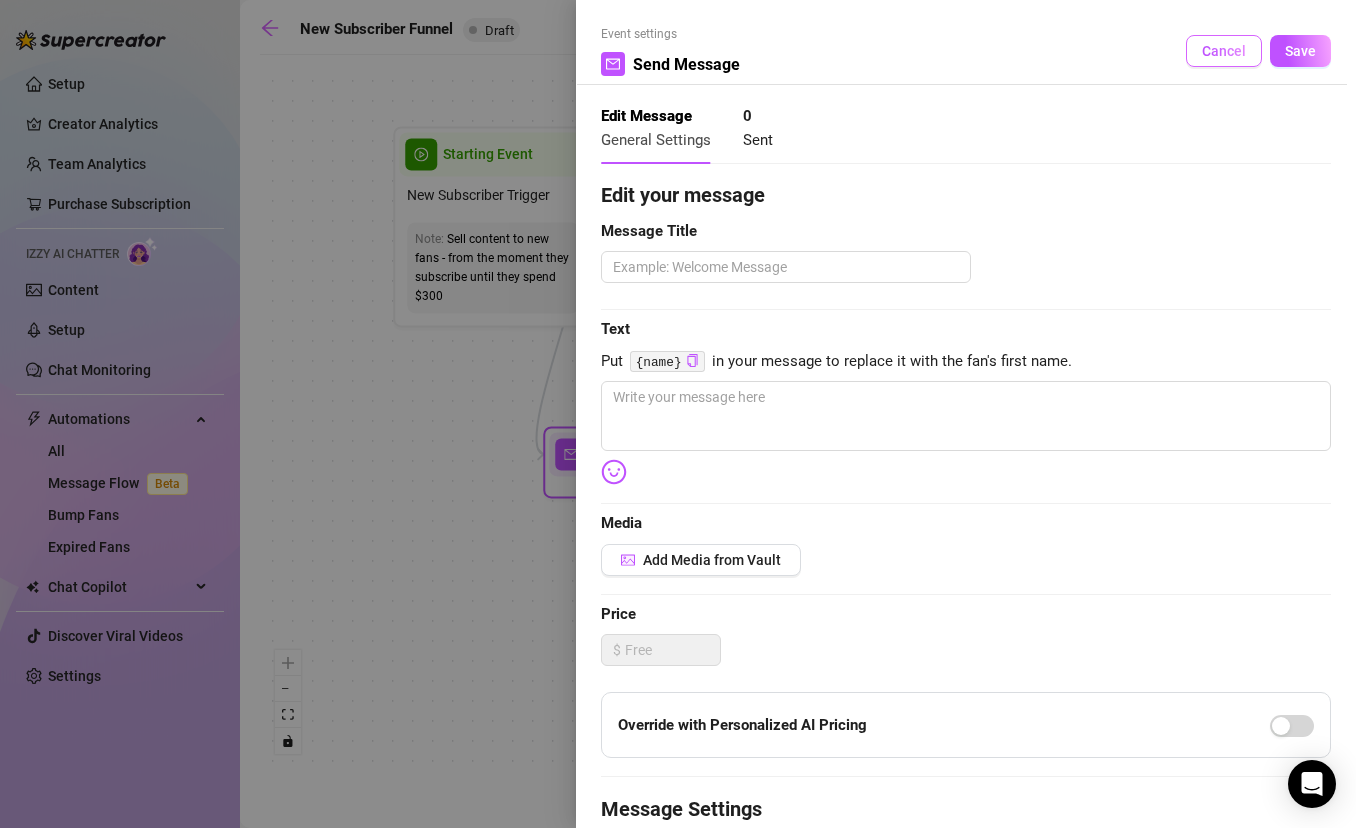 click on "Cancel" at bounding box center (1224, 51) 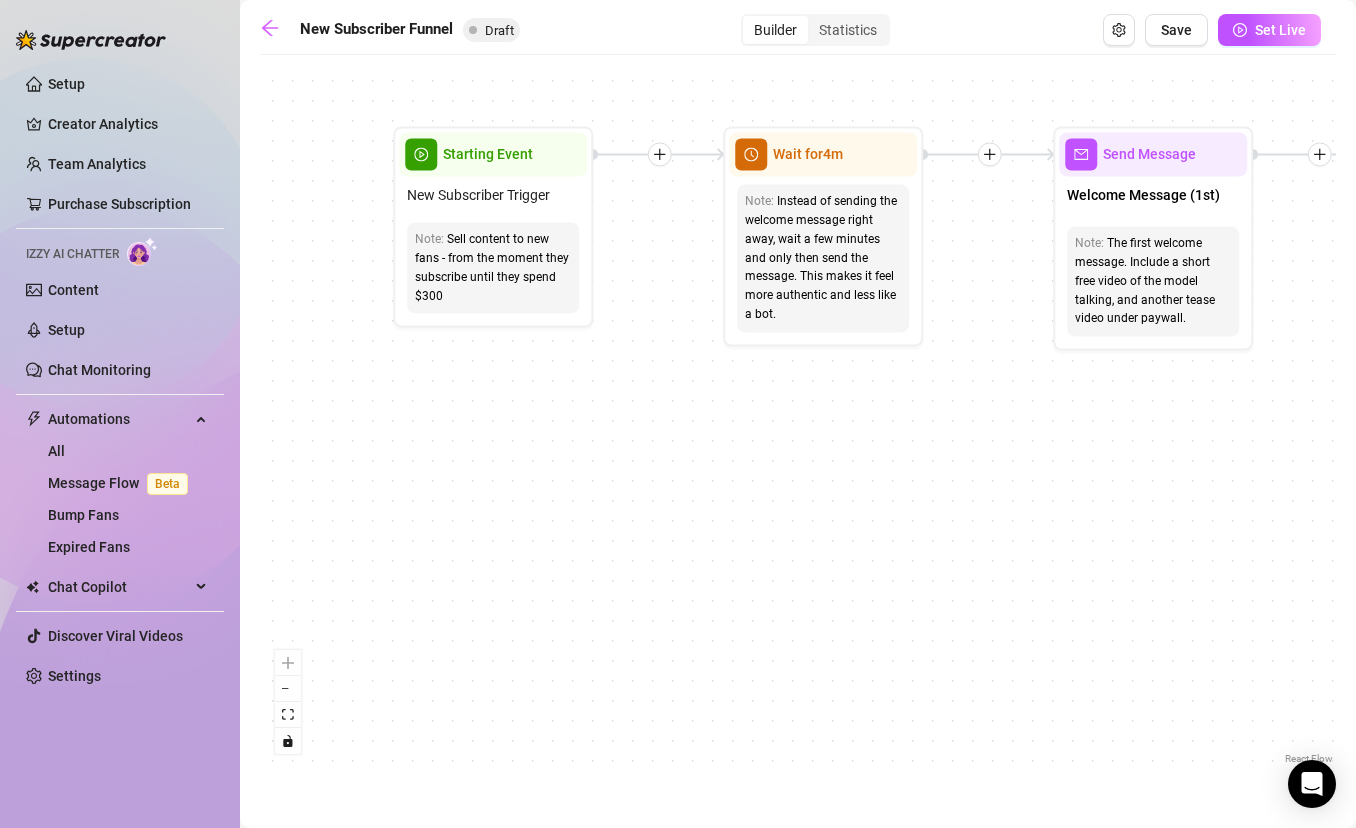 click 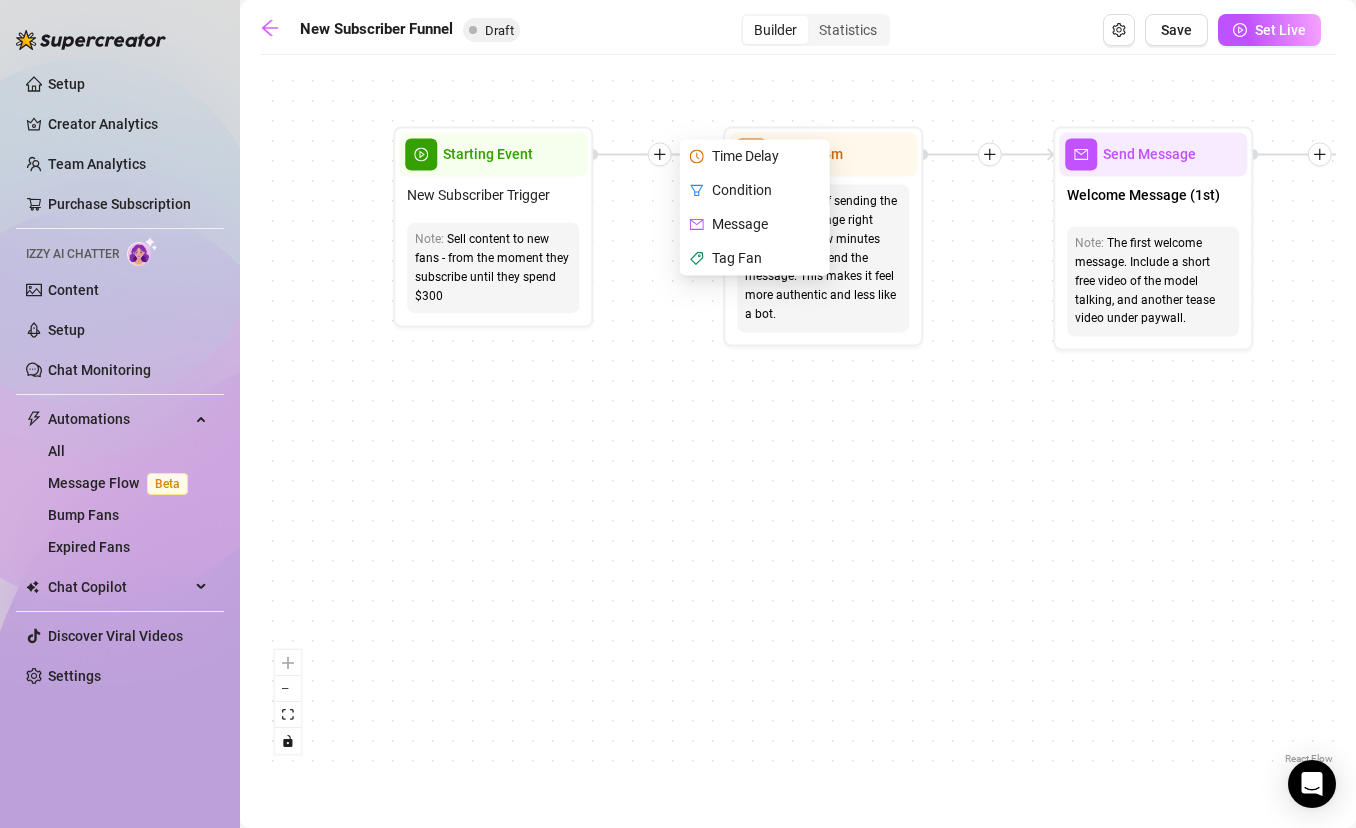 click on "Time Delay" at bounding box center (757, 156) 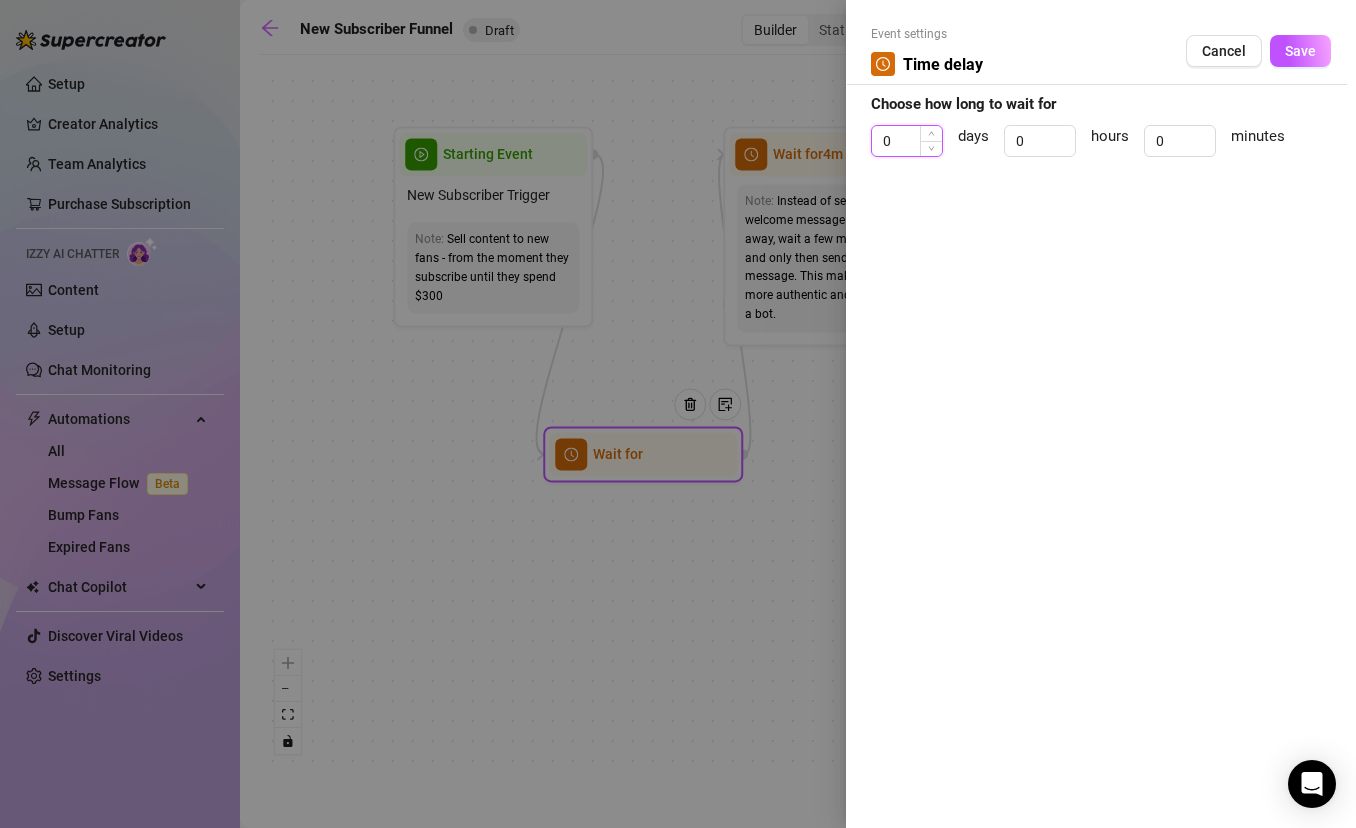 drag, startPoint x: 908, startPoint y: 130, endPoint x: 871, endPoint y: 132, distance: 37.054016 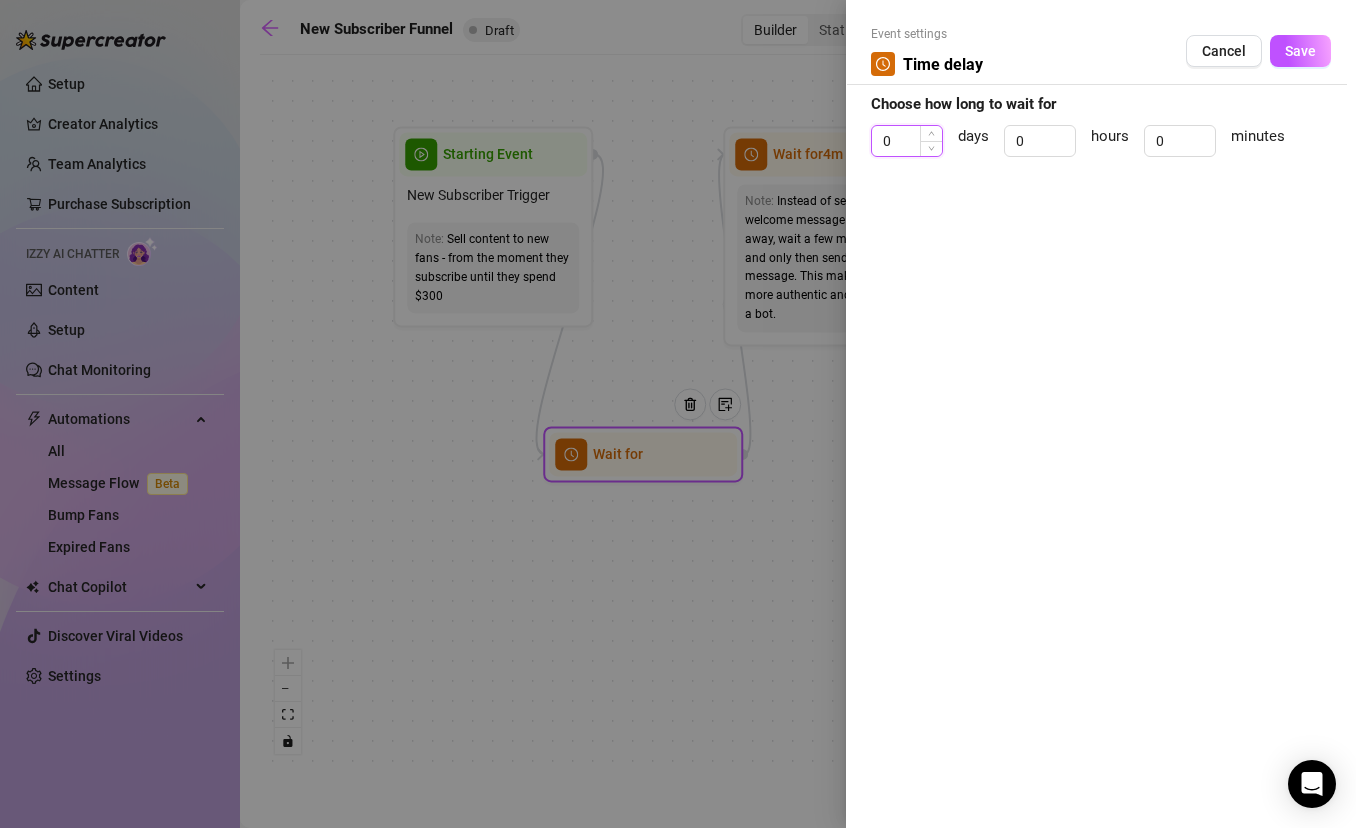 click on "0" at bounding box center [907, 141] 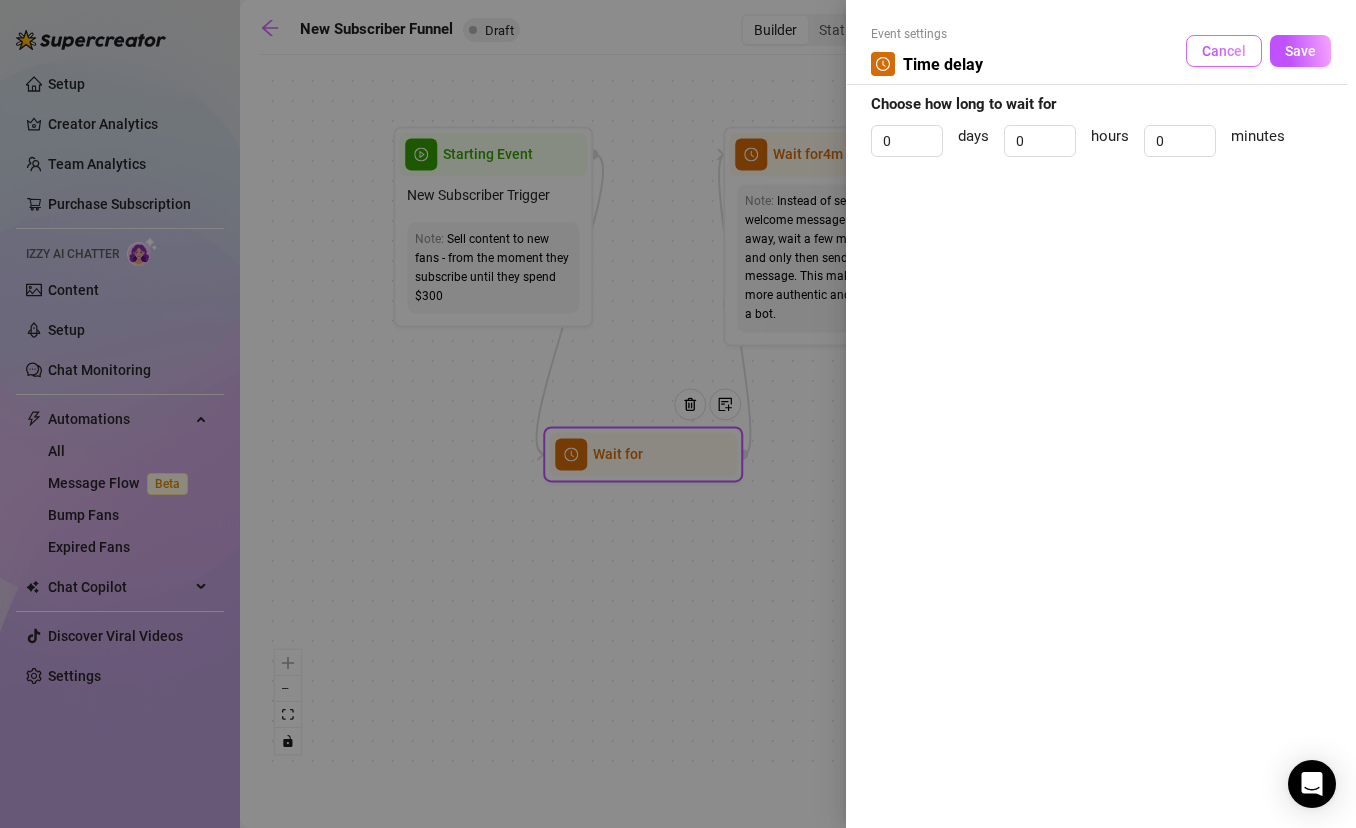 click on "Cancel" at bounding box center (1224, 51) 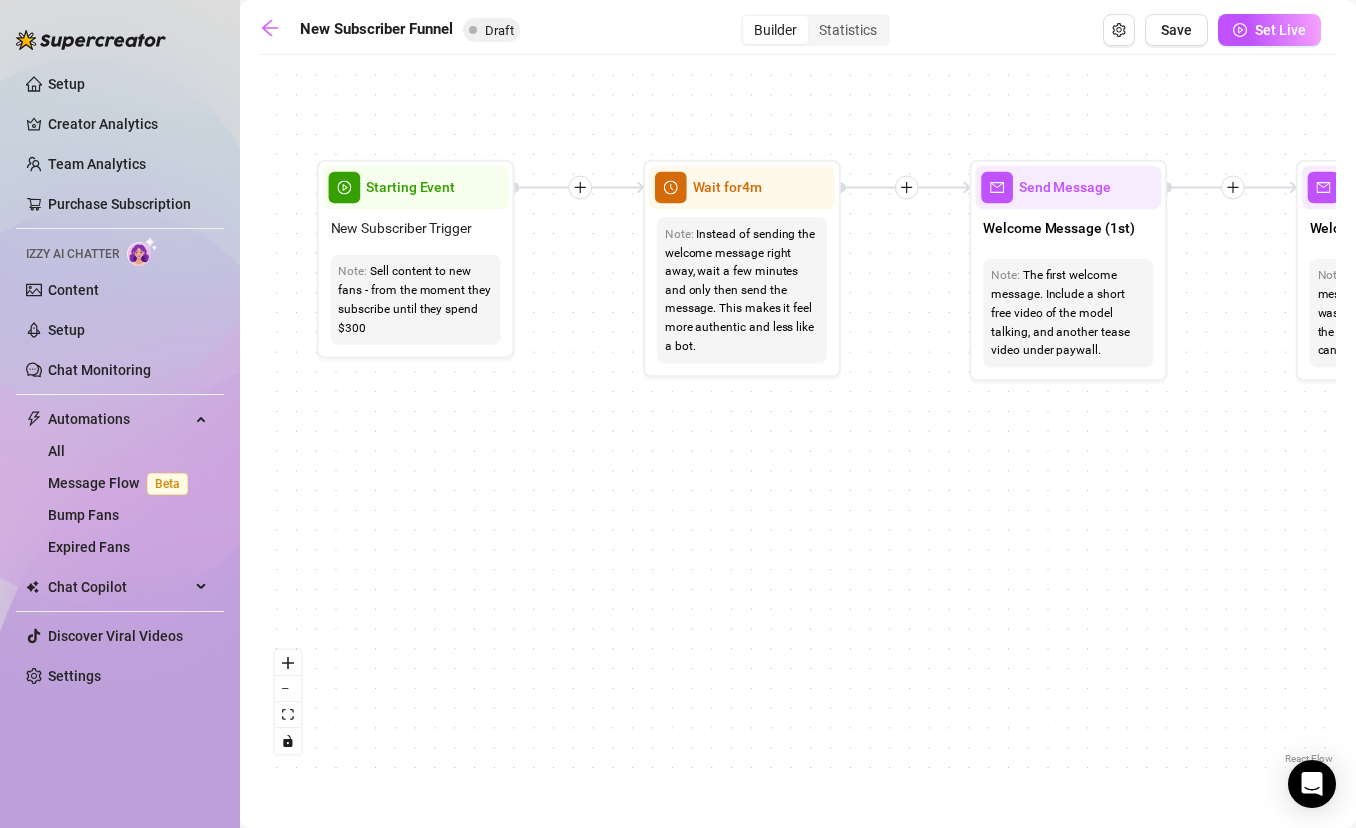 drag, startPoint x: 915, startPoint y: 435, endPoint x: 834, endPoint y: 466, distance: 86.72946 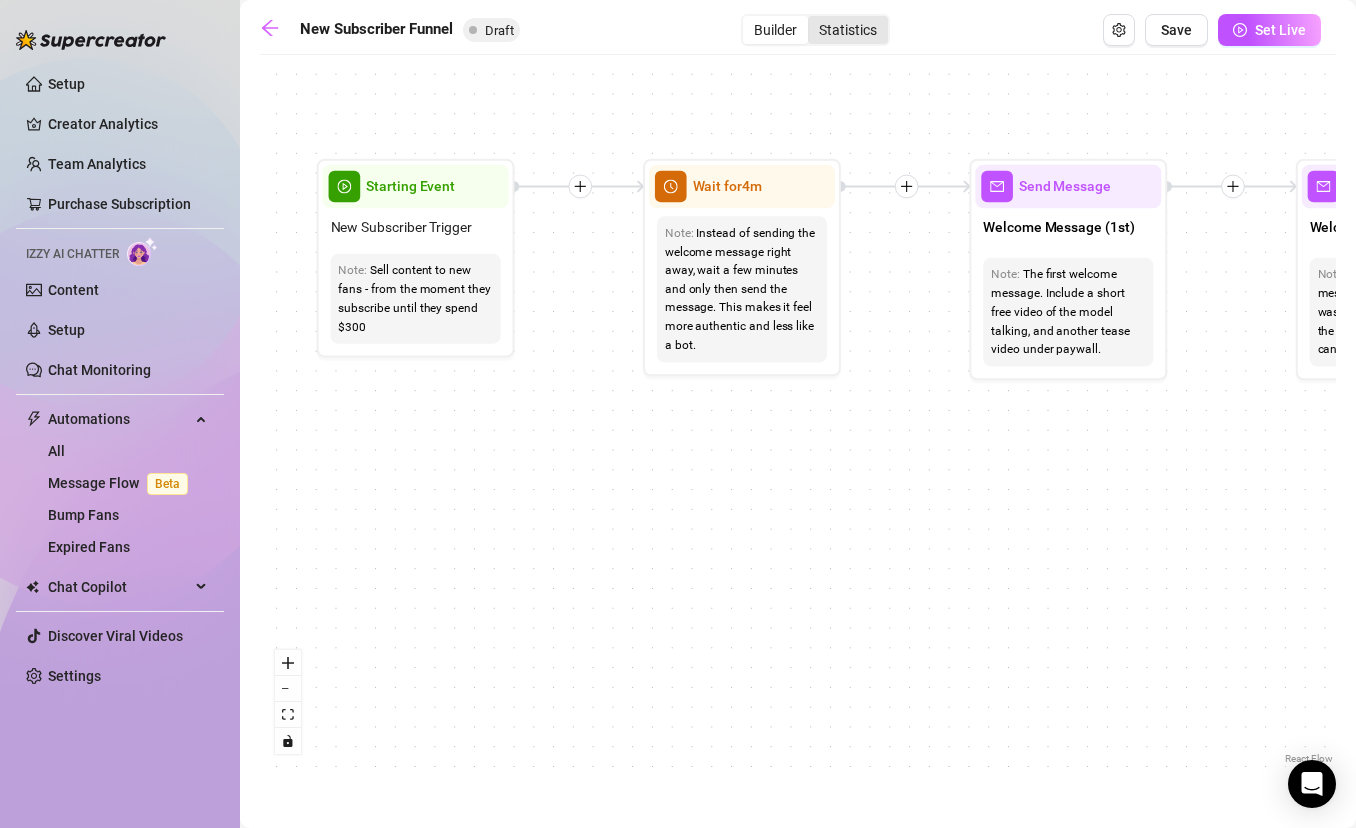 click on "Statistics" at bounding box center [848, 30] 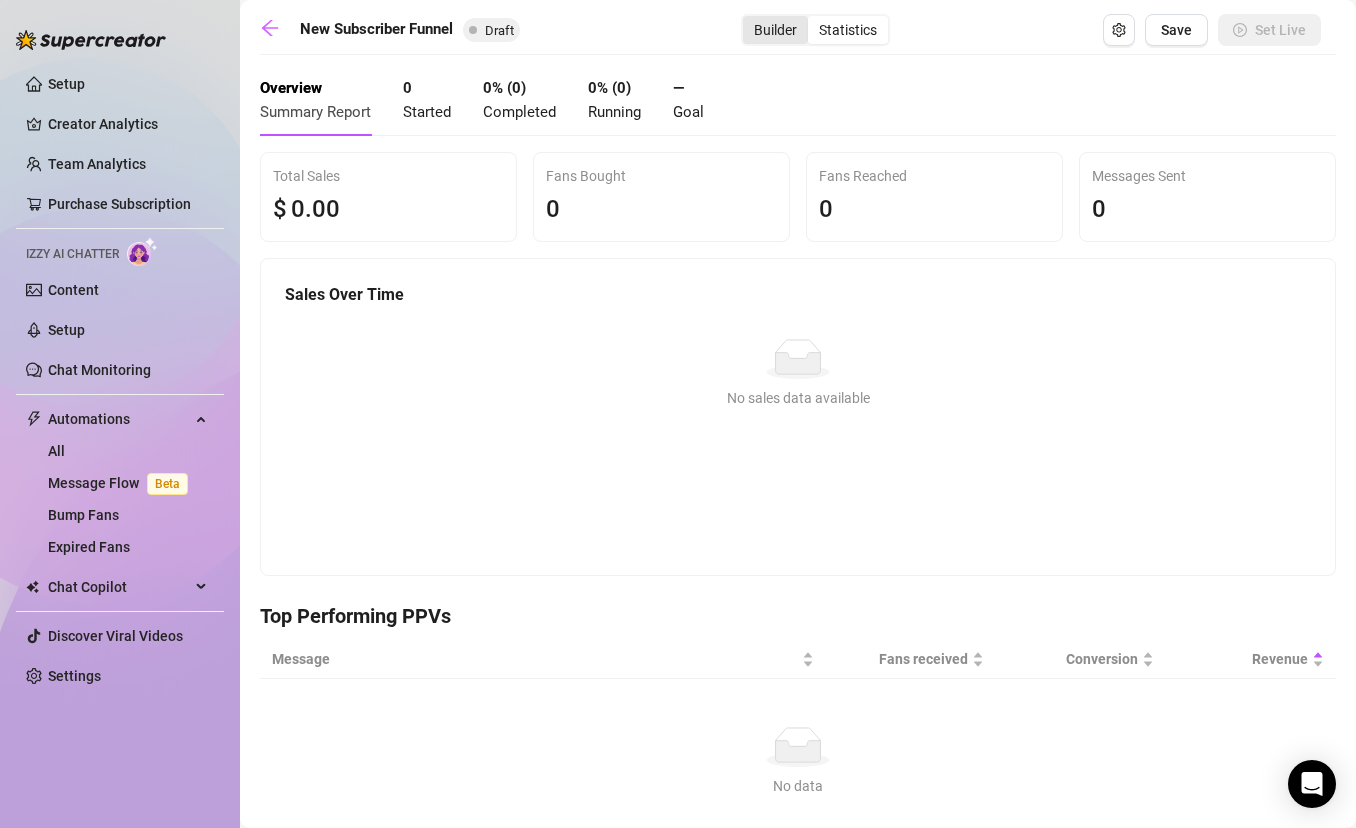 click on "Builder" at bounding box center [775, 30] 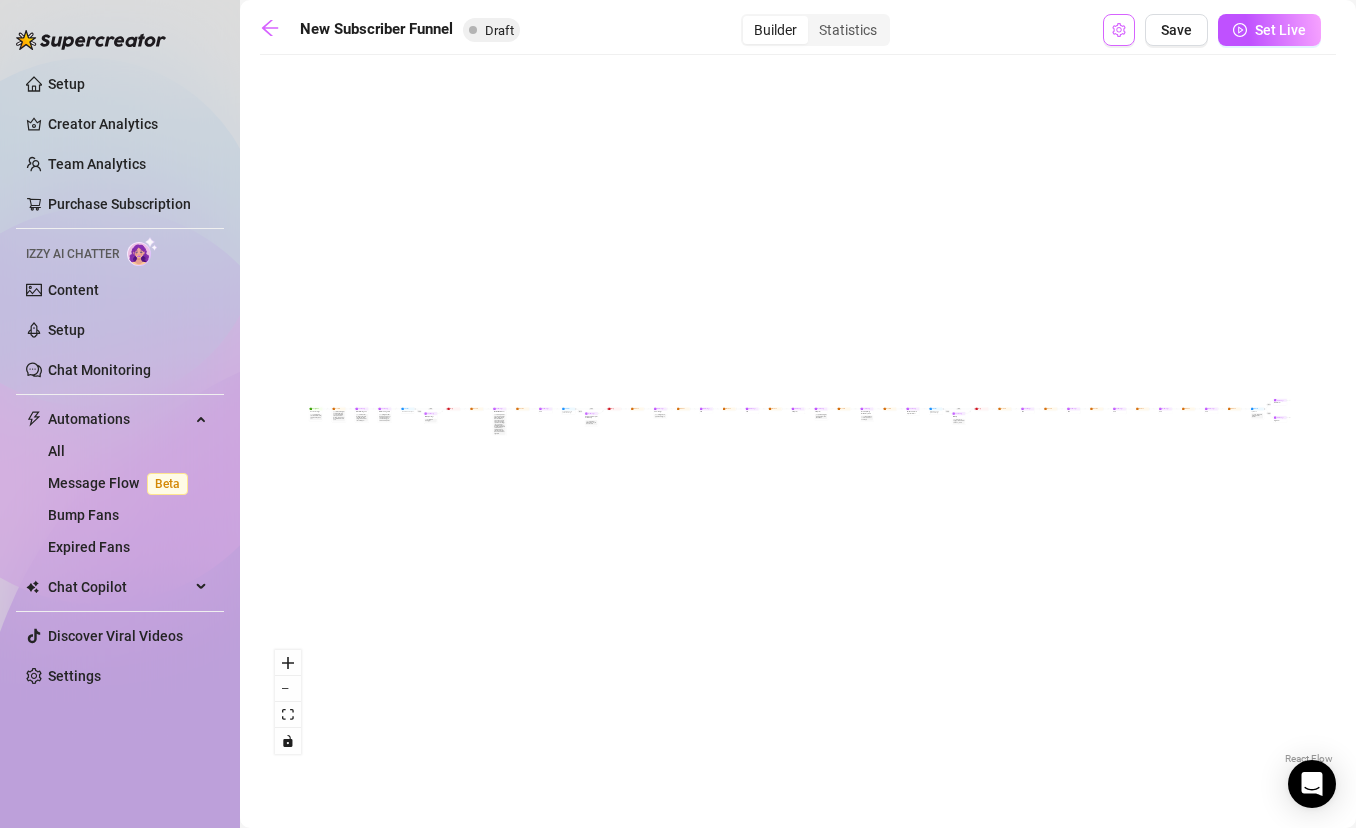 click at bounding box center (1119, 30) 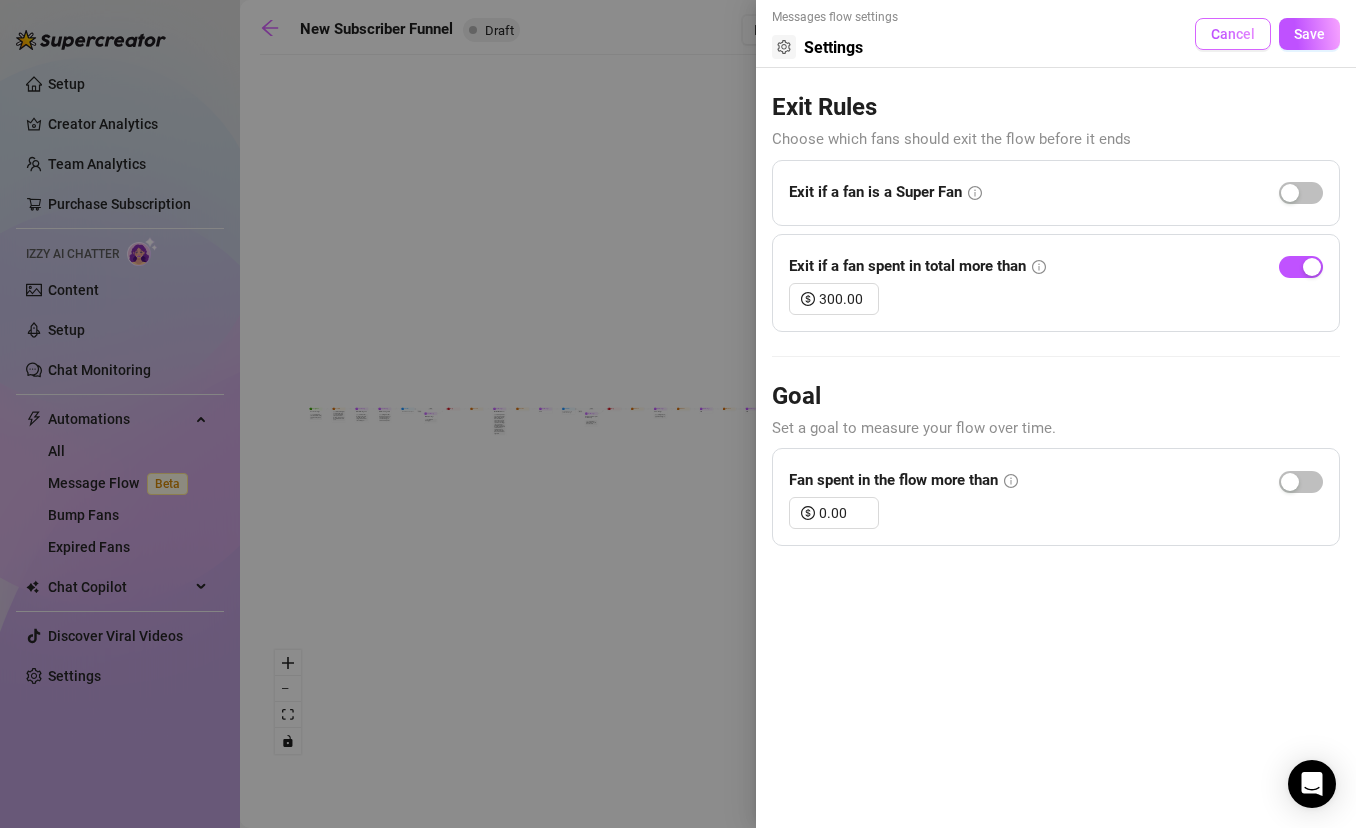 click on "Cancel" at bounding box center (1233, 34) 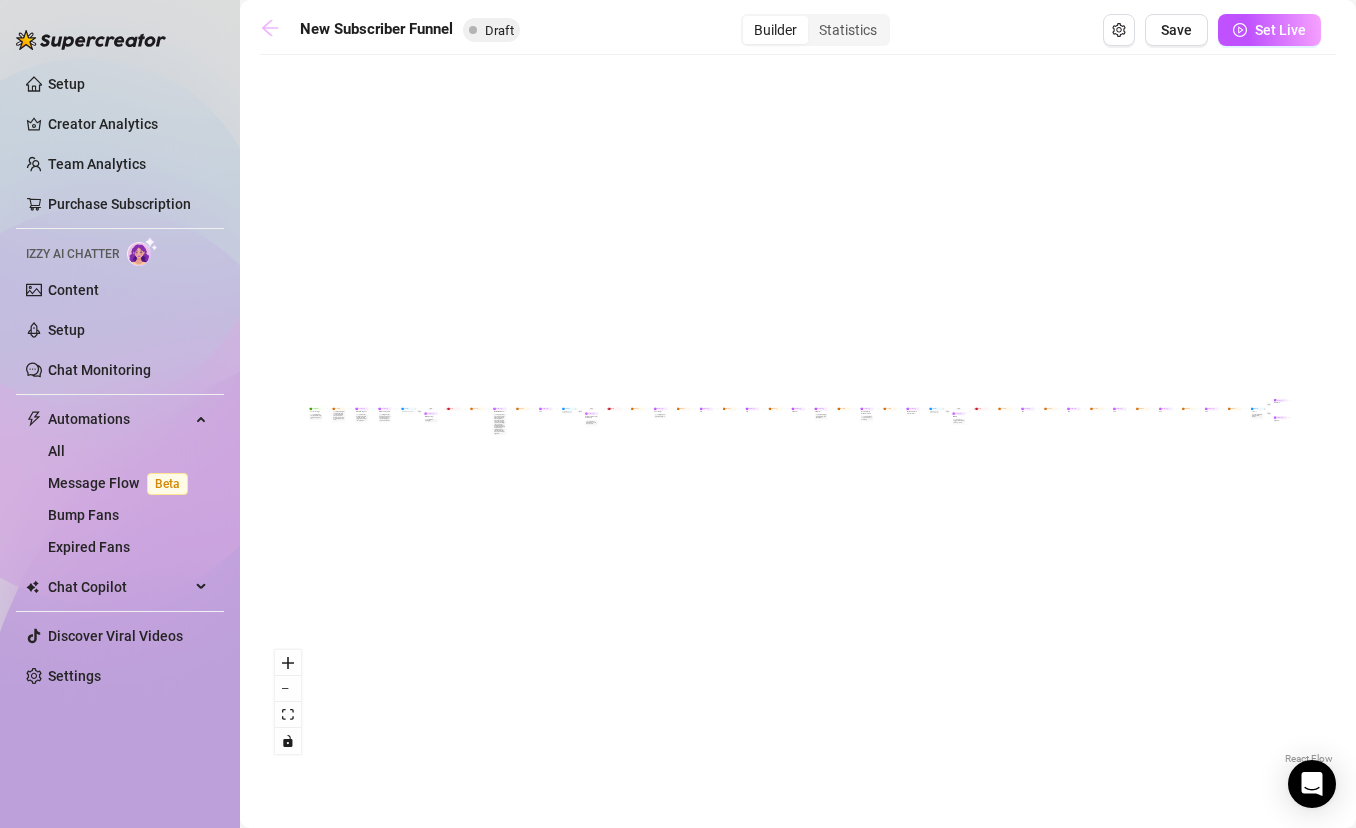 click at bounding box center (275, 30) 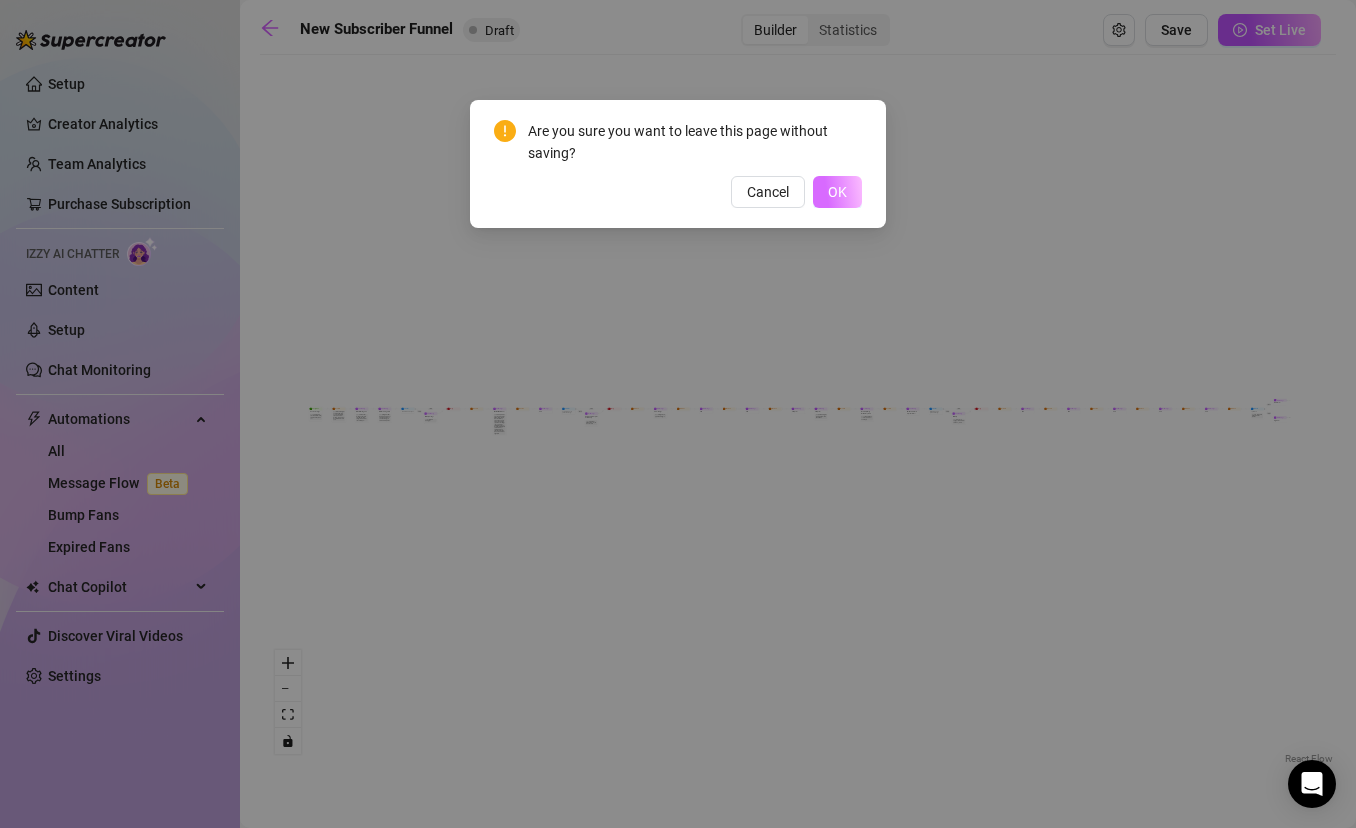 click on "OK" at bounding box center (837, 192) 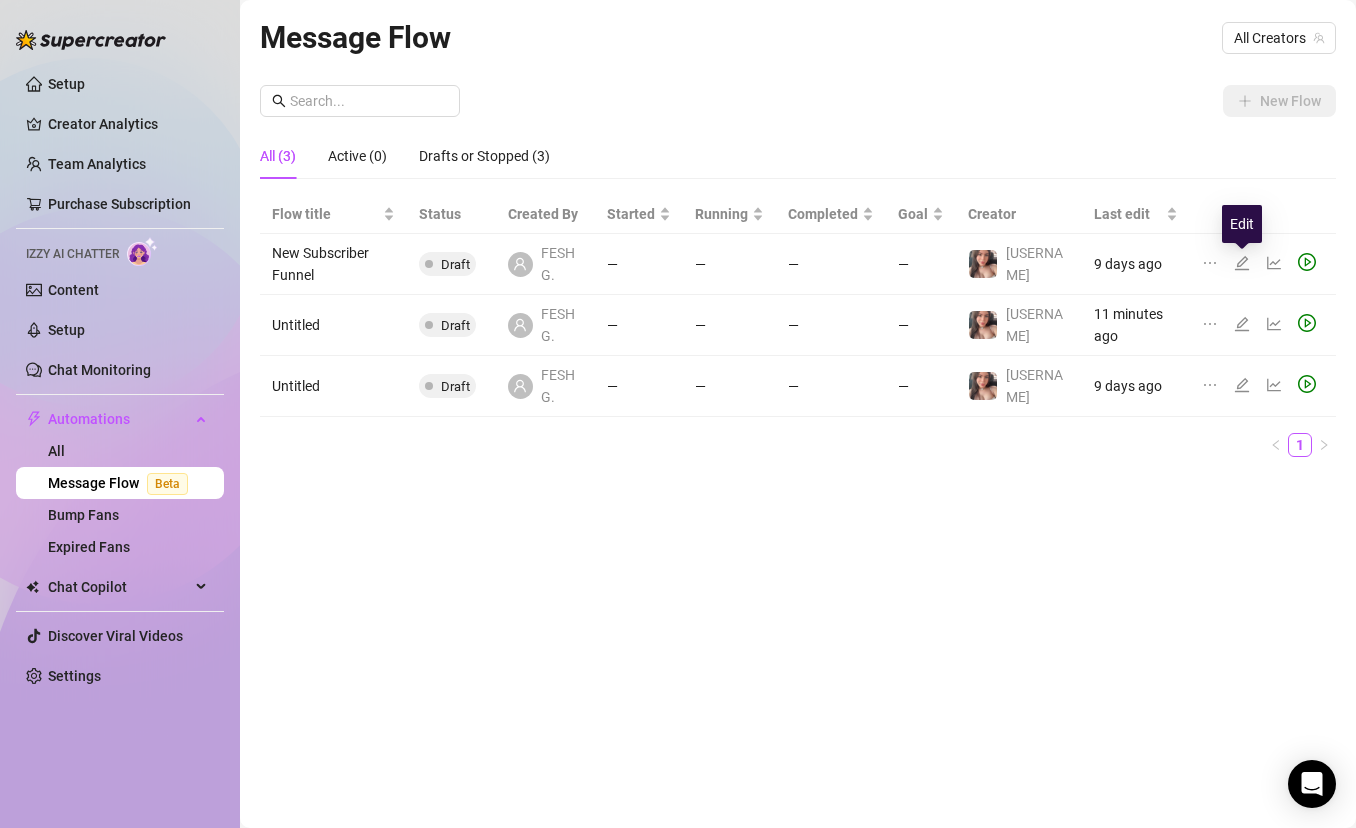 click 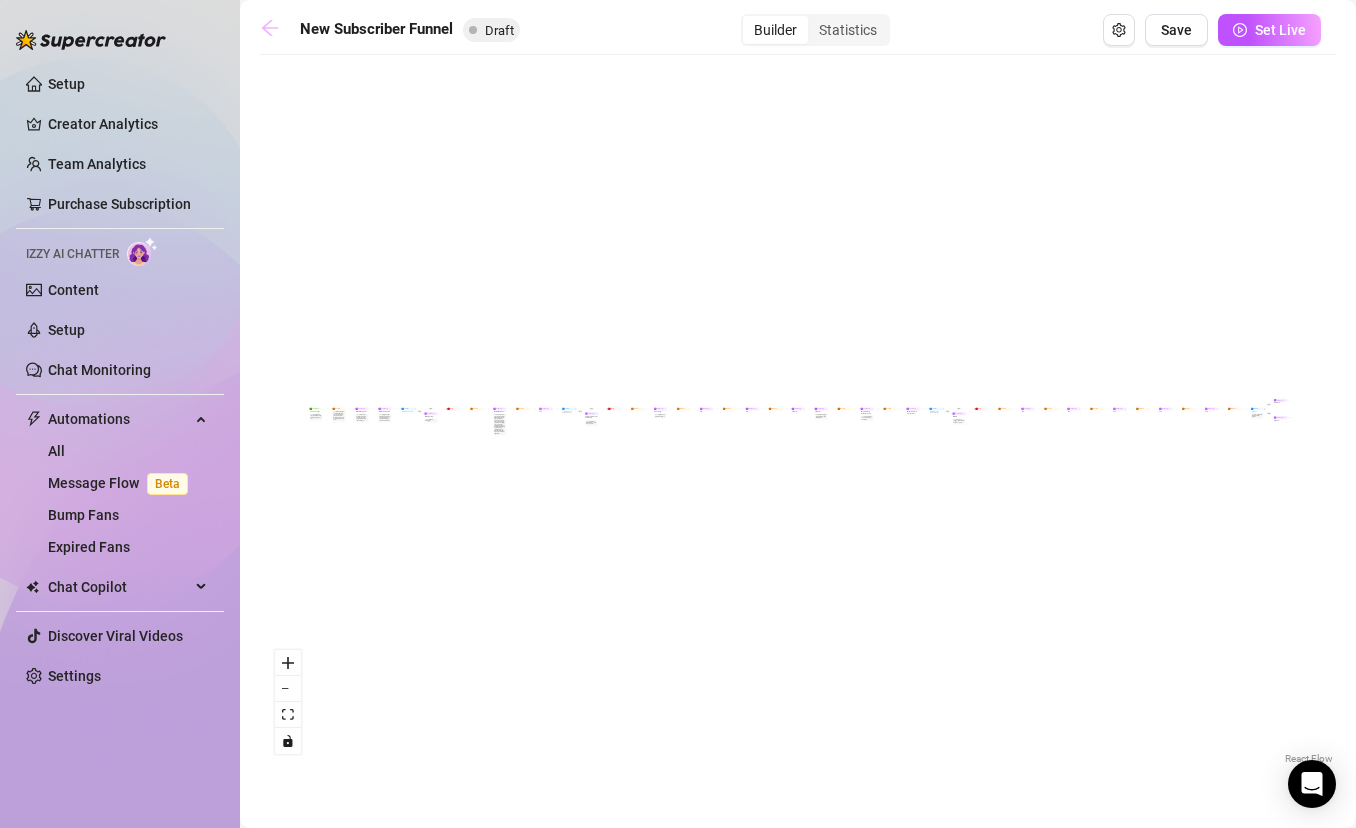 click 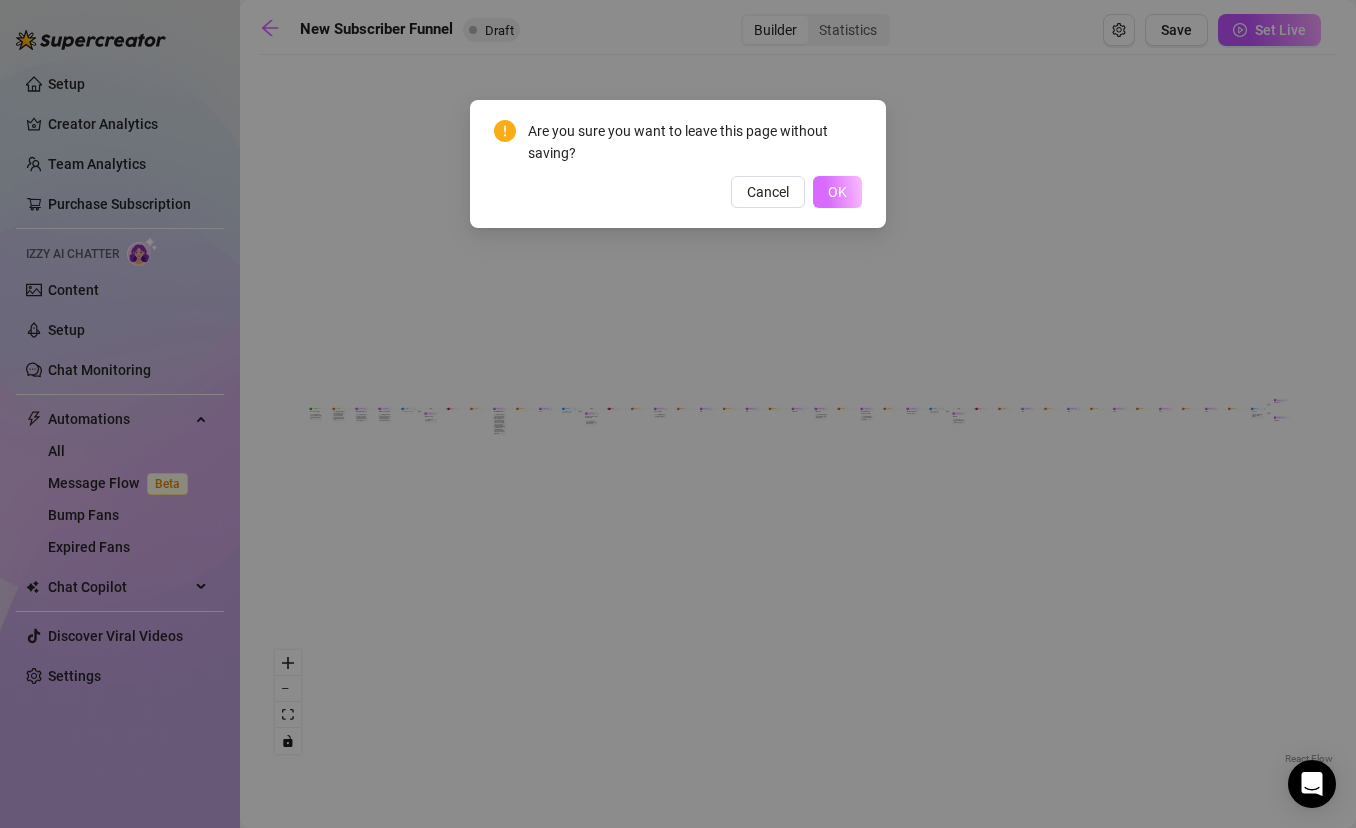 click on "OK" at bounding box center [837, 192] 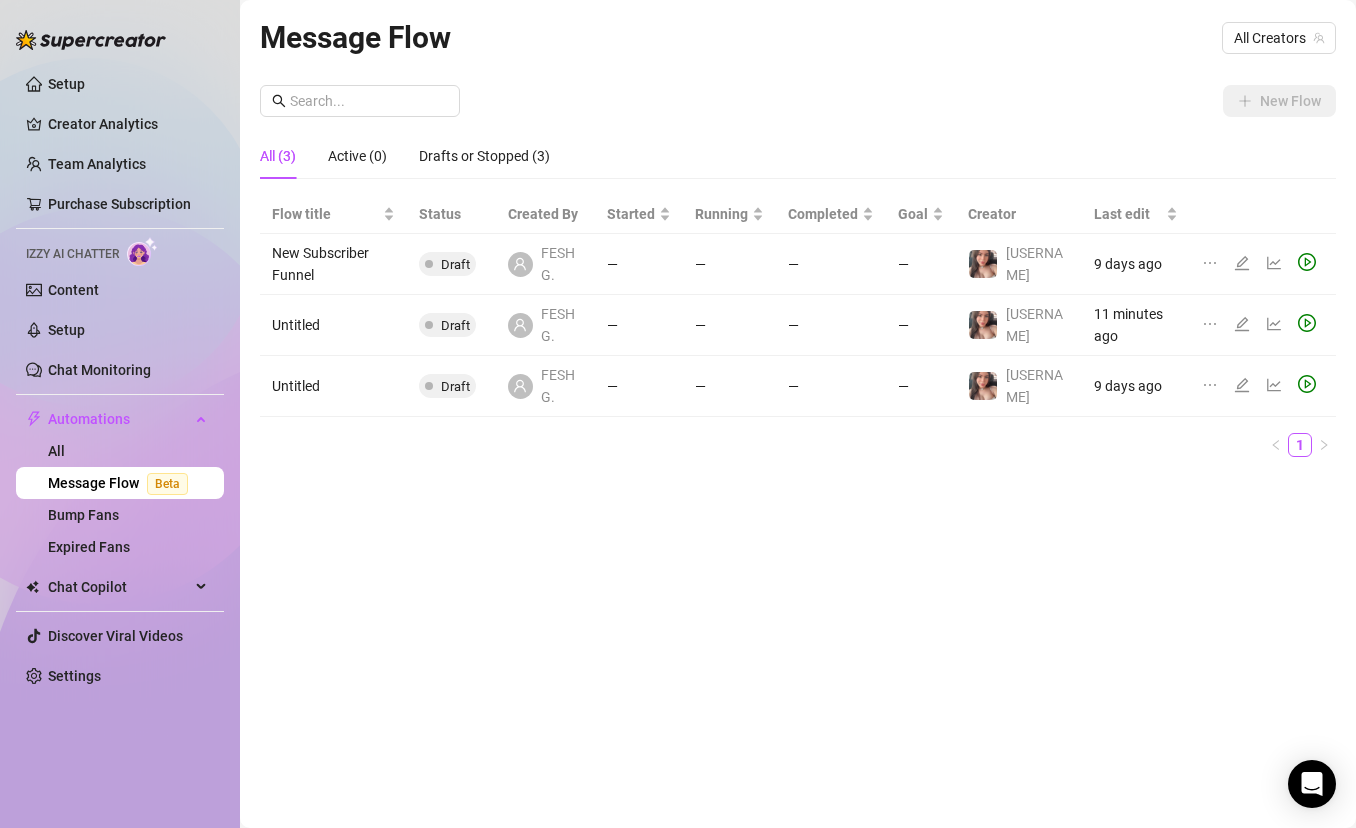 click at bounding box center (1263, 264) 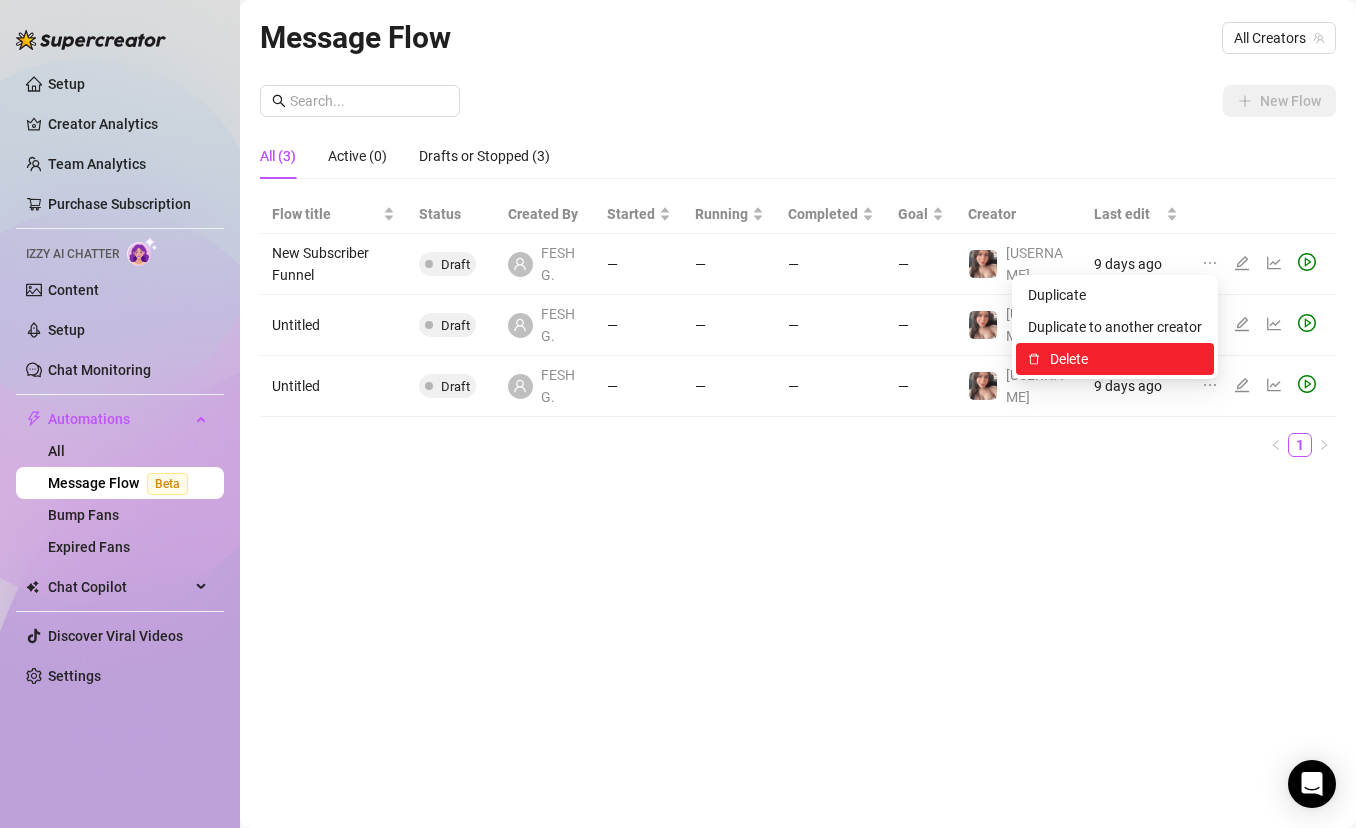 click on "Delete" at bounding box center [1126, 359] 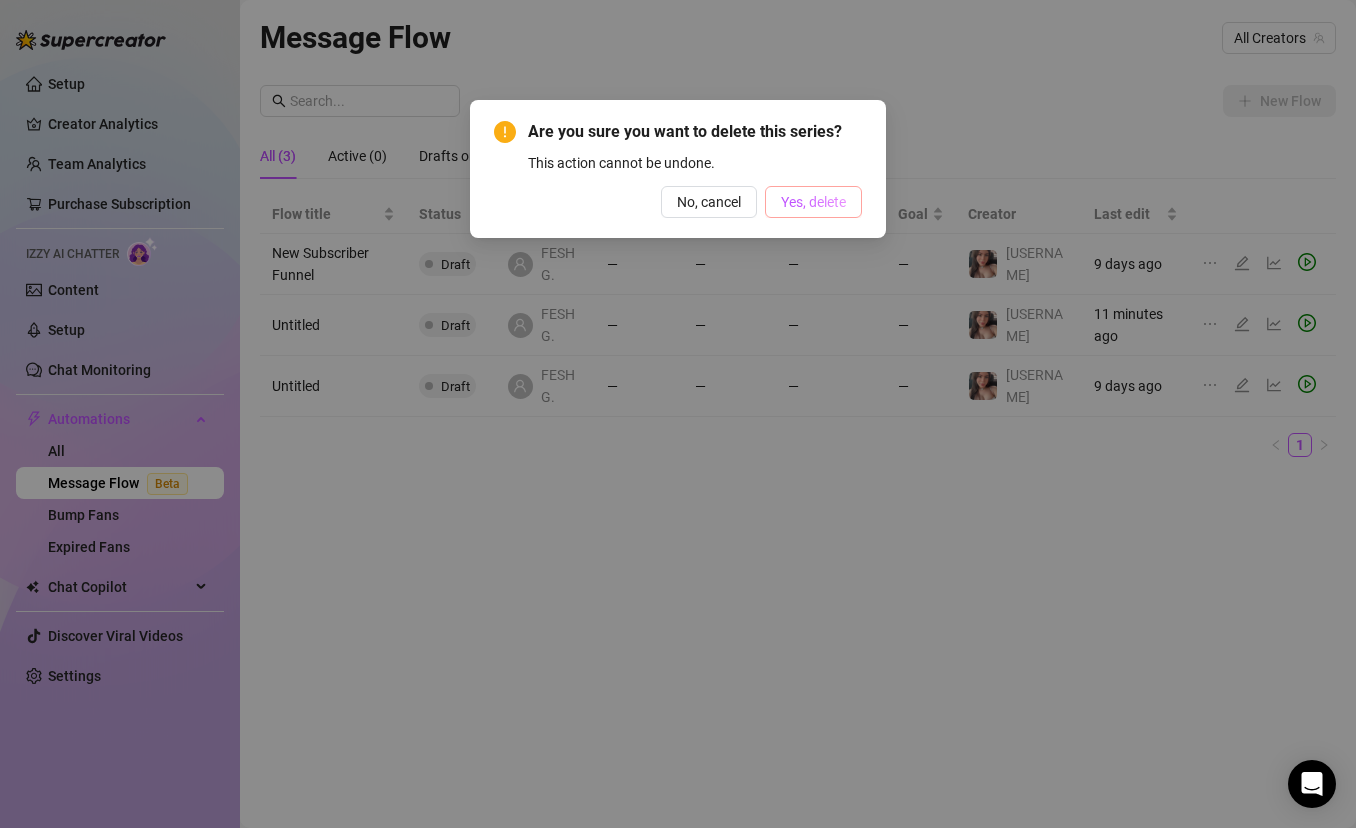 click on "Yes, delete" at bounding box center (813, 202) 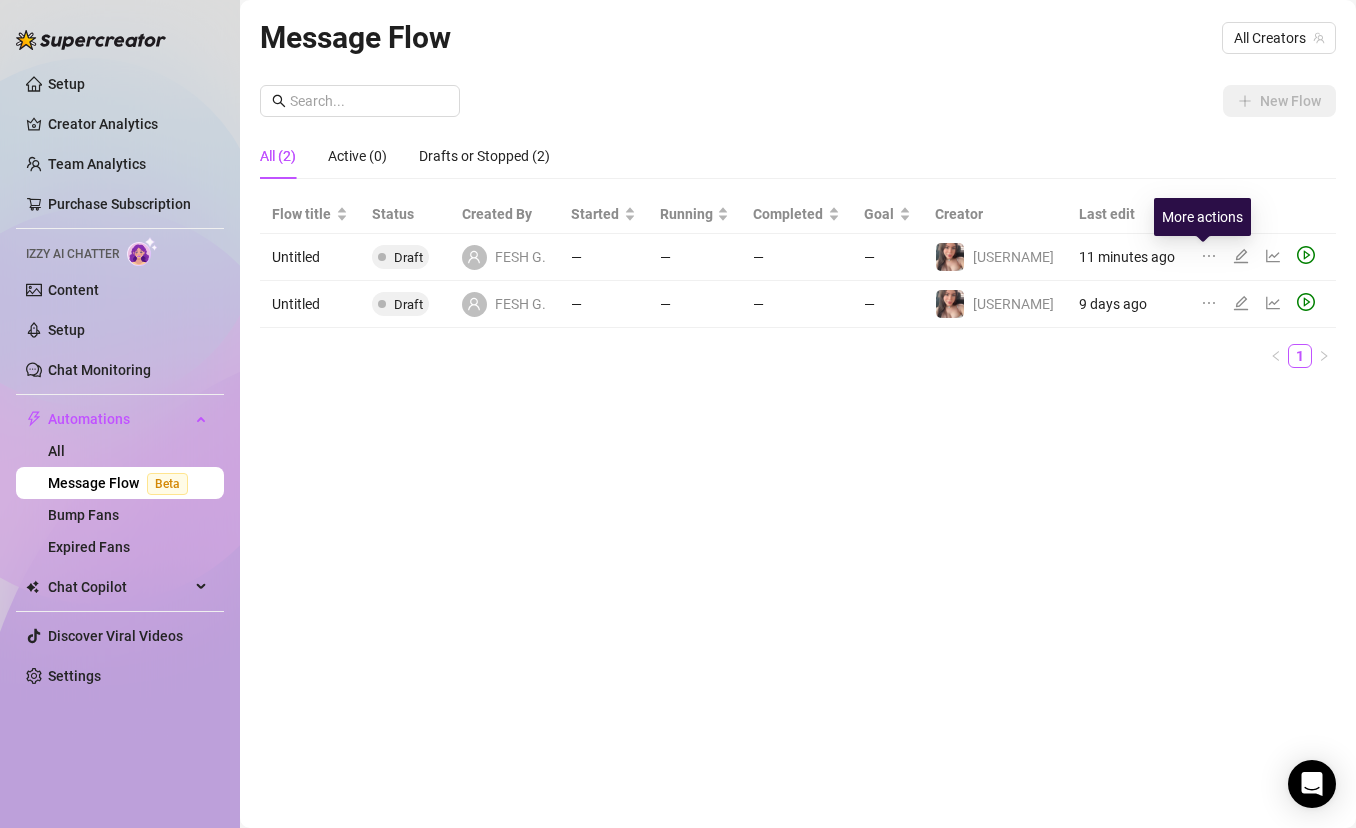 click 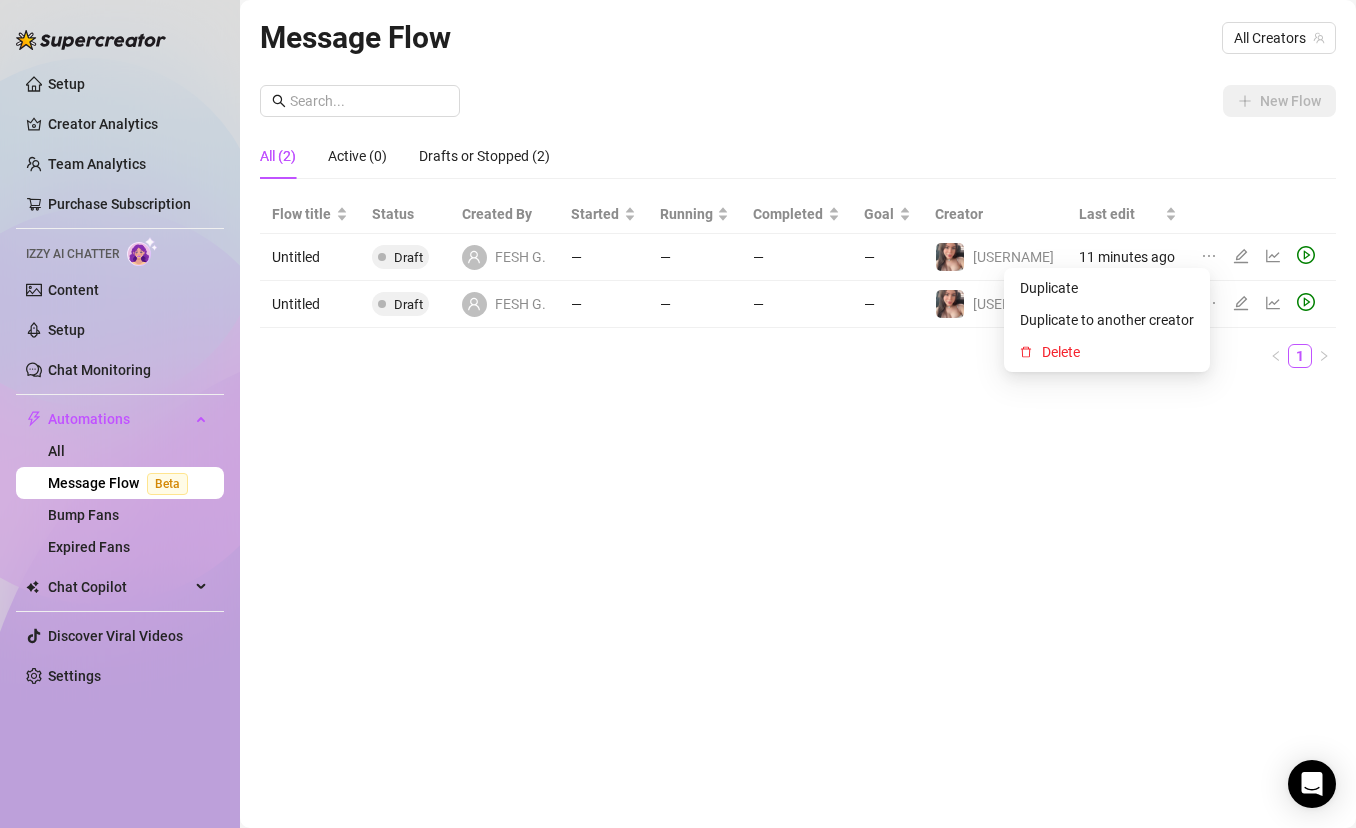 click on "Duplicate Duplicate to another creator Delete" at bounding box center [1107, 320] 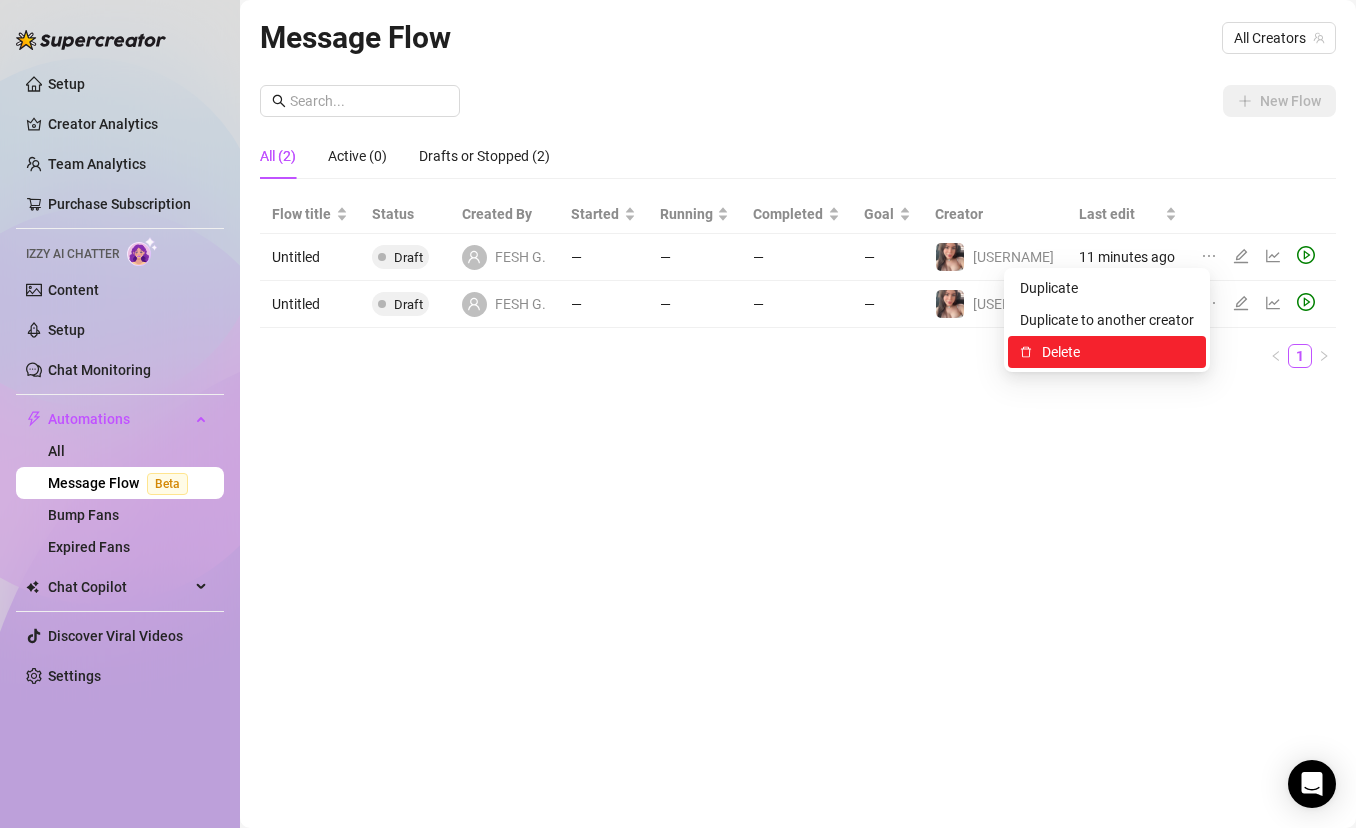 click on "Delete" at bounding box center (1118, 352) 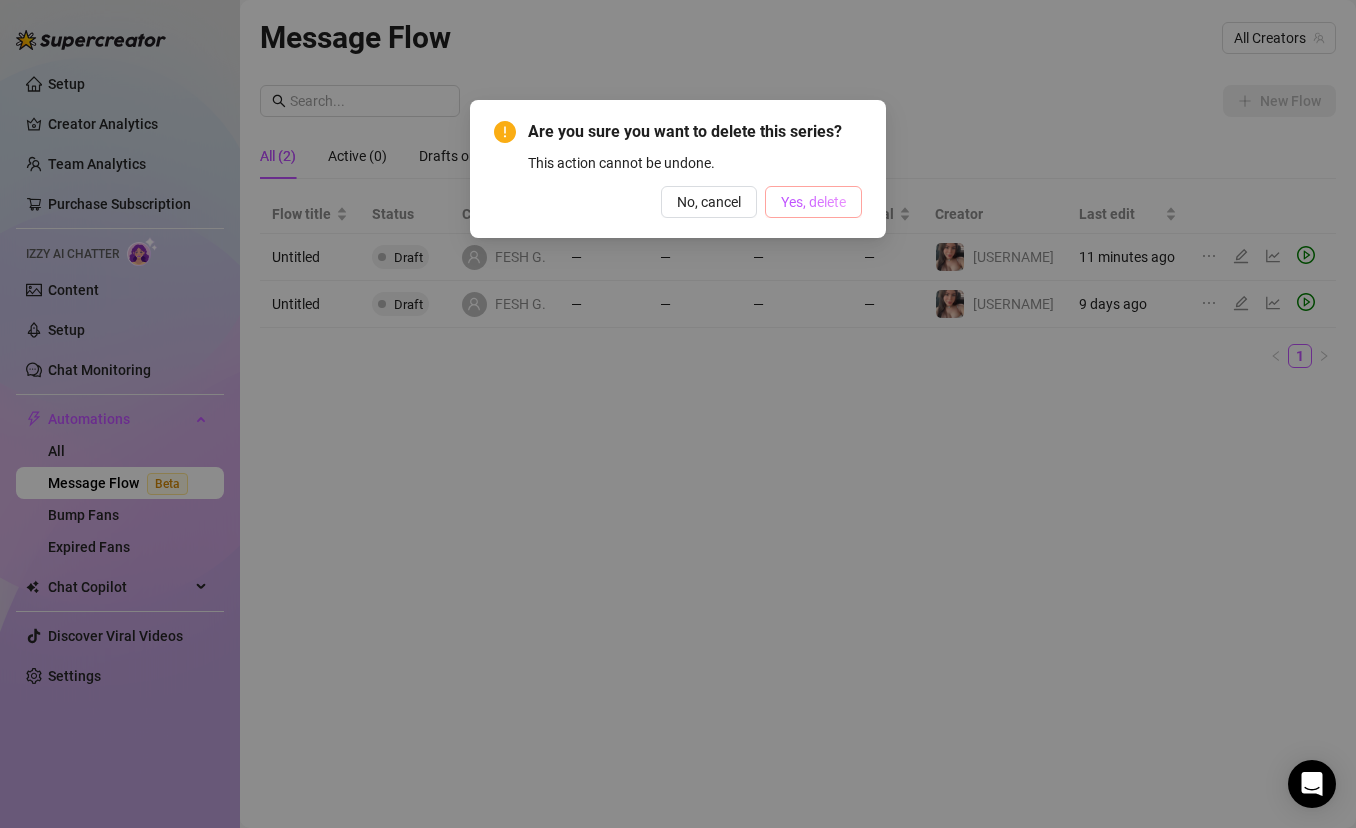 click on "Yes, delete" at bounding box center [813, 202] 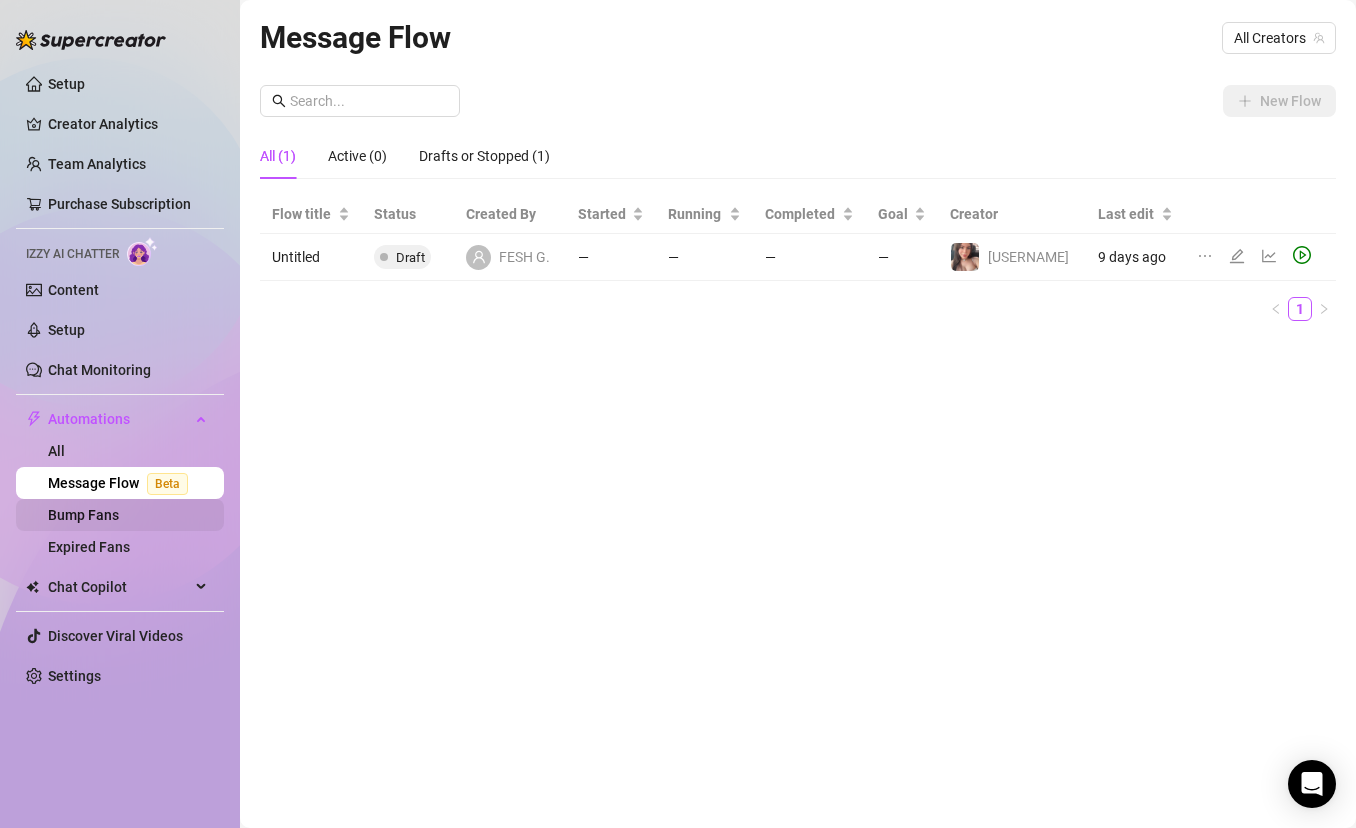click on "Bump Fans" at bounding box center [83, 515] 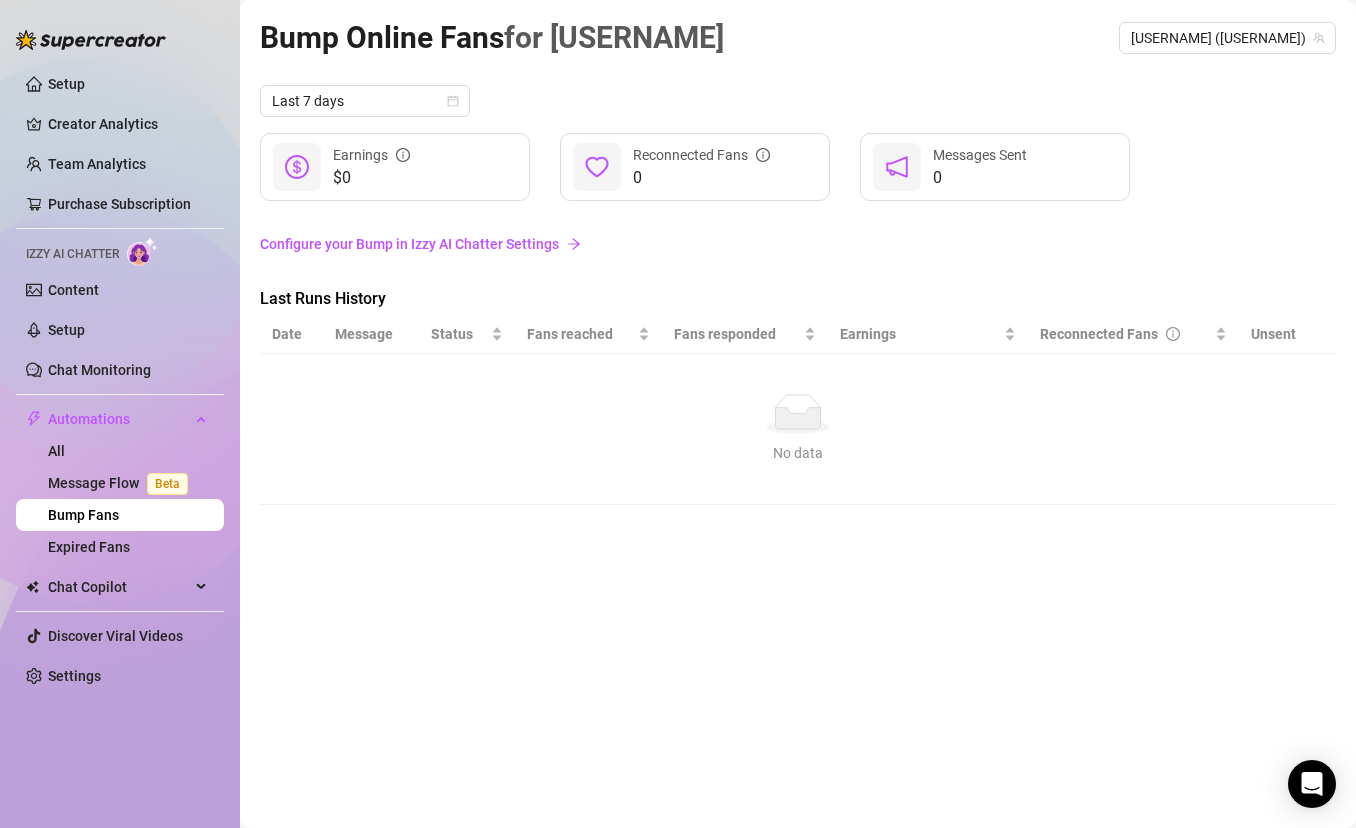 click on "Configure your Bump in Izzy AI Chatter Settings" at bounding box center [798, 244] 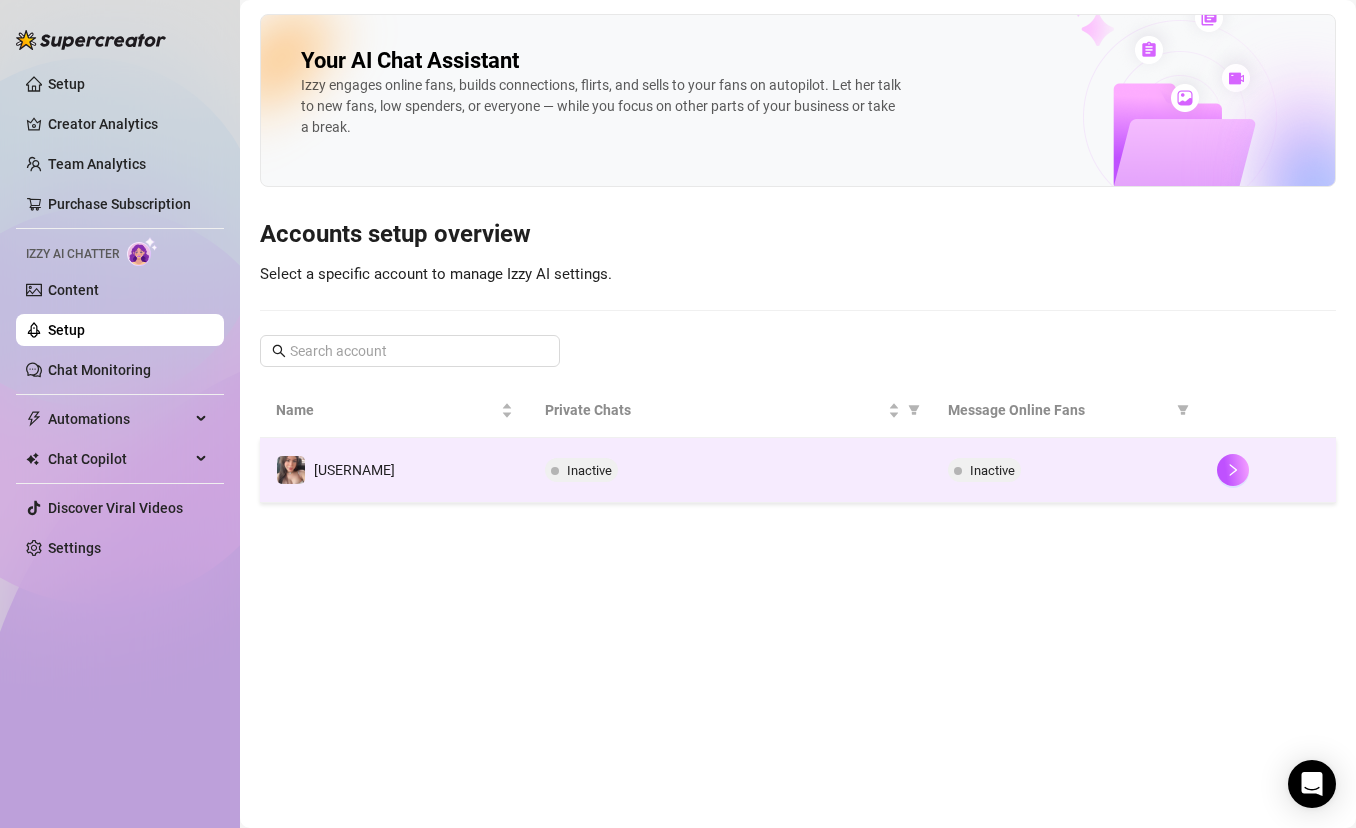 click on "Inactive" at bounding box center (731, 470) 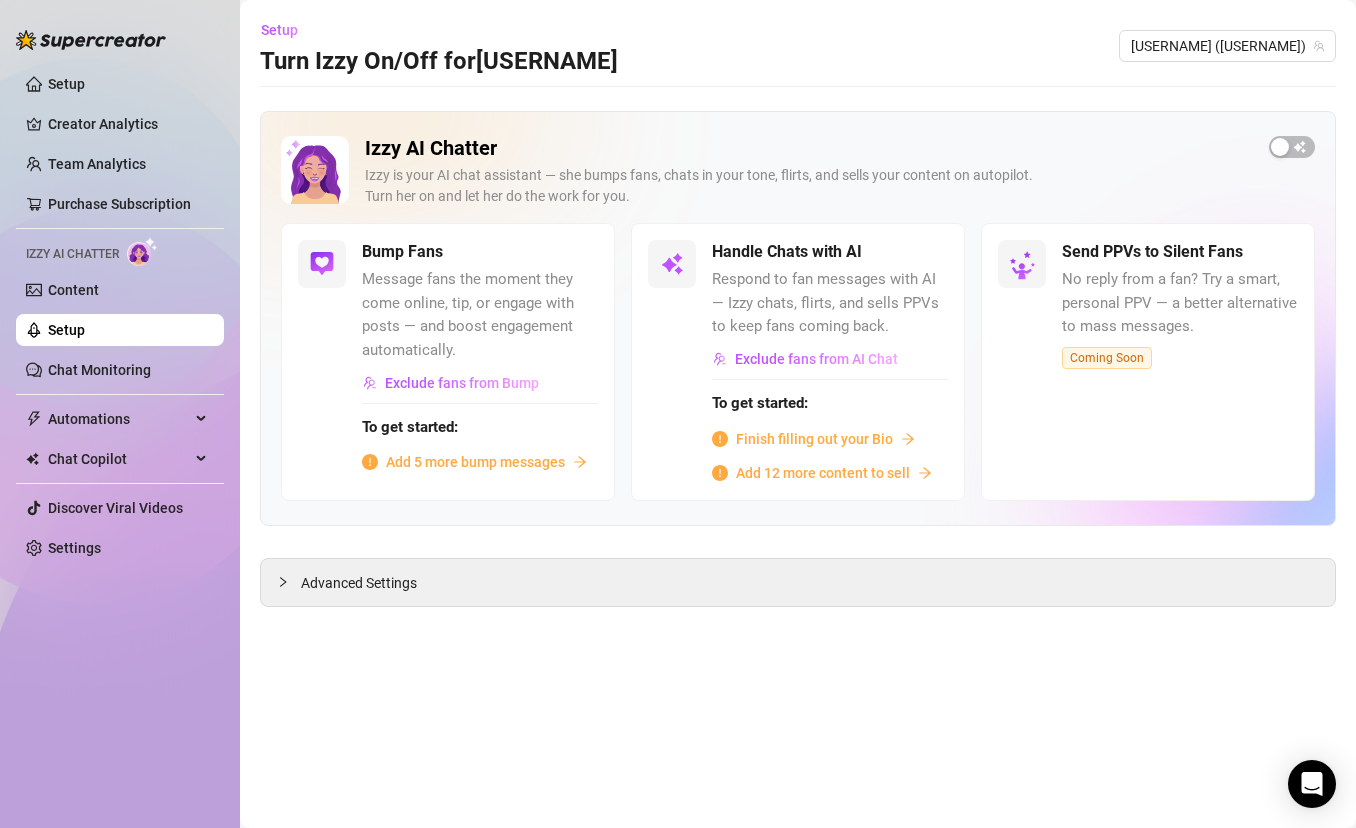 click on "Send PPVs to Silent Fans" at bounding box center [1152, 252] 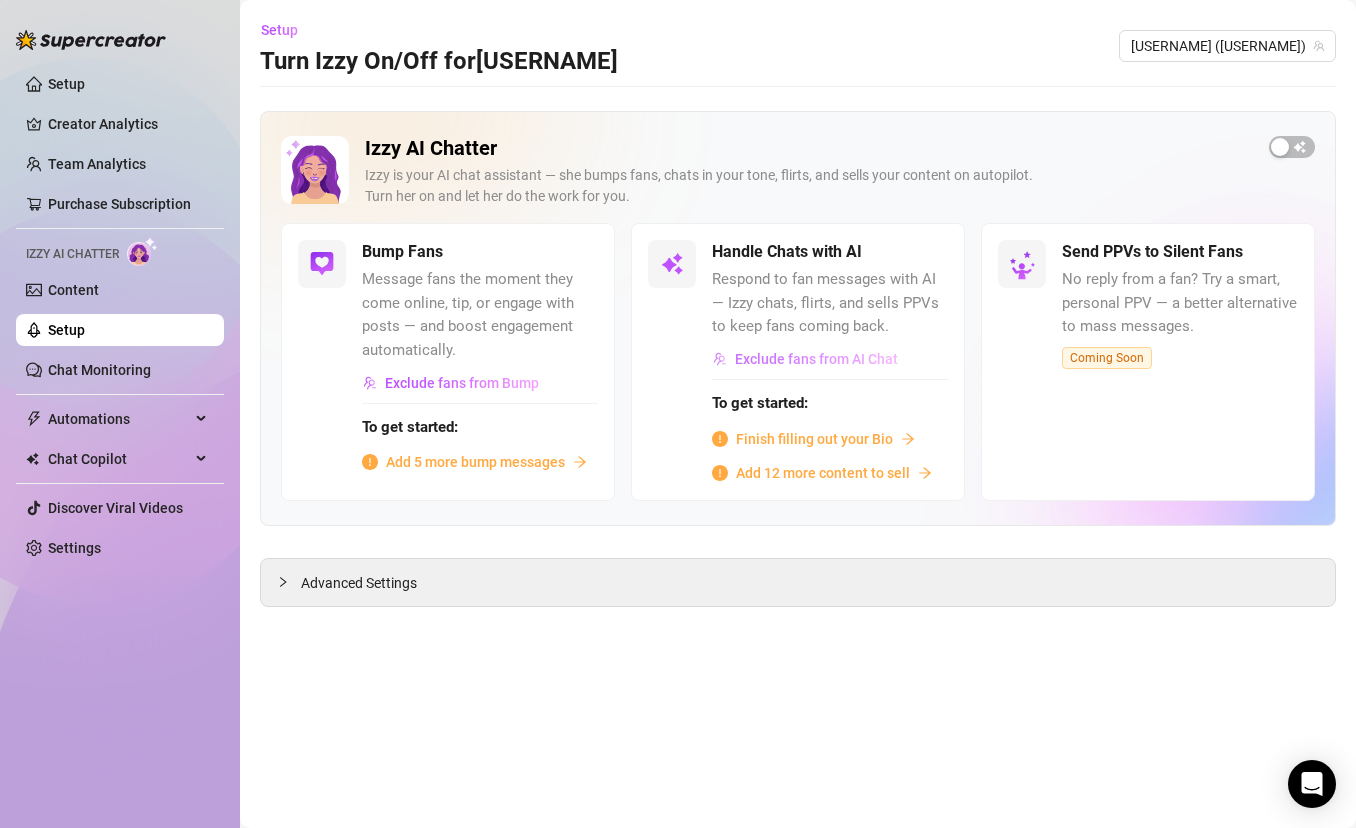 click on "Exclude fans from AI Chat" at bounding box center [816, 359] 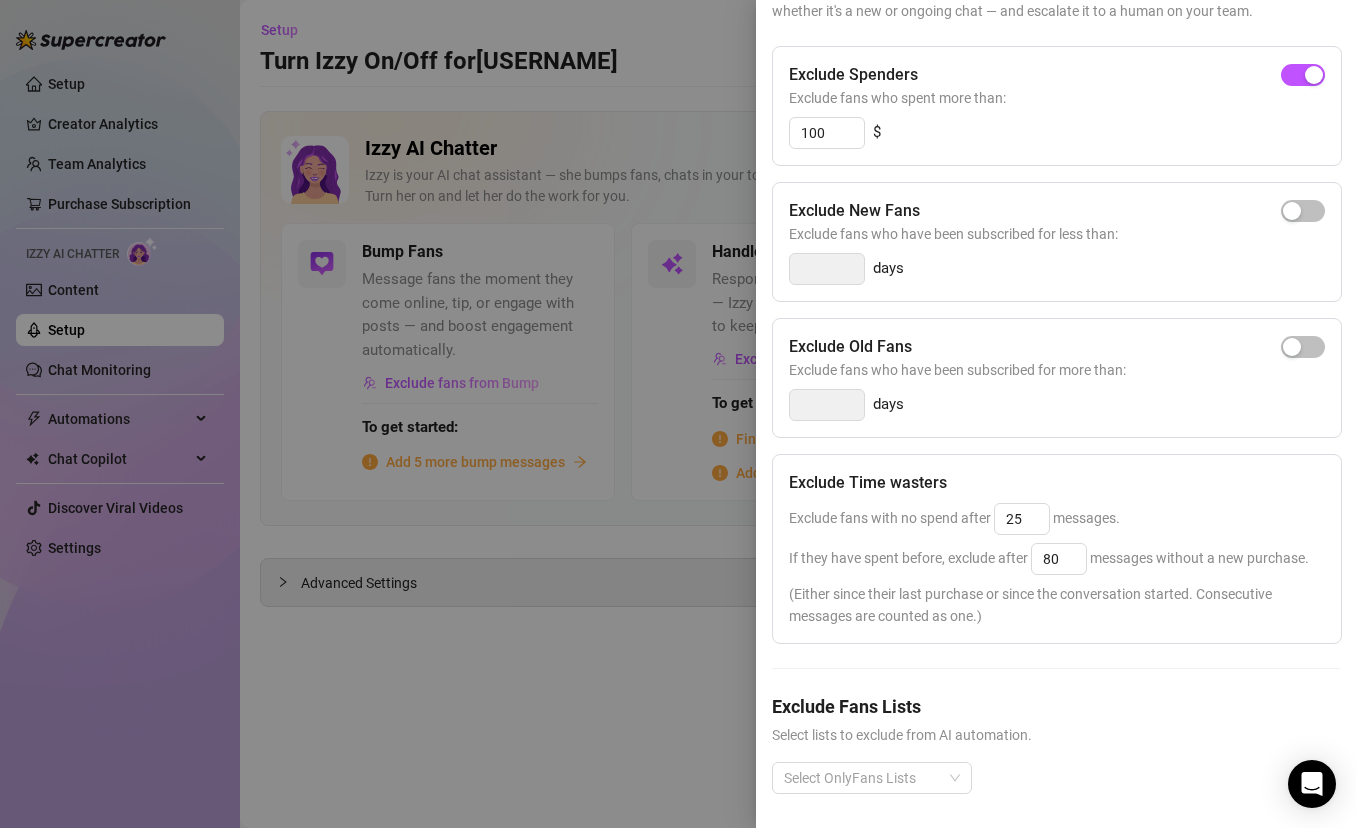 scroll, scrollTop: 201, scrollLeft: 0, axis: vertical 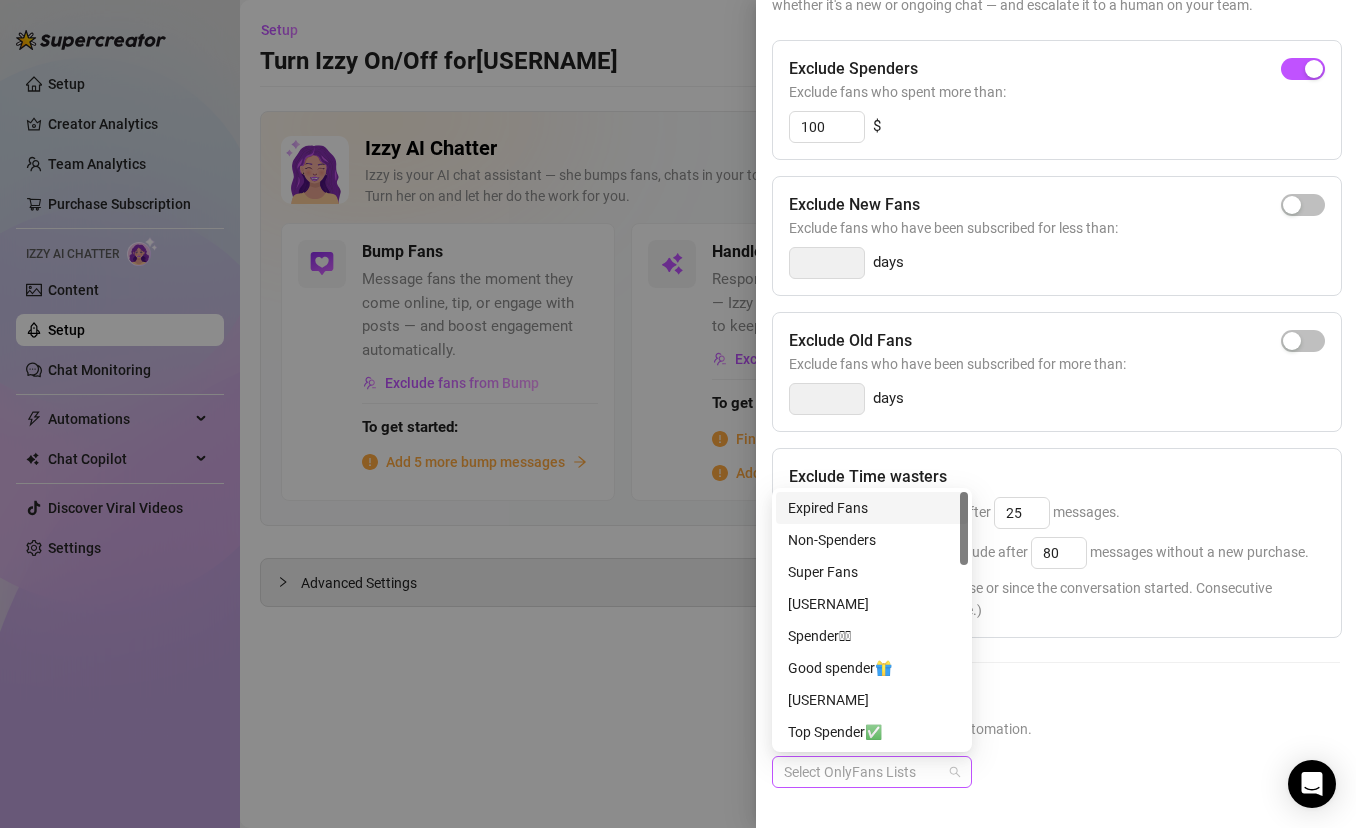 click on "Select OnlyFans Lists" at bounding box center [872, 772] 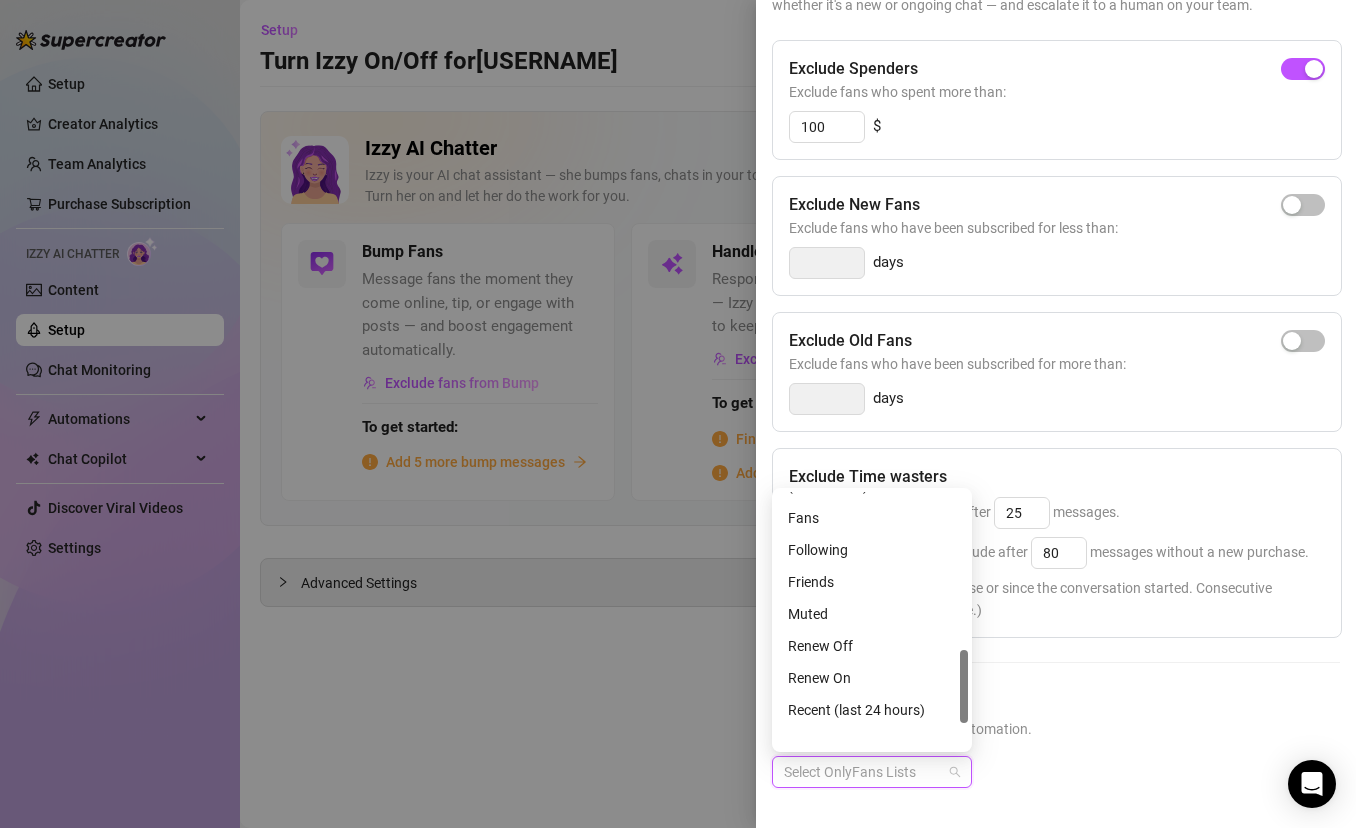 scroll, scrollTop: 640, scrollLeft: 0, axis: vertical 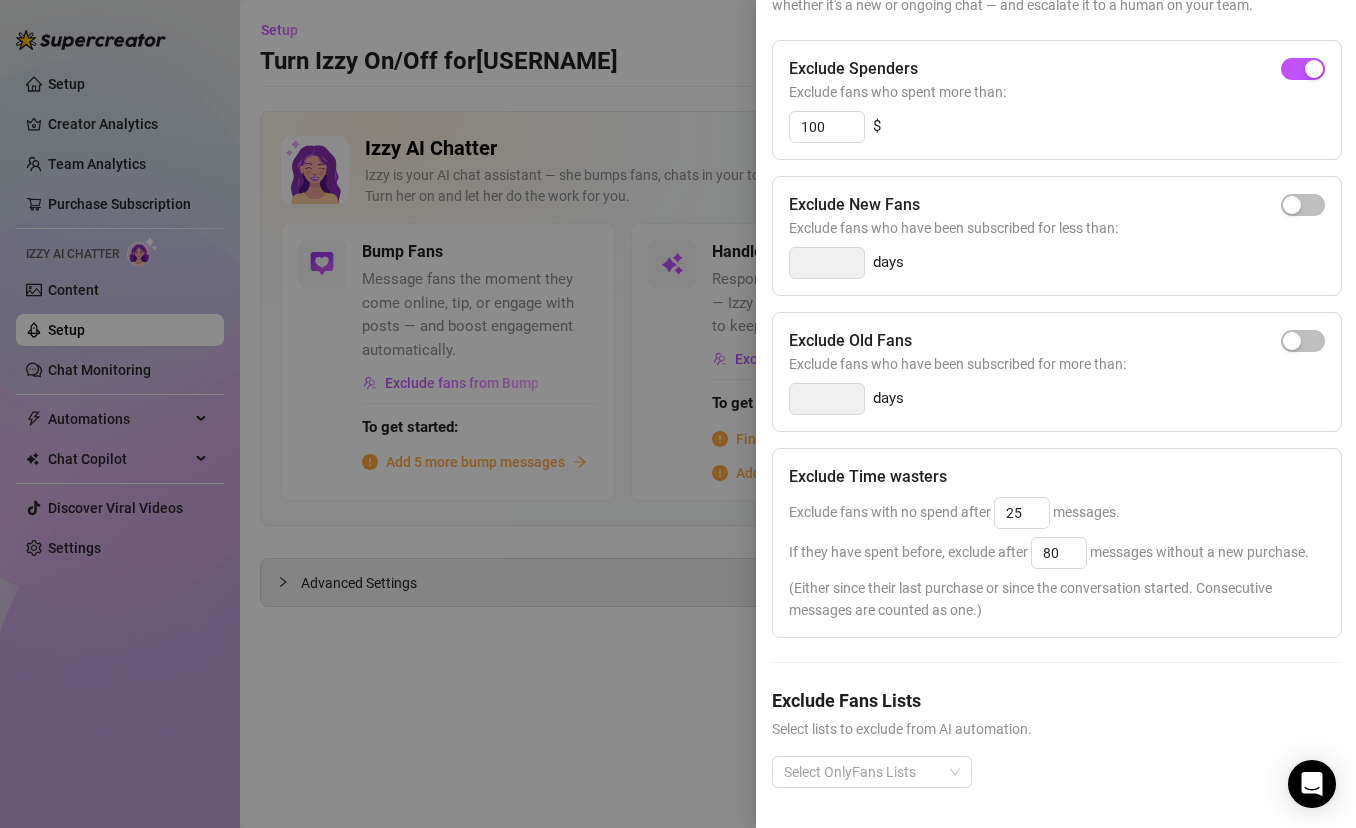 click on "Exclude Fans Lists" at bounding box center (1056, 700) 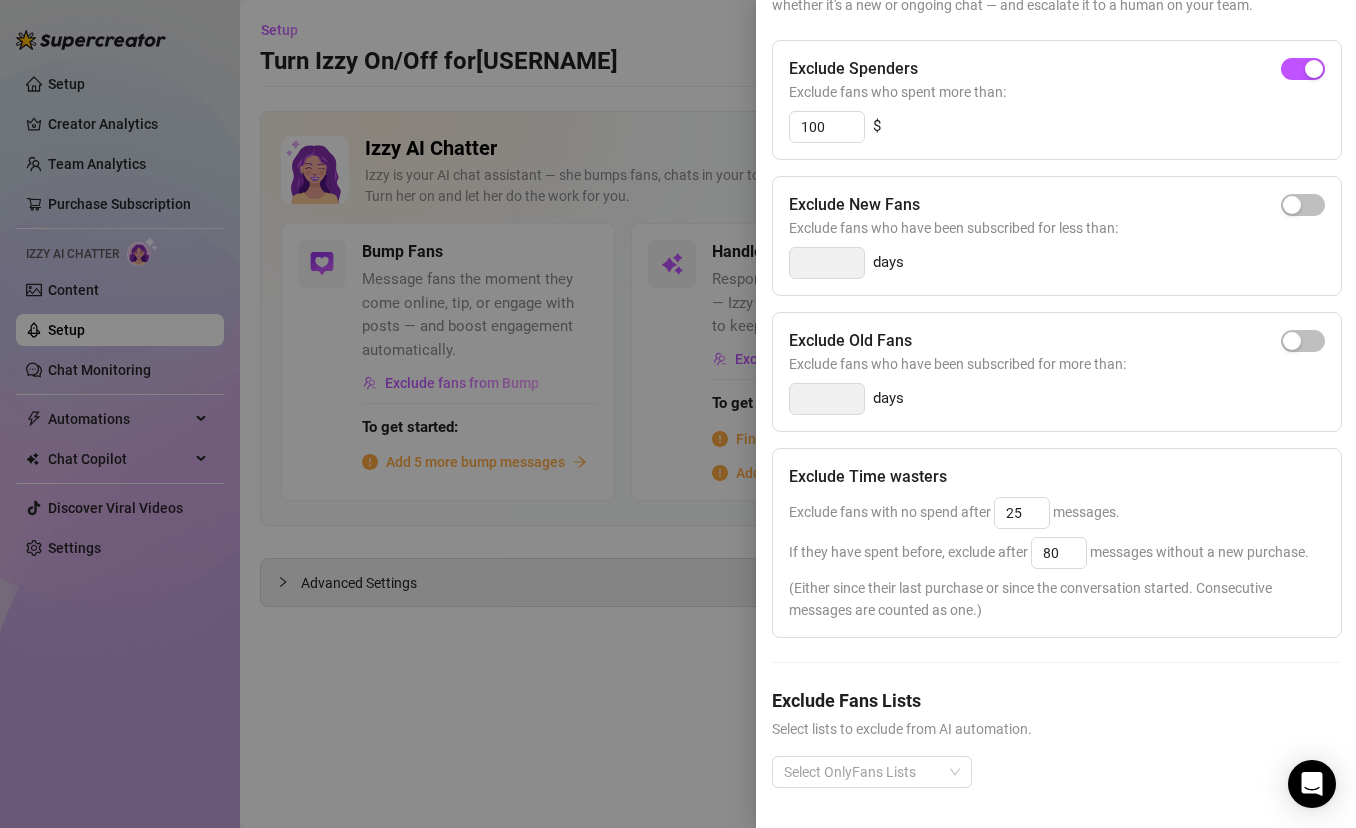 scroll, scrollTop: 0, scrollLeft: 0, axis: both 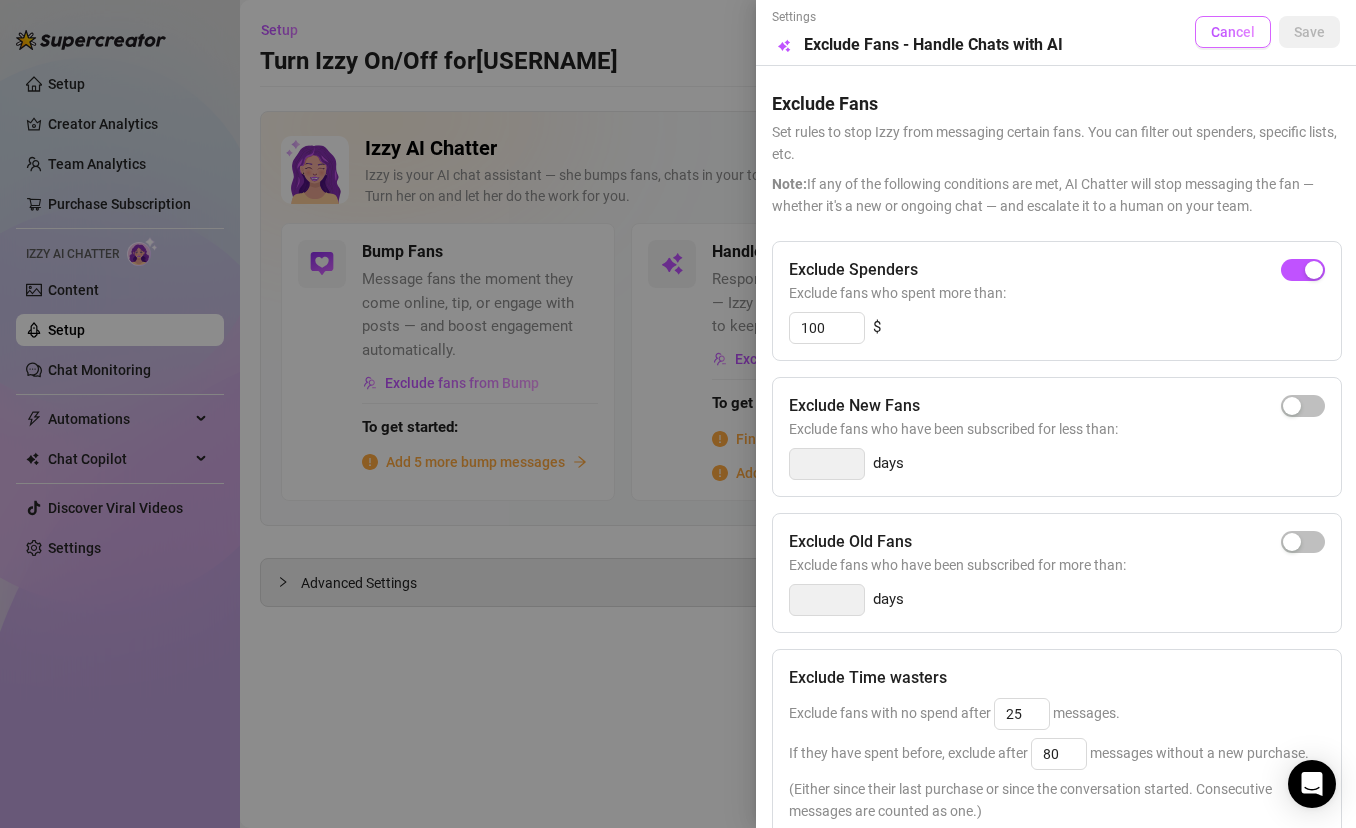 click on "Cancel" at bounding box center (1233, 32) 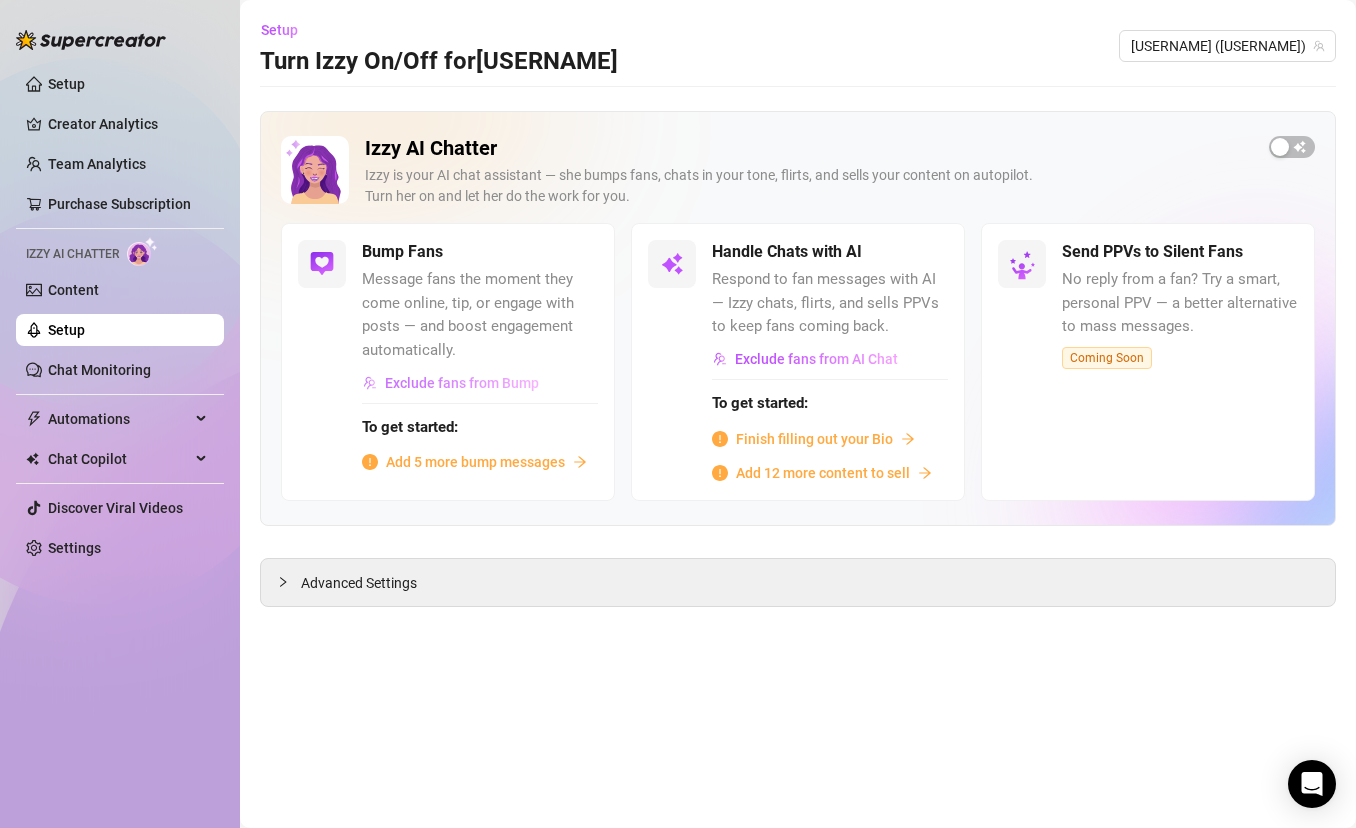click on "Exclude fans from Bump" at bounding box center [462, 383] 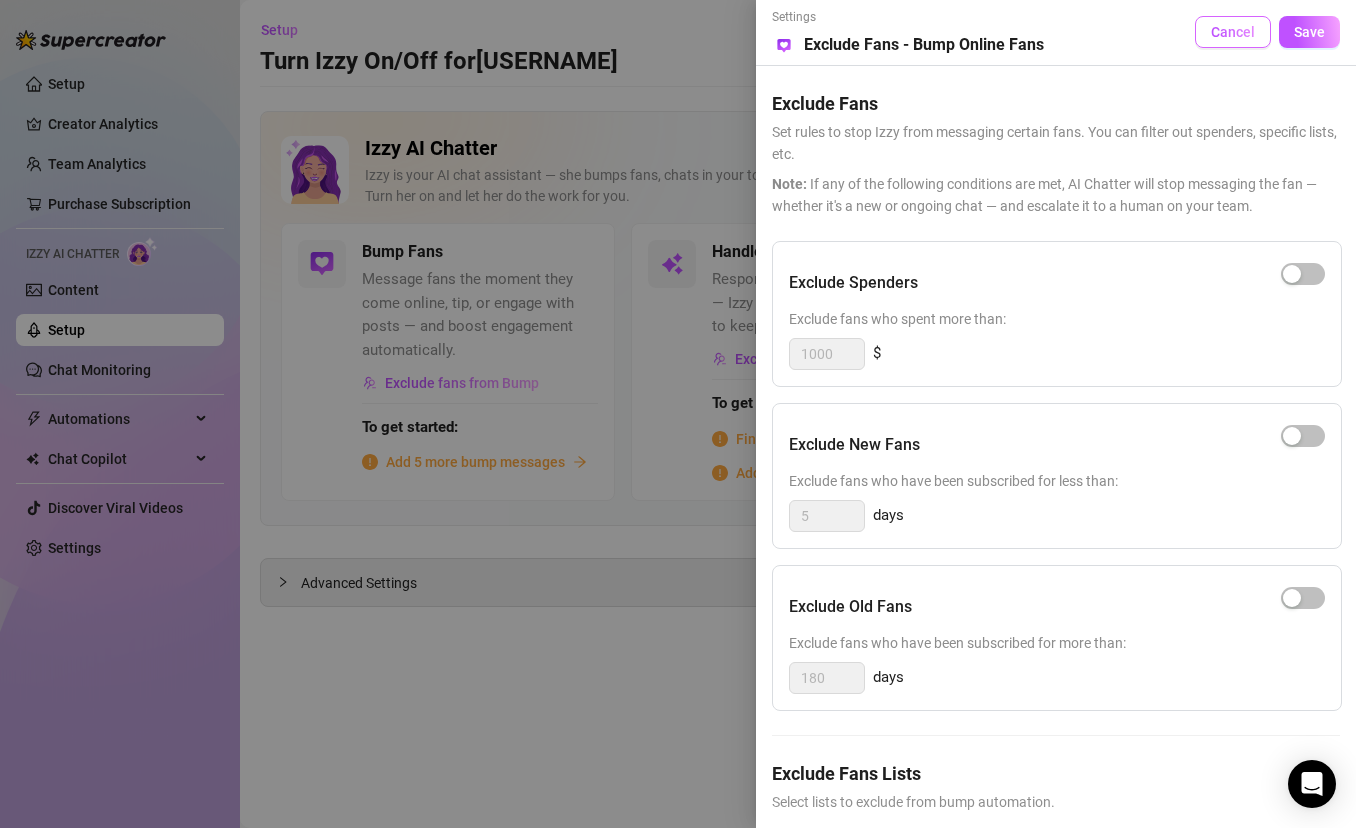 click on "Cancel" at bounding box center [1233, 32] 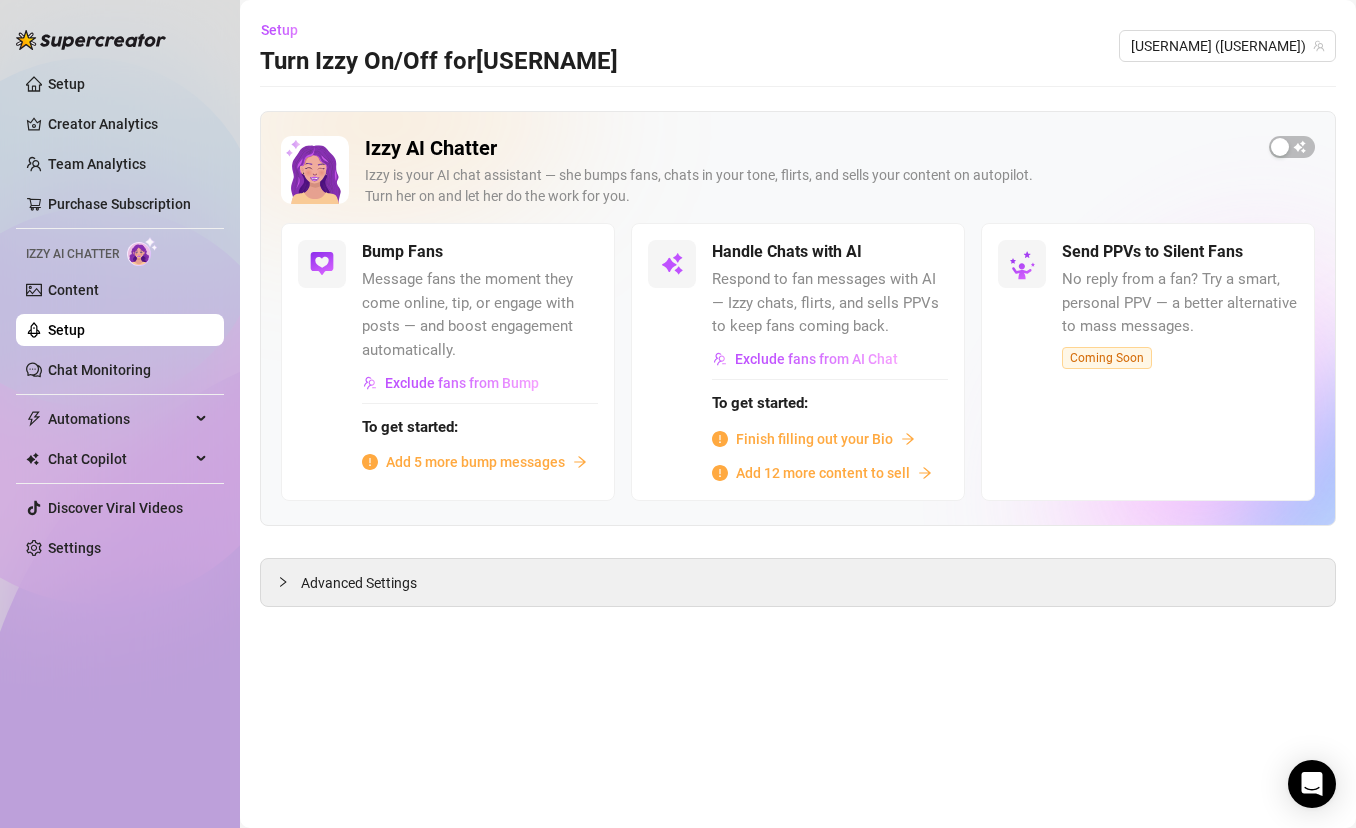 click on "Turn Izzy On/Off for [USERNAME]" at bounding box center [439, 62] 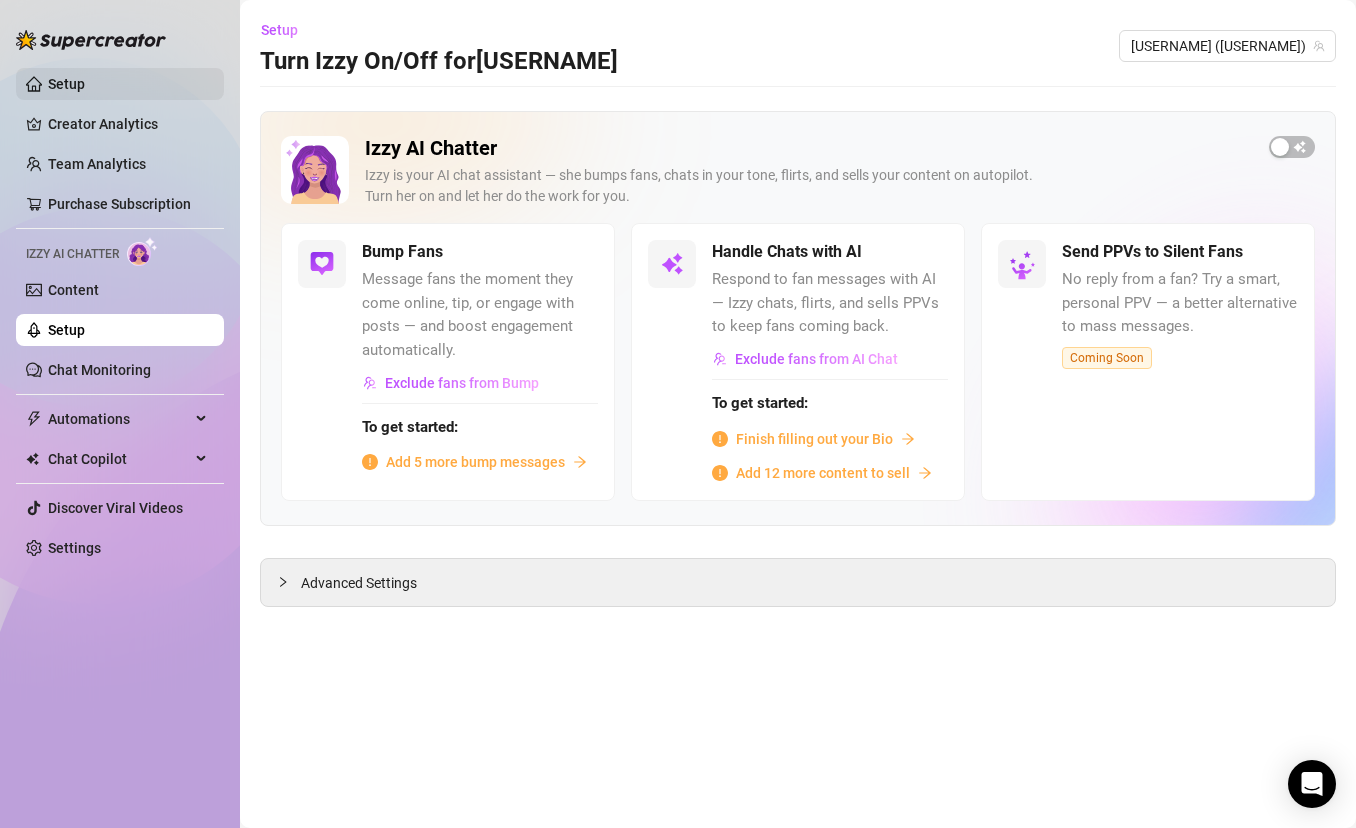 click on "Setup" at bounding box center (66, 84) 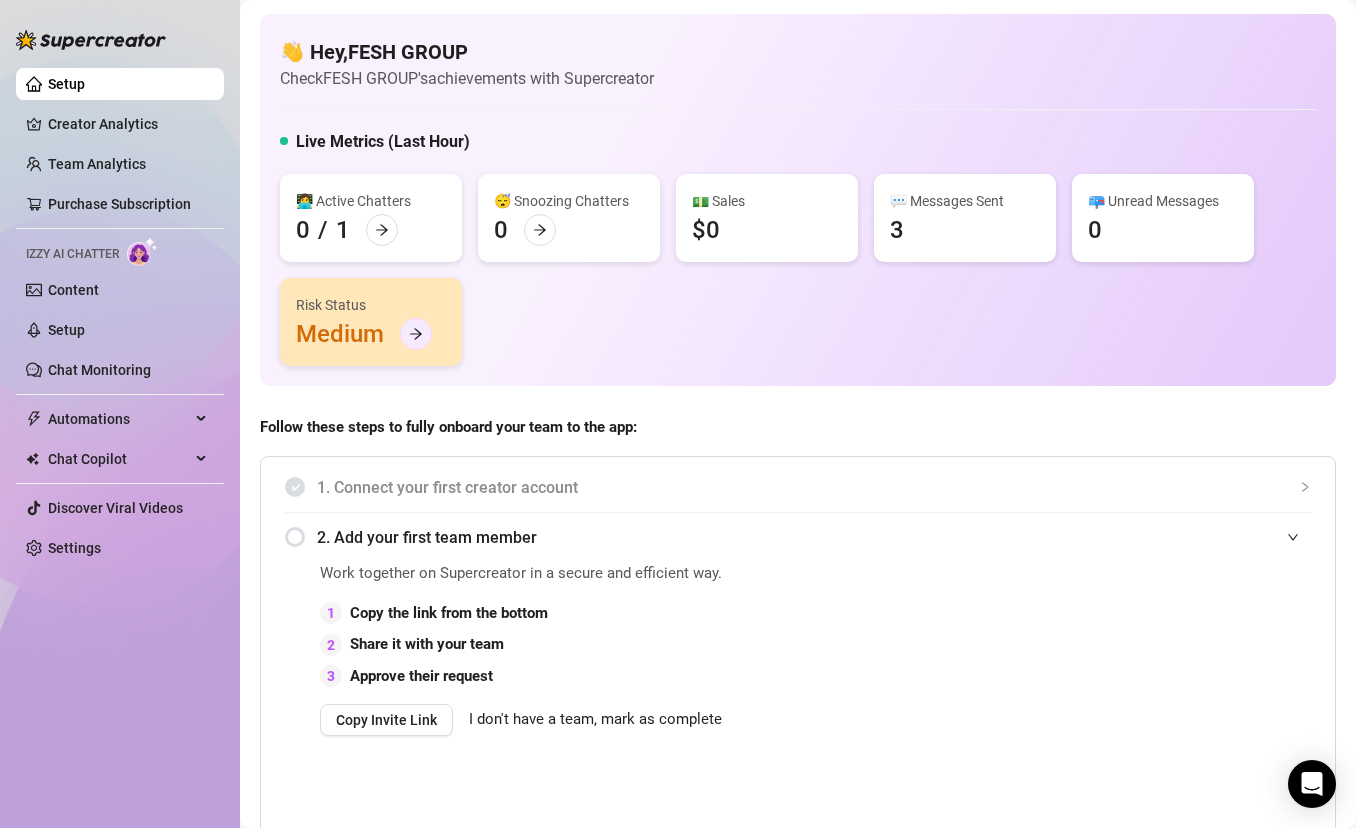 click 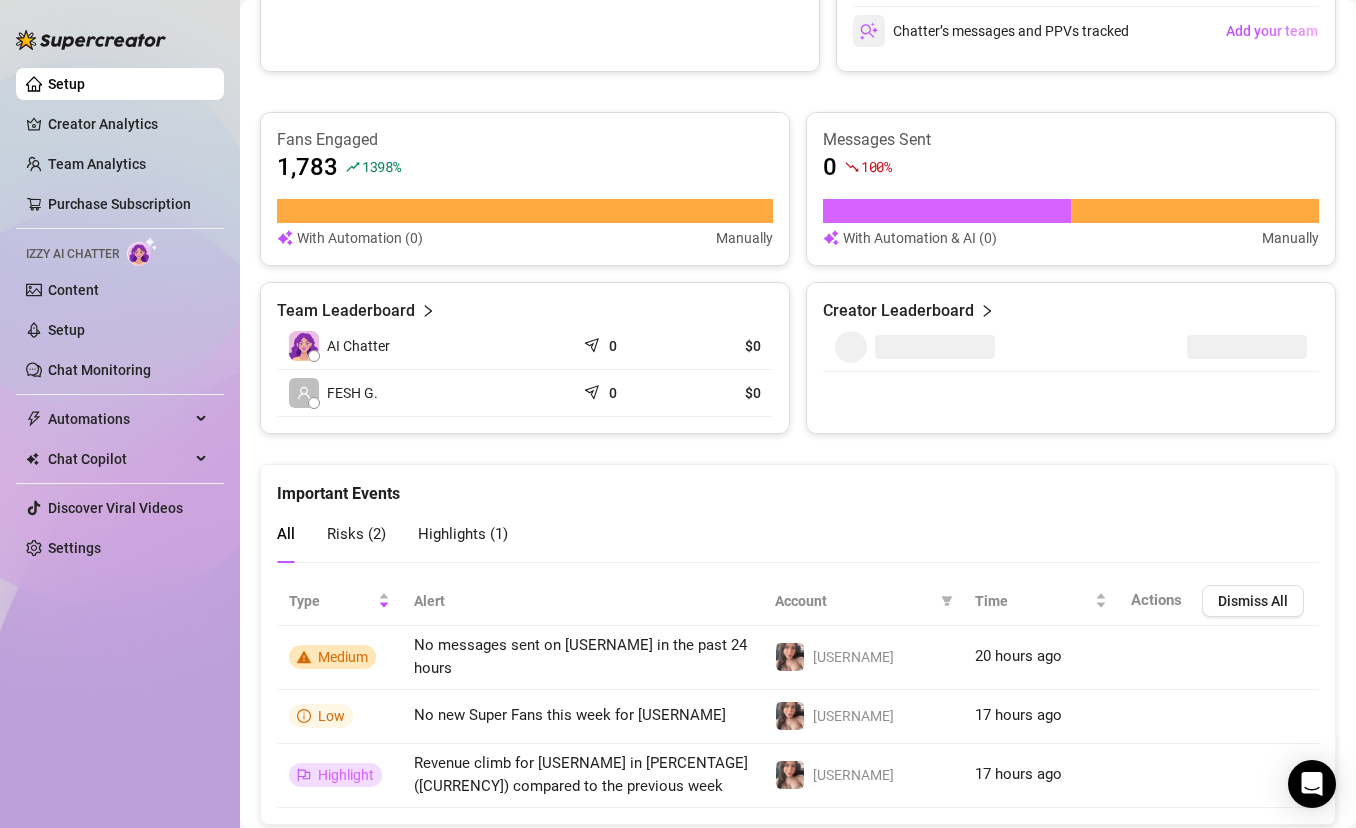 scroll, scrollTop: 1250, scrollLeft: 0, axis: vertical 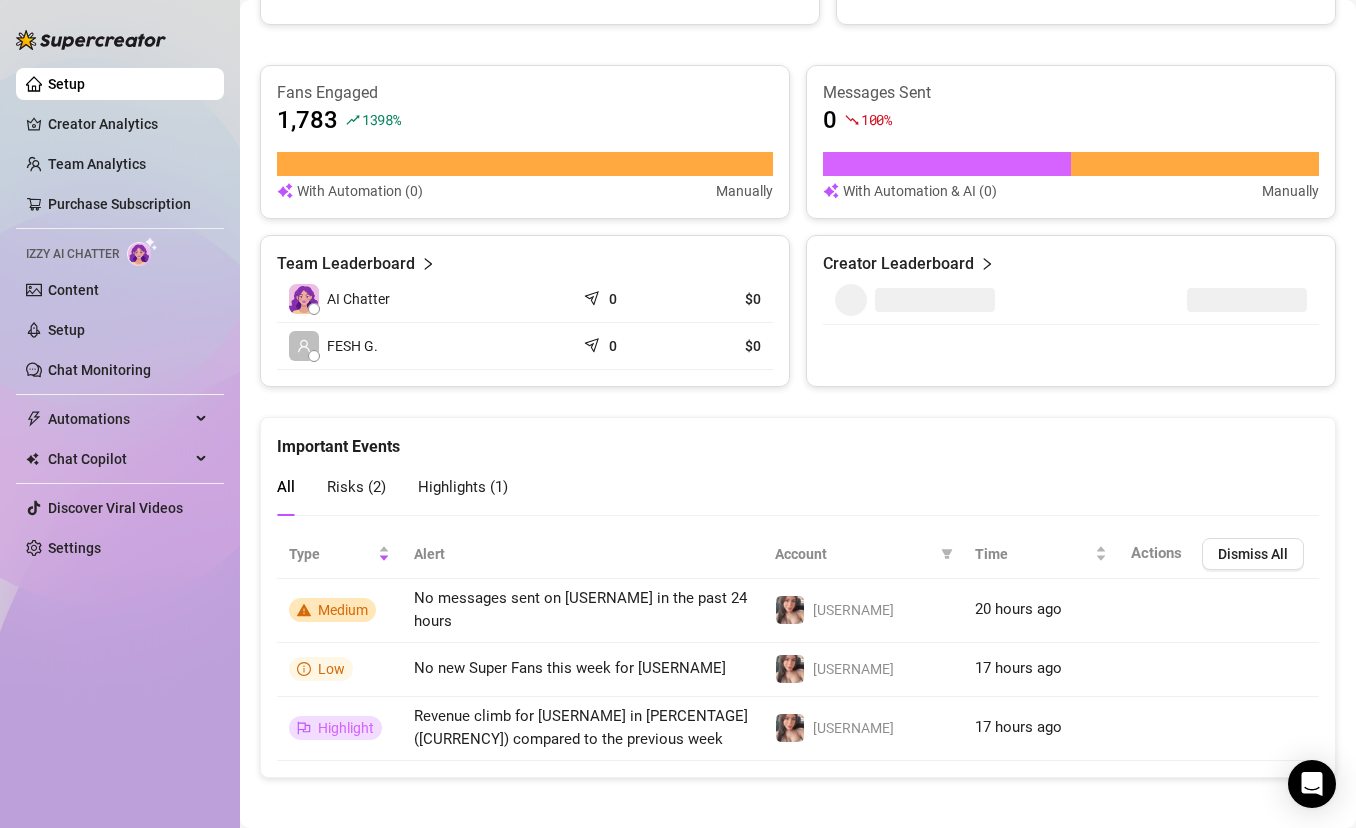 click on "Risks ( 2 )" at bounding box center (356, 487) 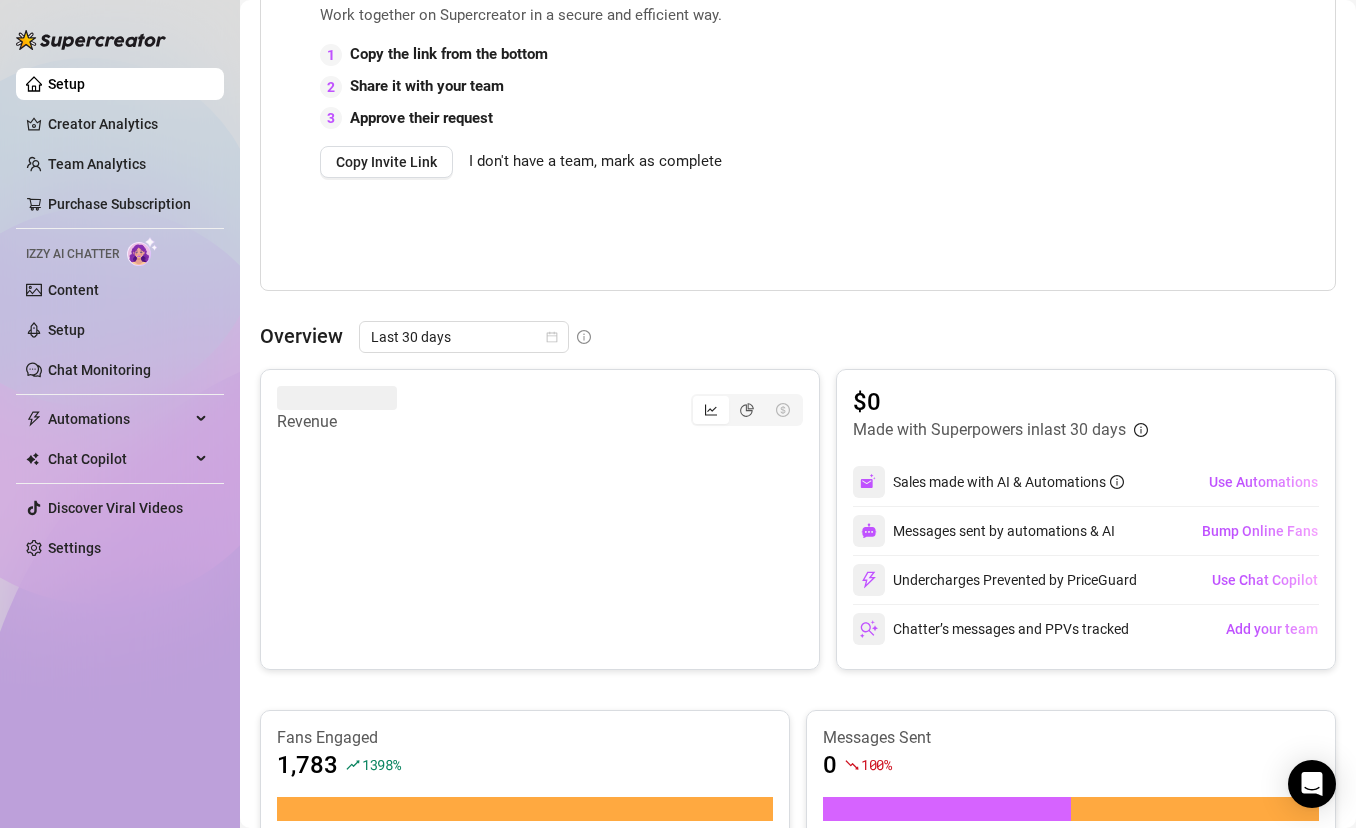 scroll, scrollTop: 0, scrollLeft: 0, axis: both 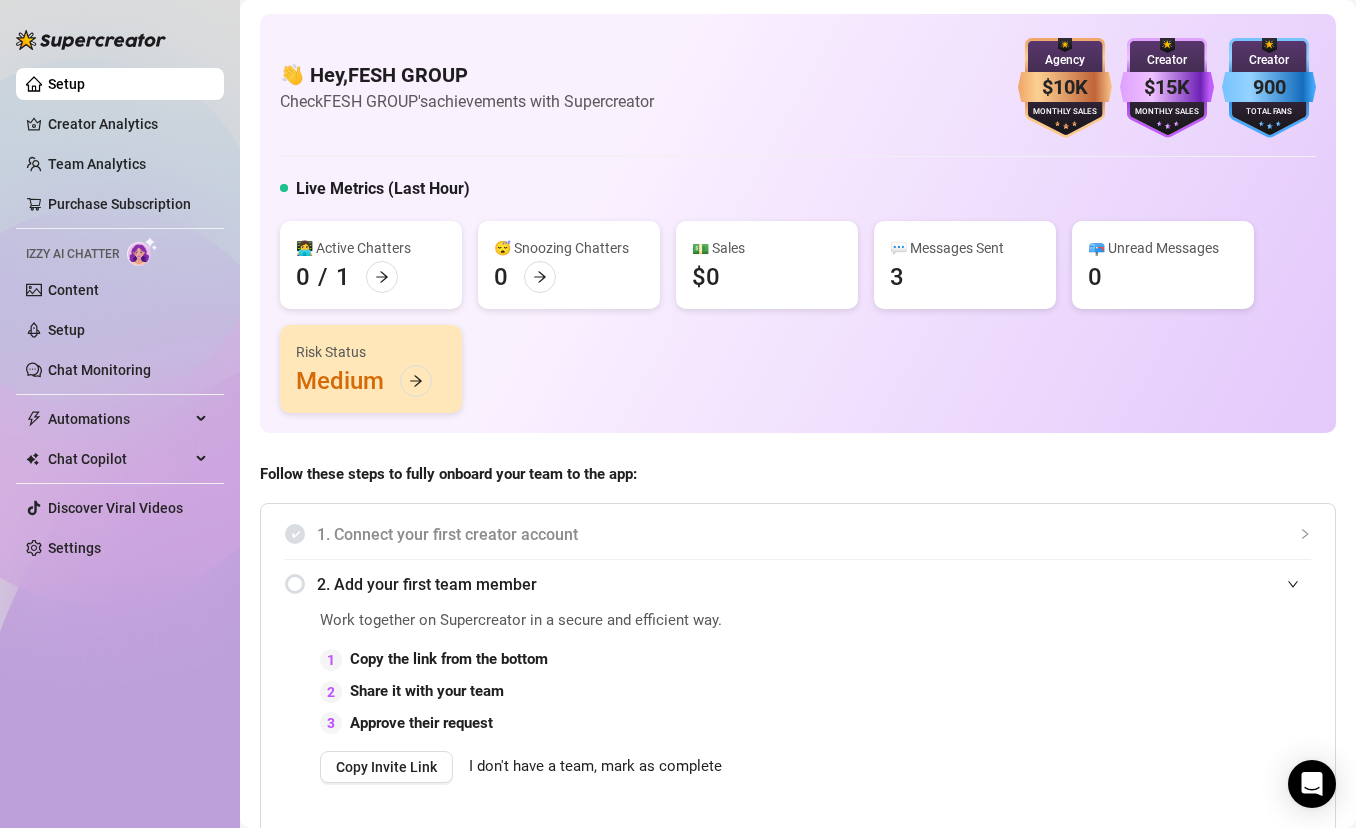 click on "Monthly Sales" at bounding box center [1065, 112] 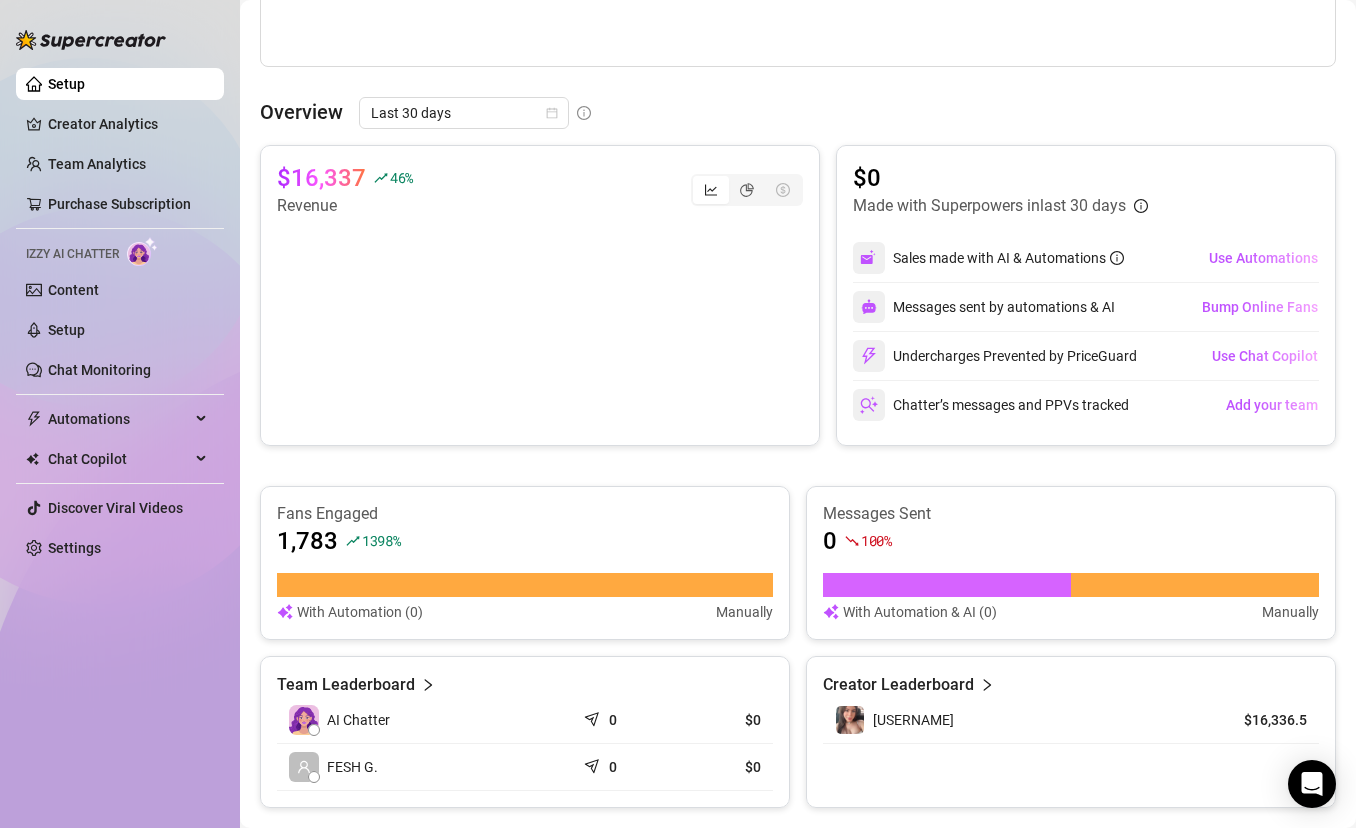scroll, scrollTop: 947, scrollLeft: 0, axis: vertical 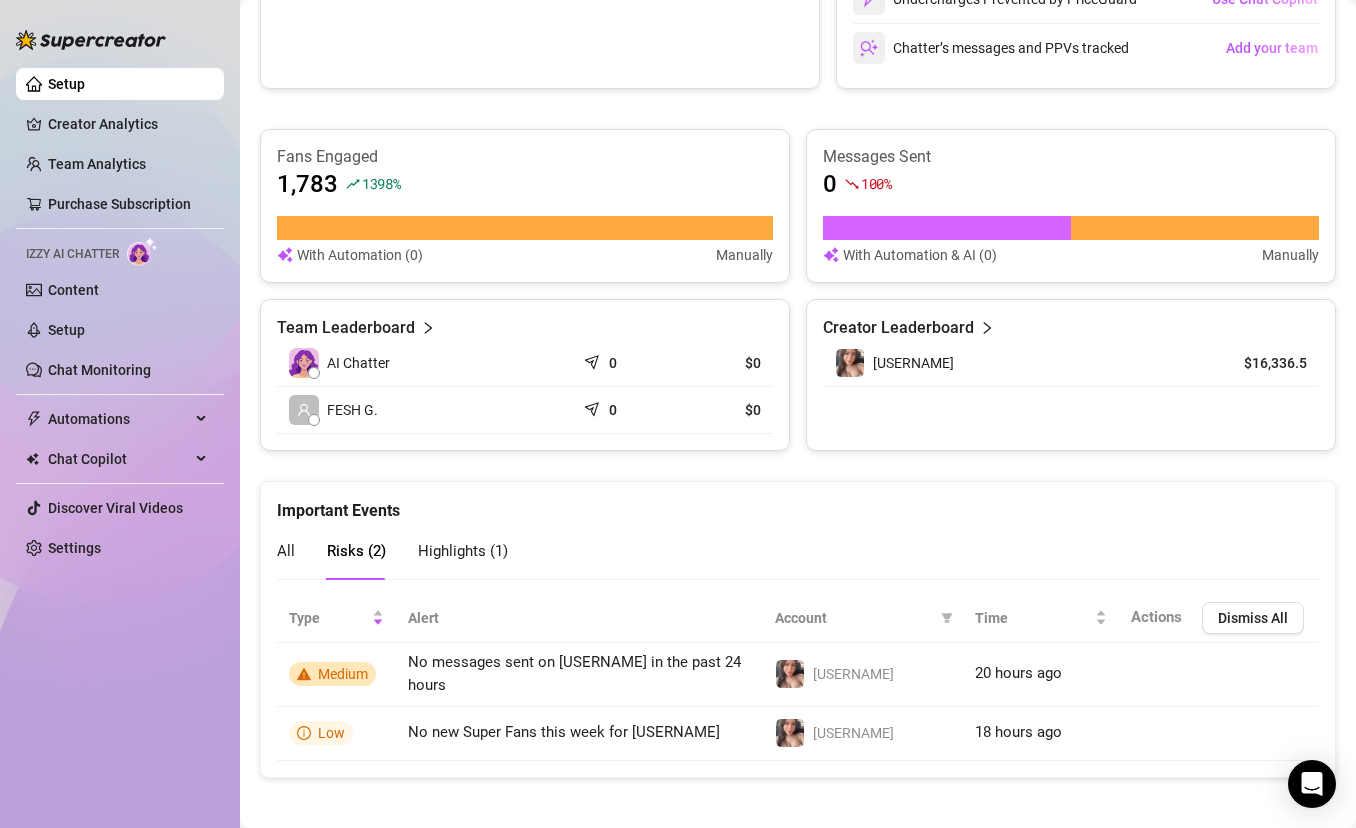 click on "Highlights ( 1 )" at bounding box center [463, 551] 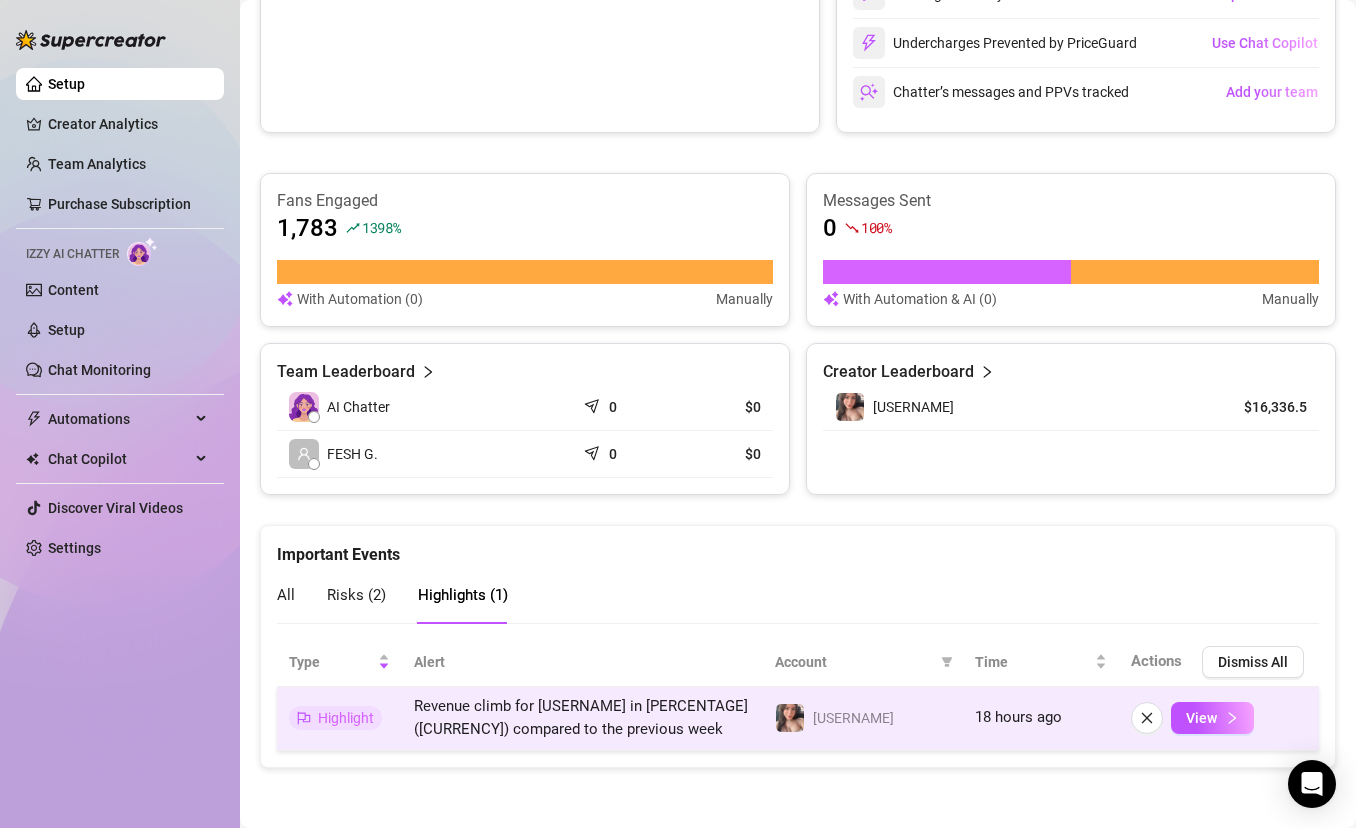 click on "Revenue climb for [USERNAME] in [PERCENTAGE] ([CURRENCY]) compared to the previous week" at bounding box center (581, 718) 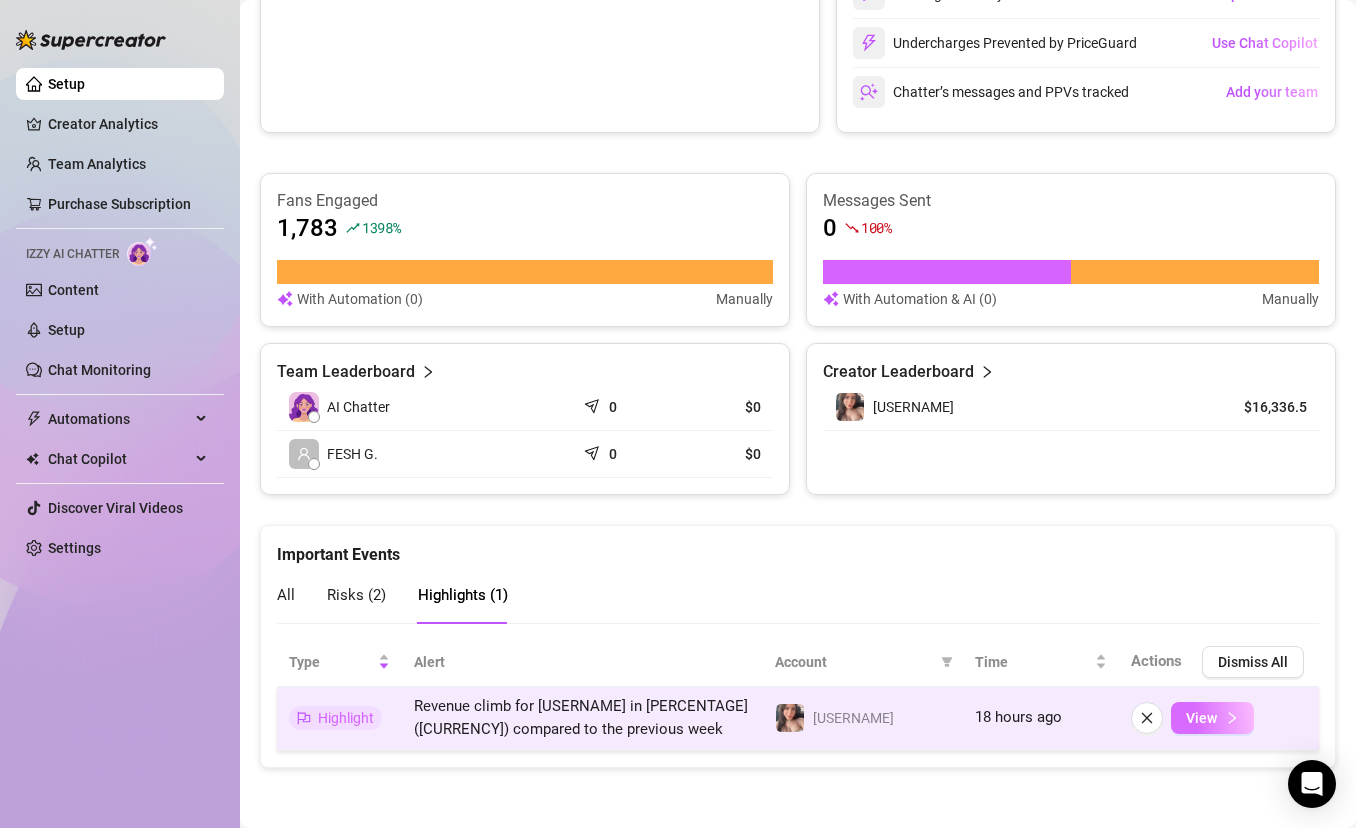 click on "View" at bounding box center [1201, 718] 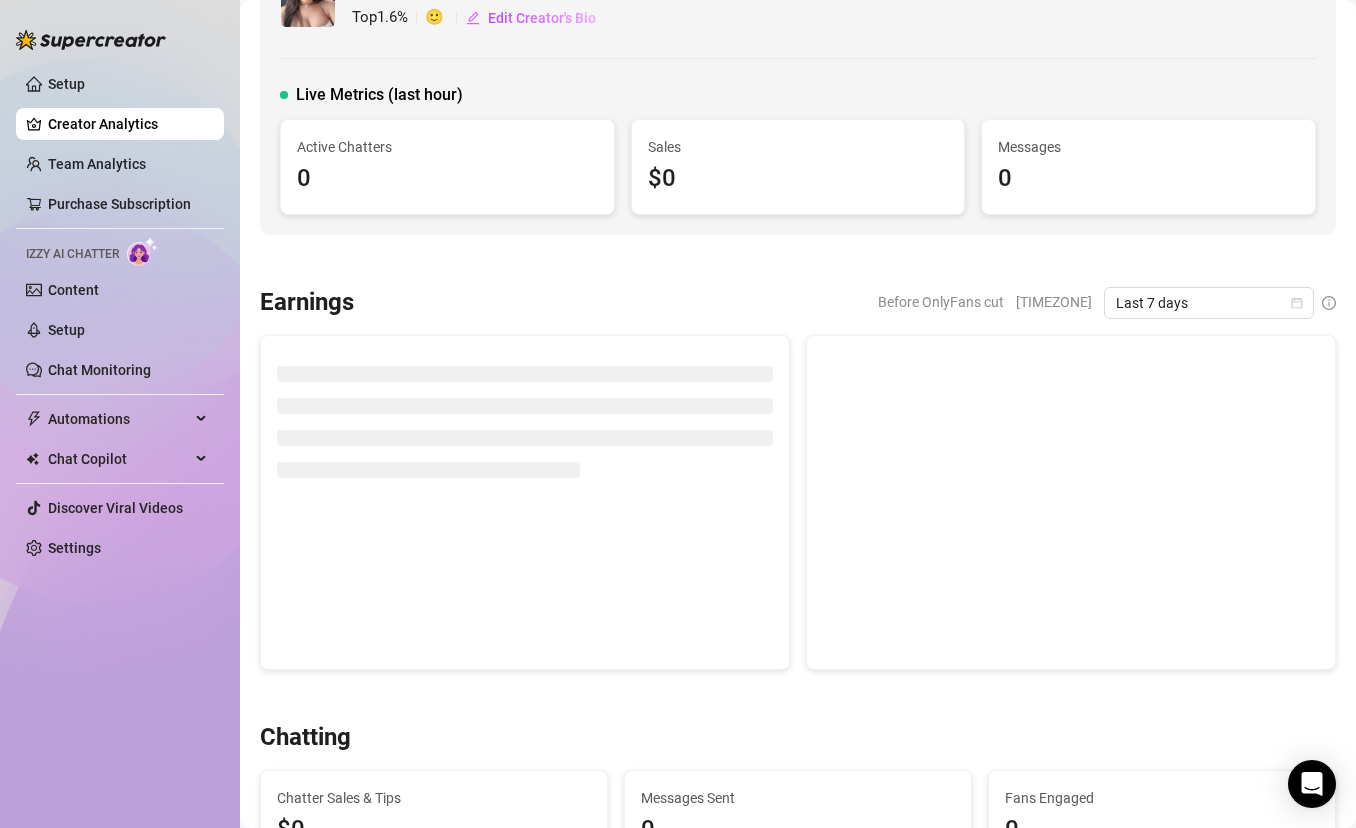 scroll, scrollTop: 0, scrollLeft: 0, axis: both 